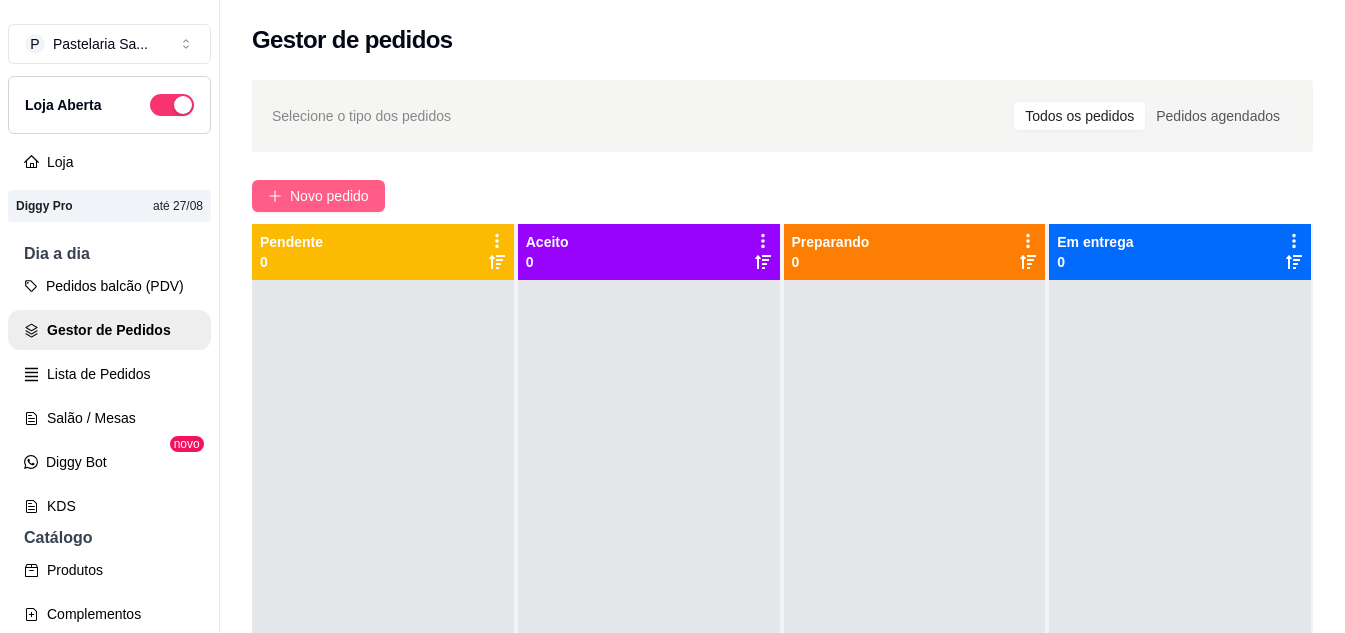 scroll, scrollTop: 0, scrollLeft: 0, axis: both 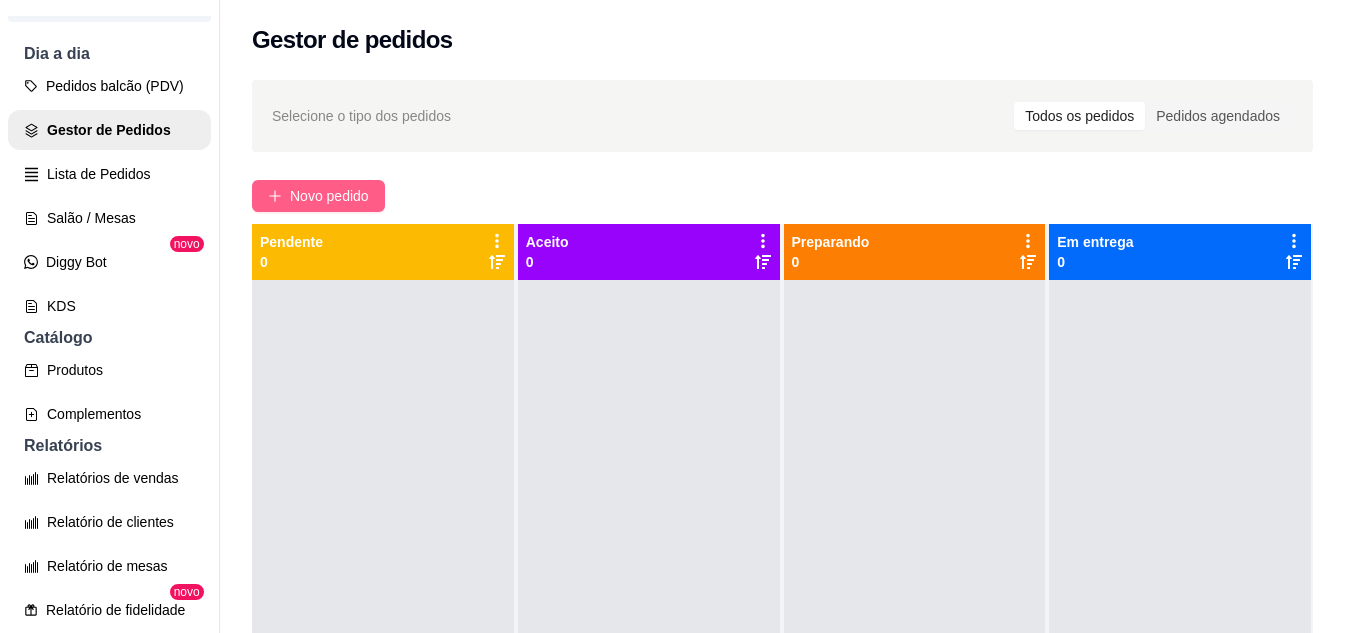 click on "Novo pedido" at bounding box center (318, 196) 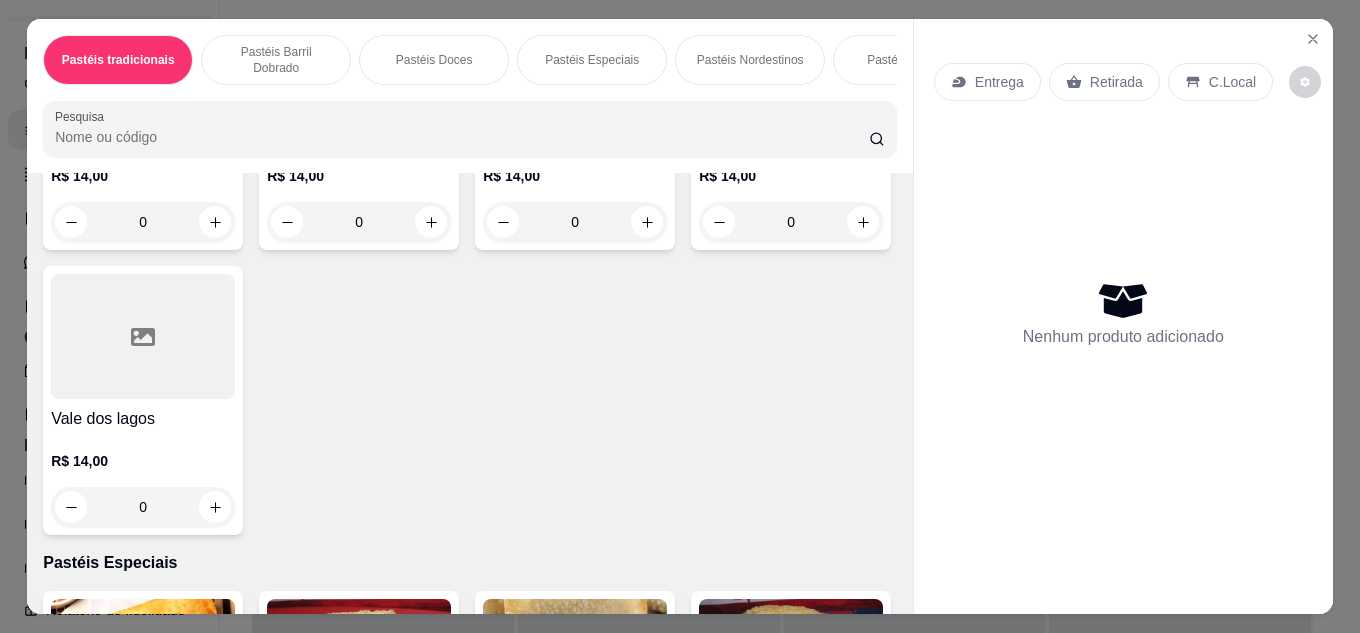 drag, startPoint x: 248, startPoint y: 286, endPoint x: 253, endPoint y: 267, distance: 19.646883 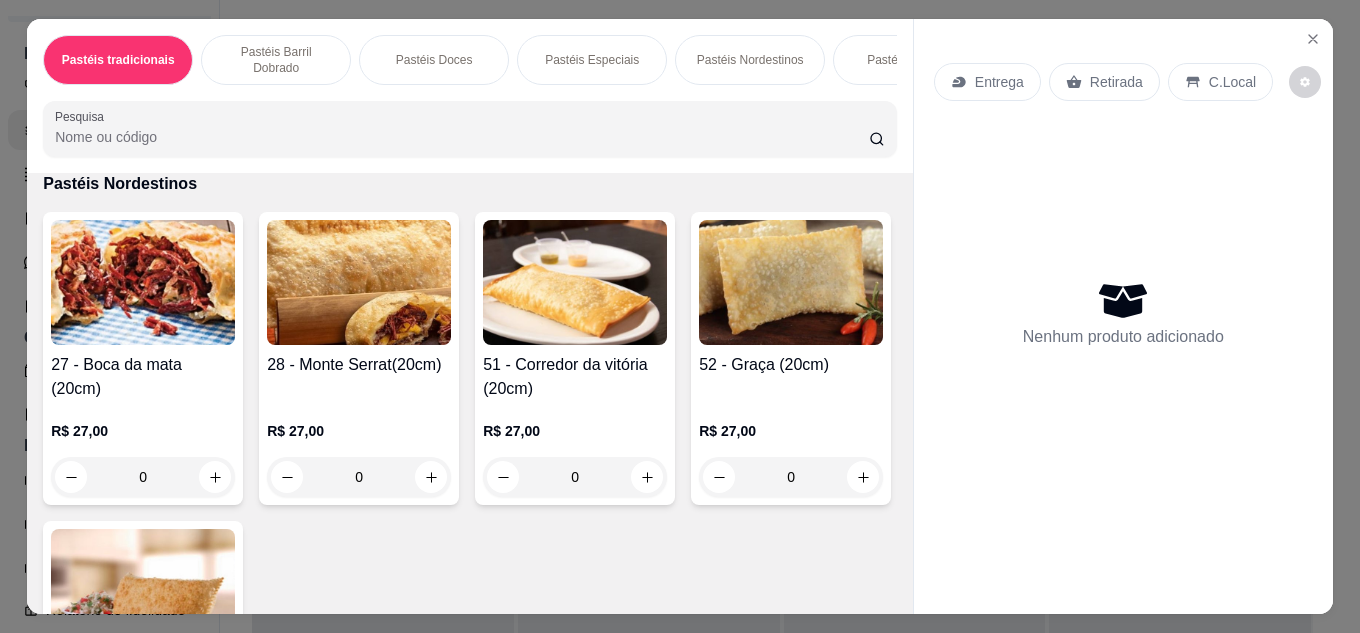 scroll, scrollTop: 3473, scrollLeft: 0, axis: vertical 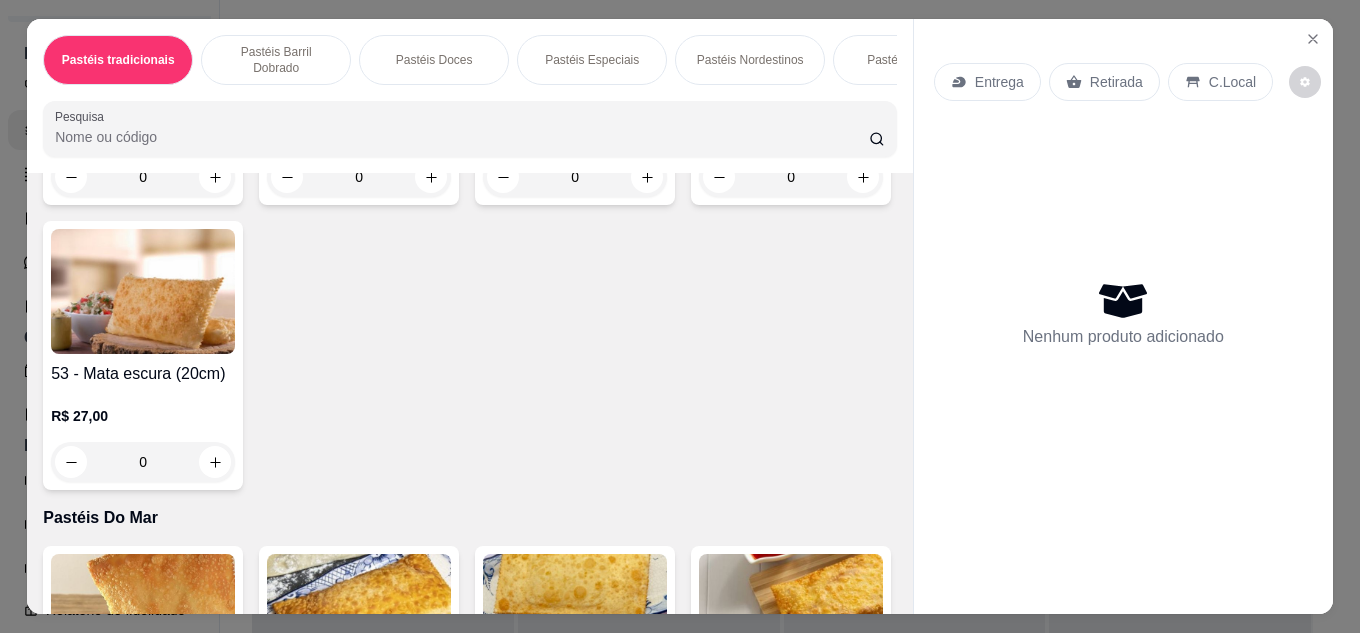 click 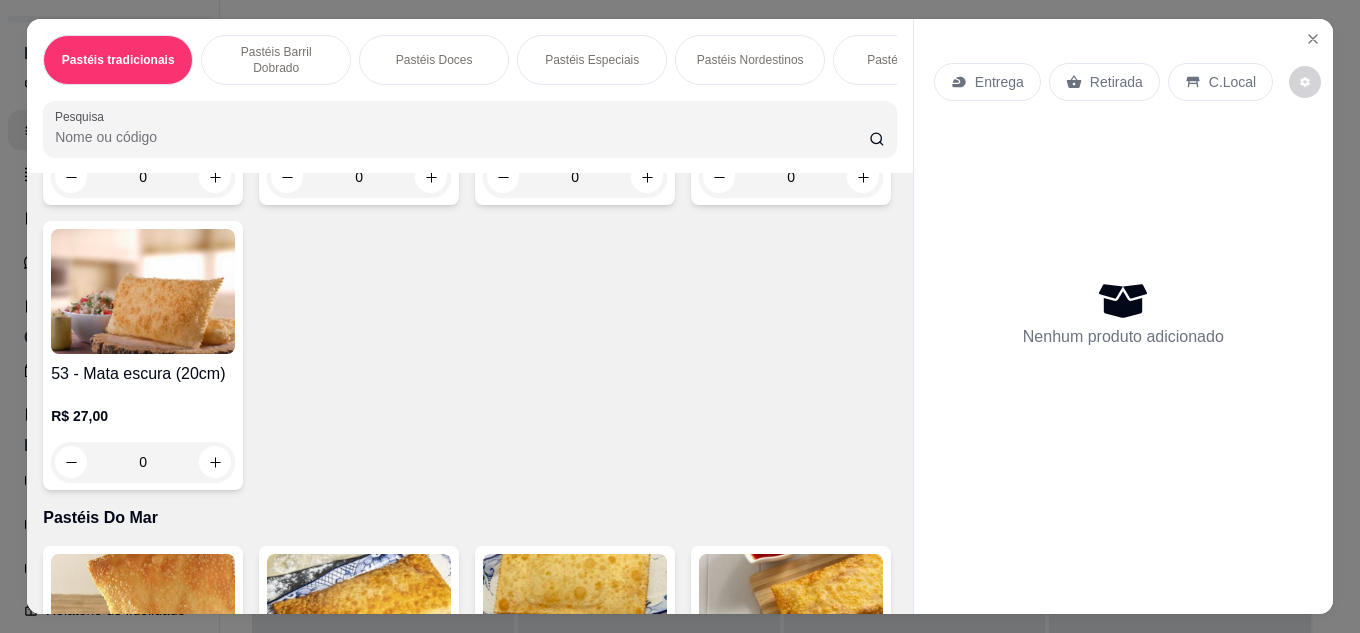 type on "1" 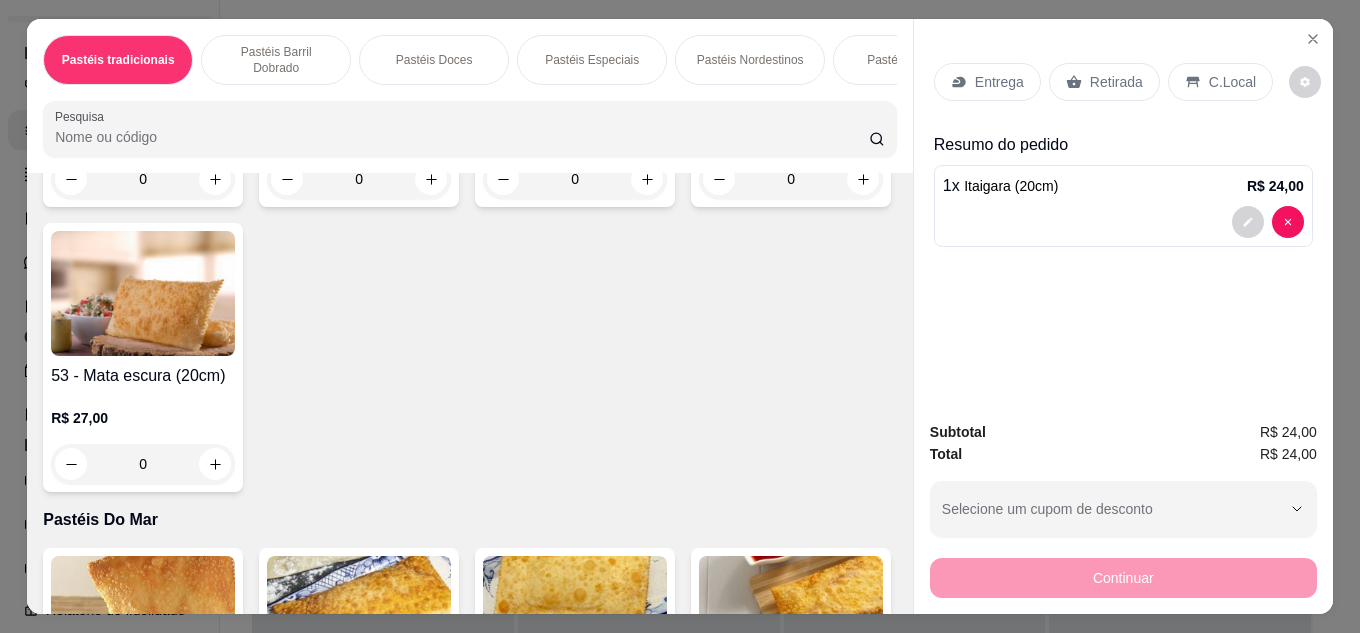 click on "Retirada" at bounding box center [1116, 82] 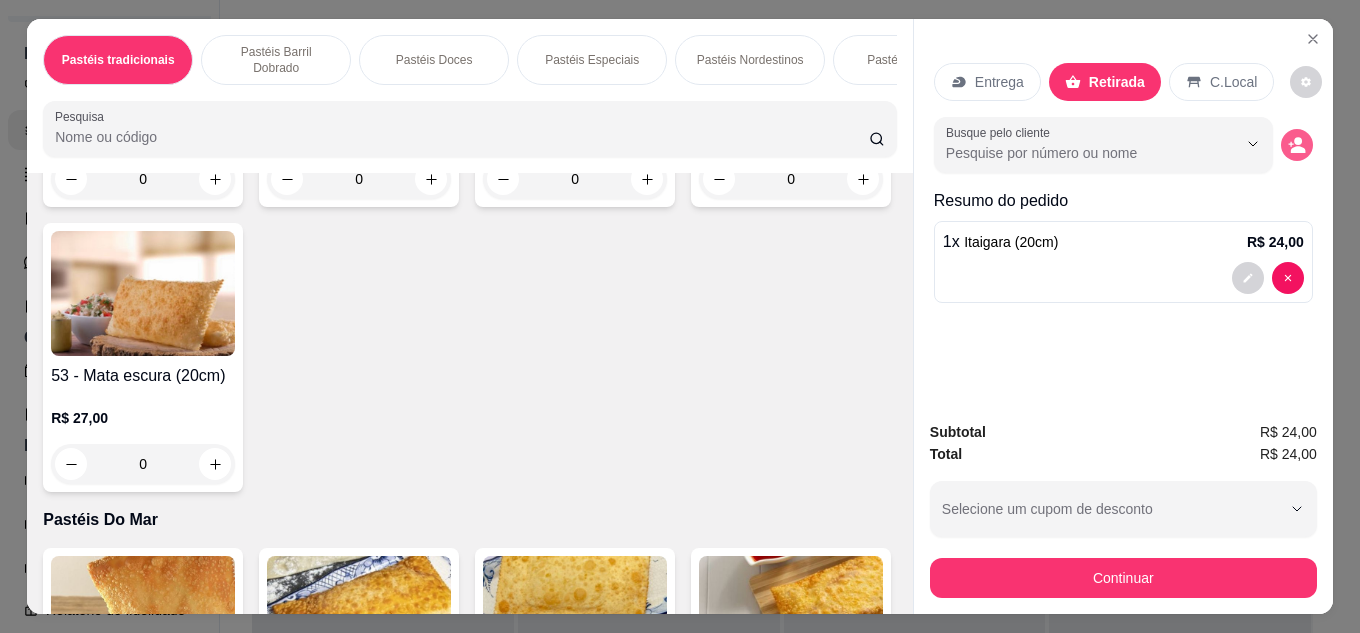 click at bounding box center [1297, 145] 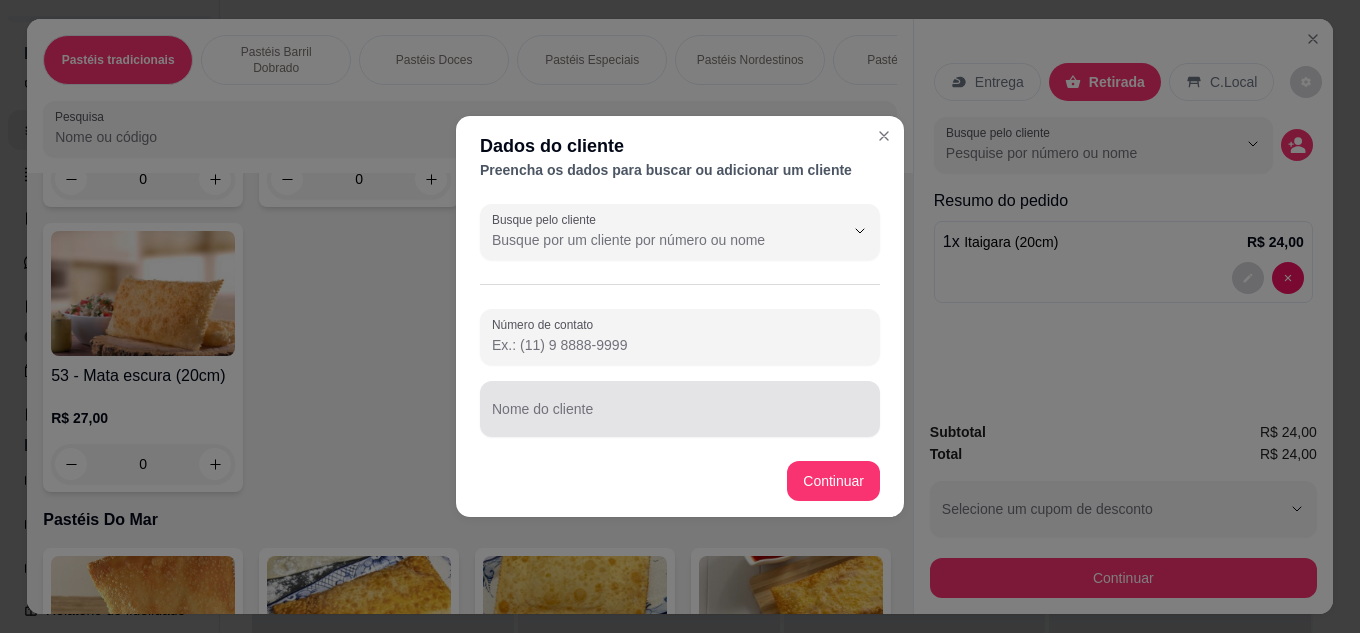 click on "Nome do cliente" at bounding box center [680, 417] 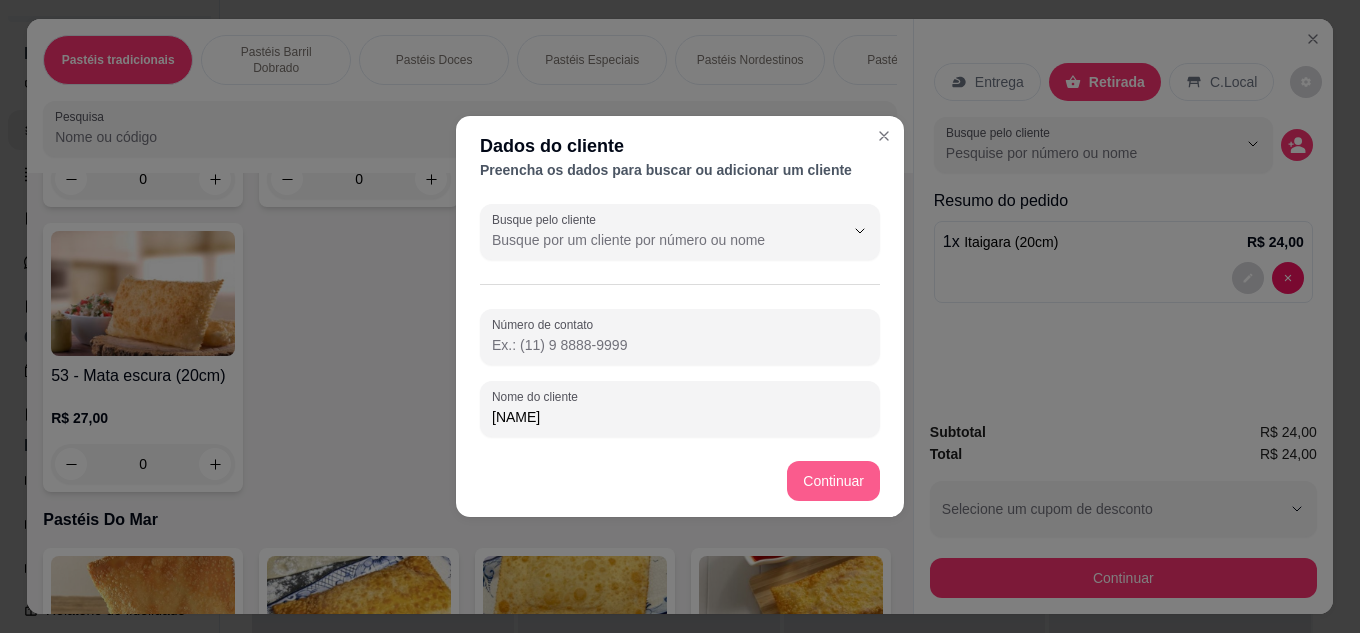 type on "[NAME]" 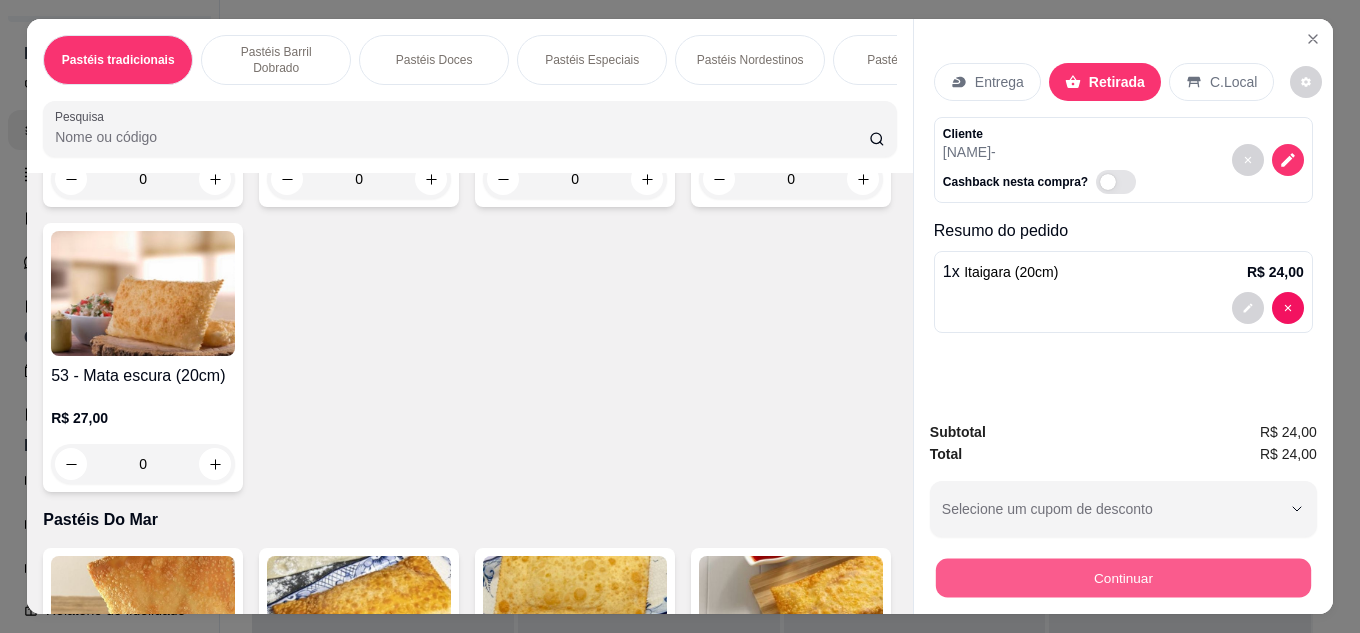 click on "Continuar" at bounding box center (1123, 578) 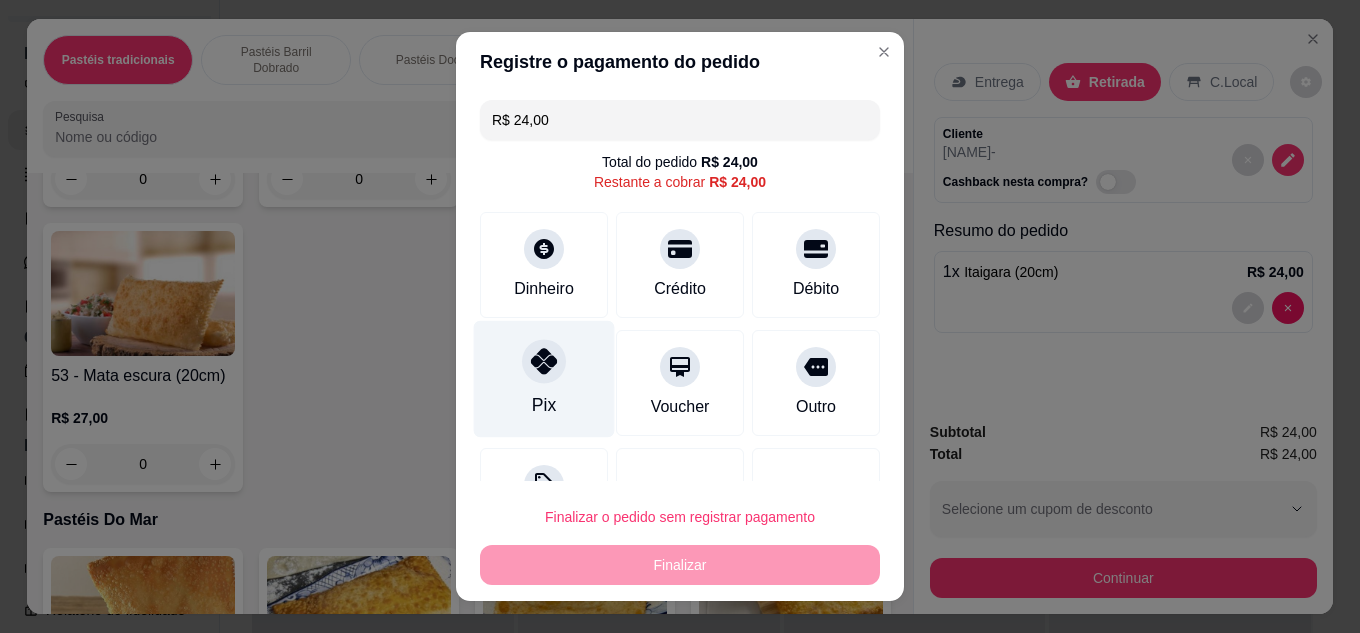 click on "Pix" at bounding box center (544, 378) 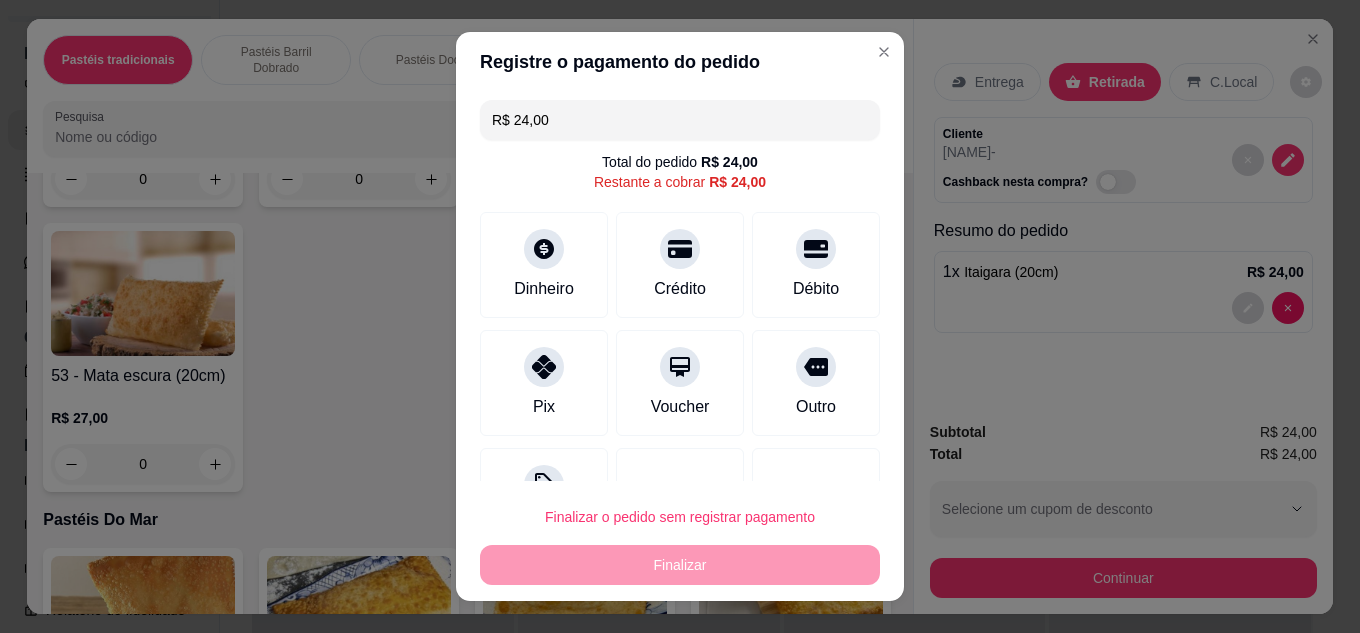 type on "R$ 0,00" 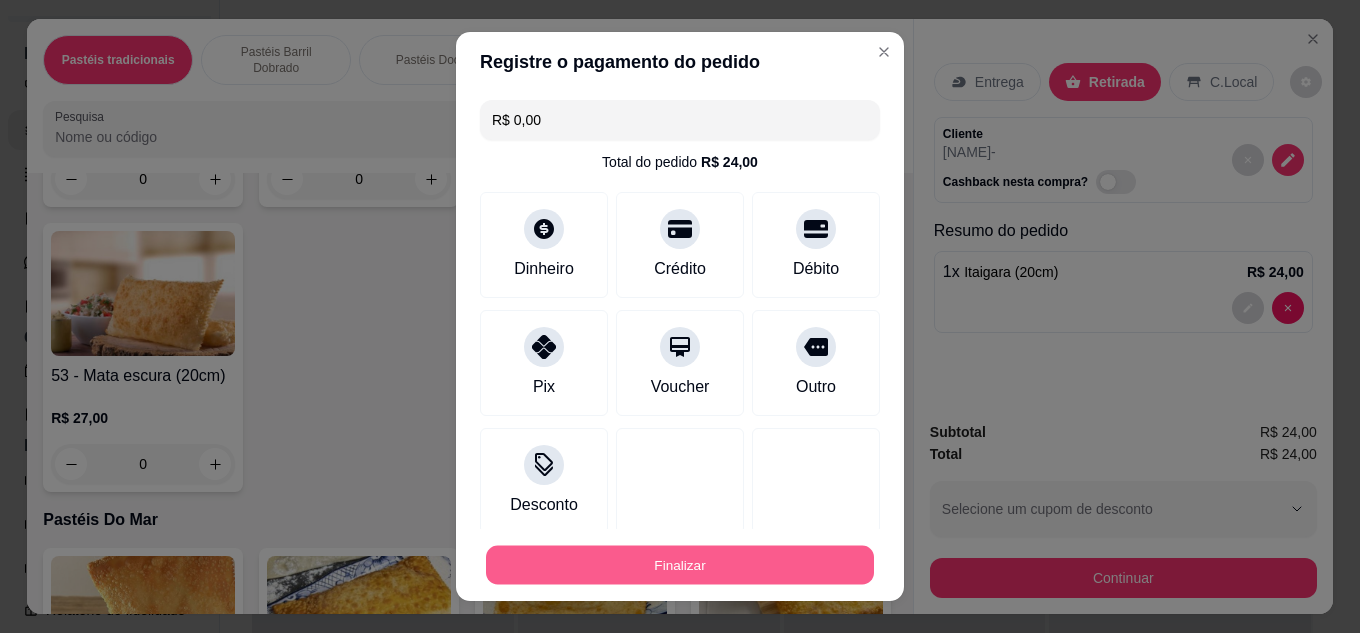 click on "Finalizar" at bounding box center (680, 565) 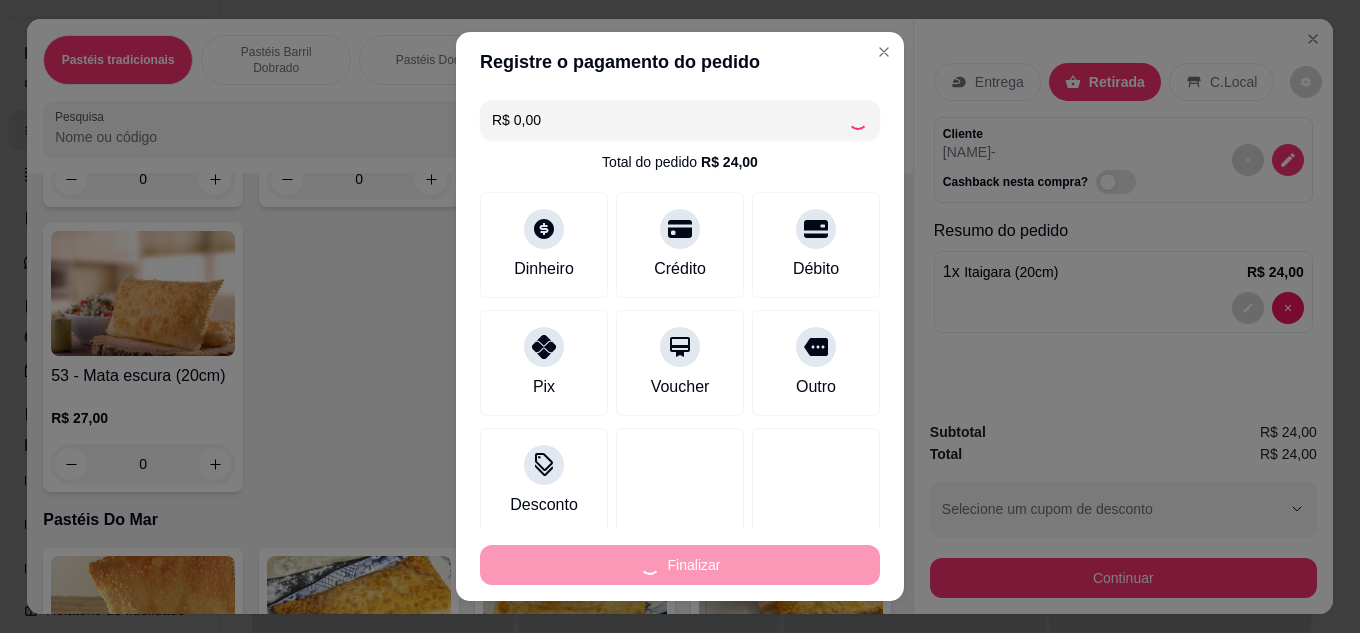 type on "0" 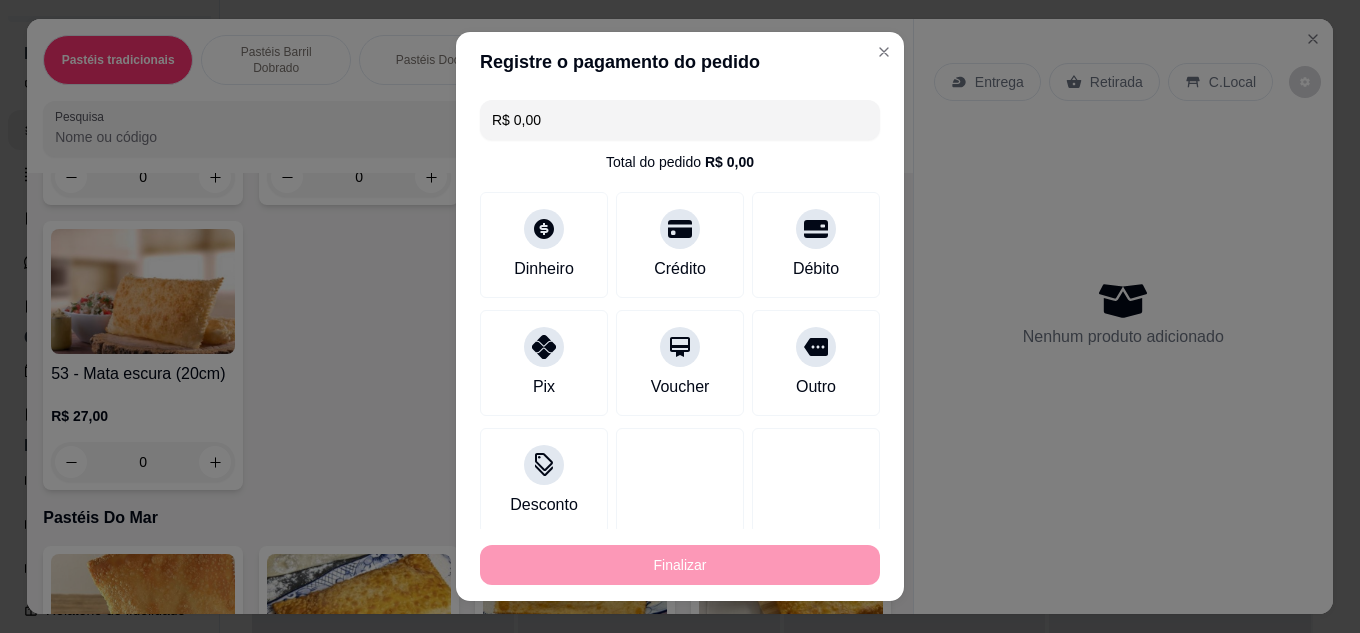 type on "-R$ 24,00" 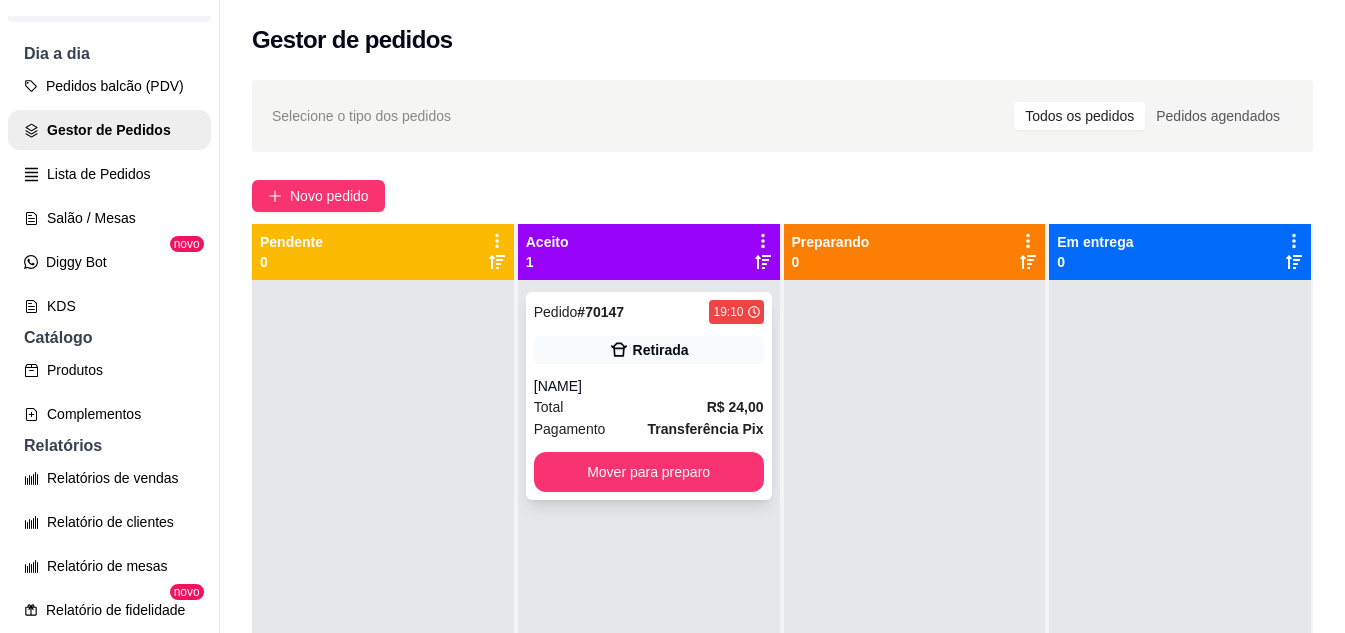 click on "Total R$ 24,00" at bounding box center (649, 407) 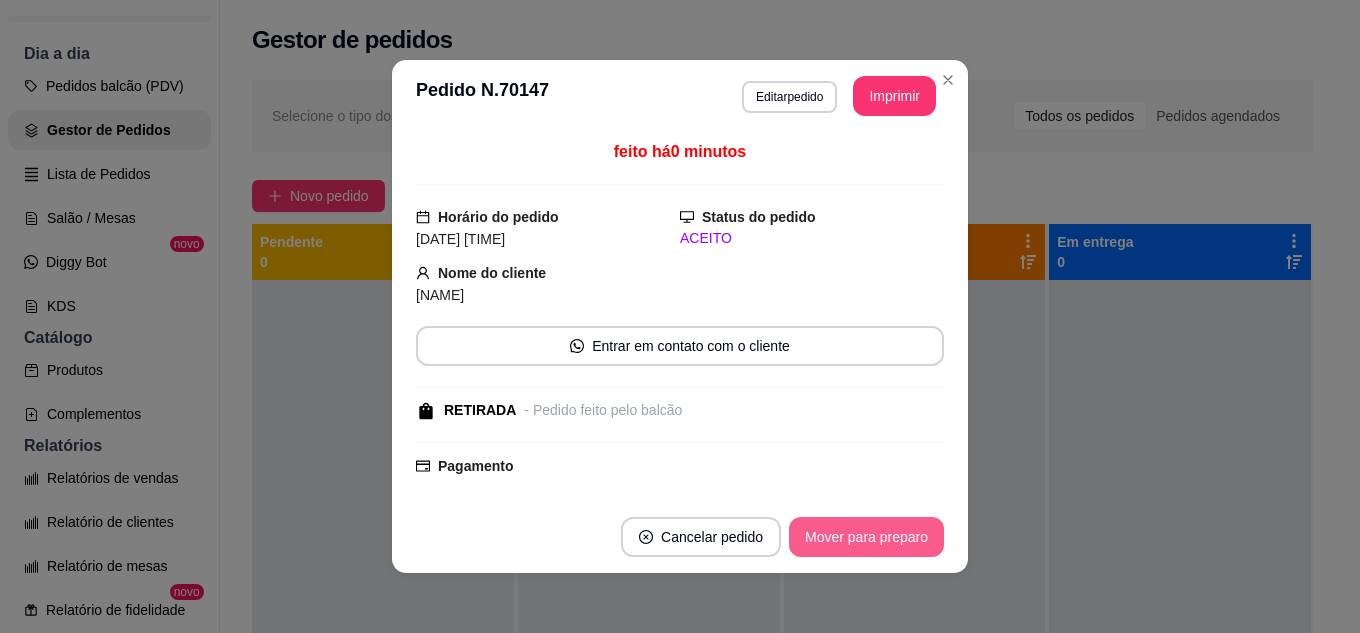 click on "Mover para preparo" at bounding box center [866, 537] 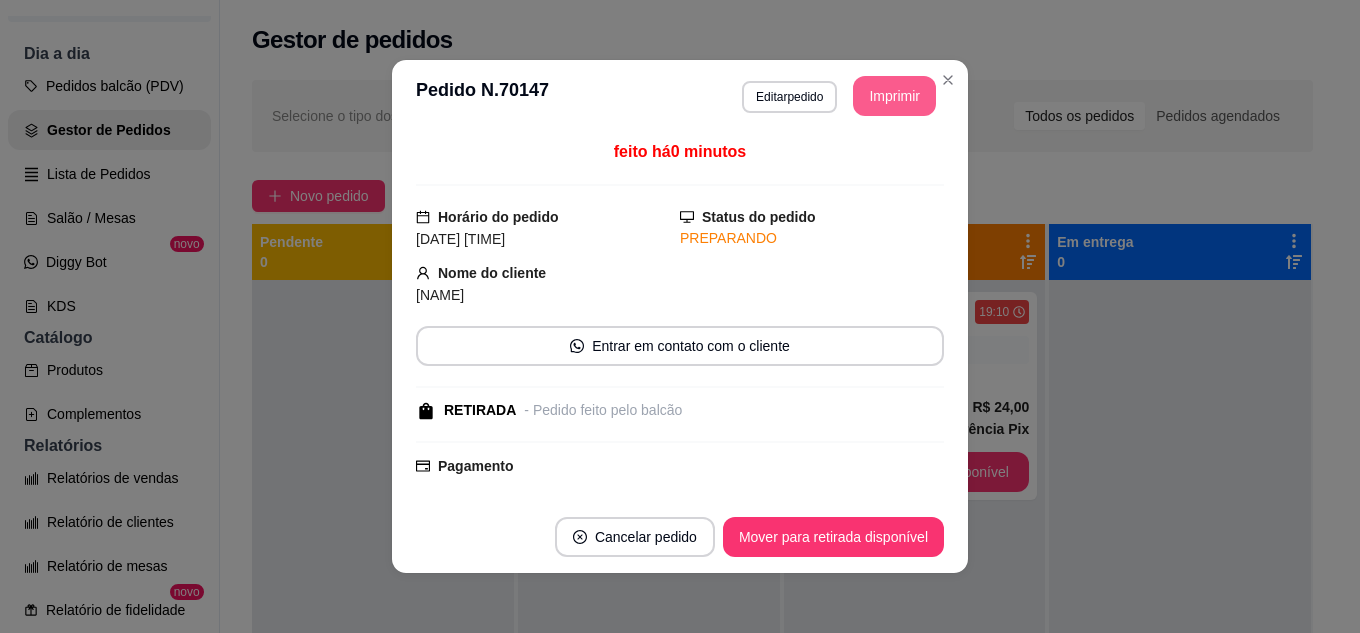 click on "Imprimir" at bounding box center [894, 96] 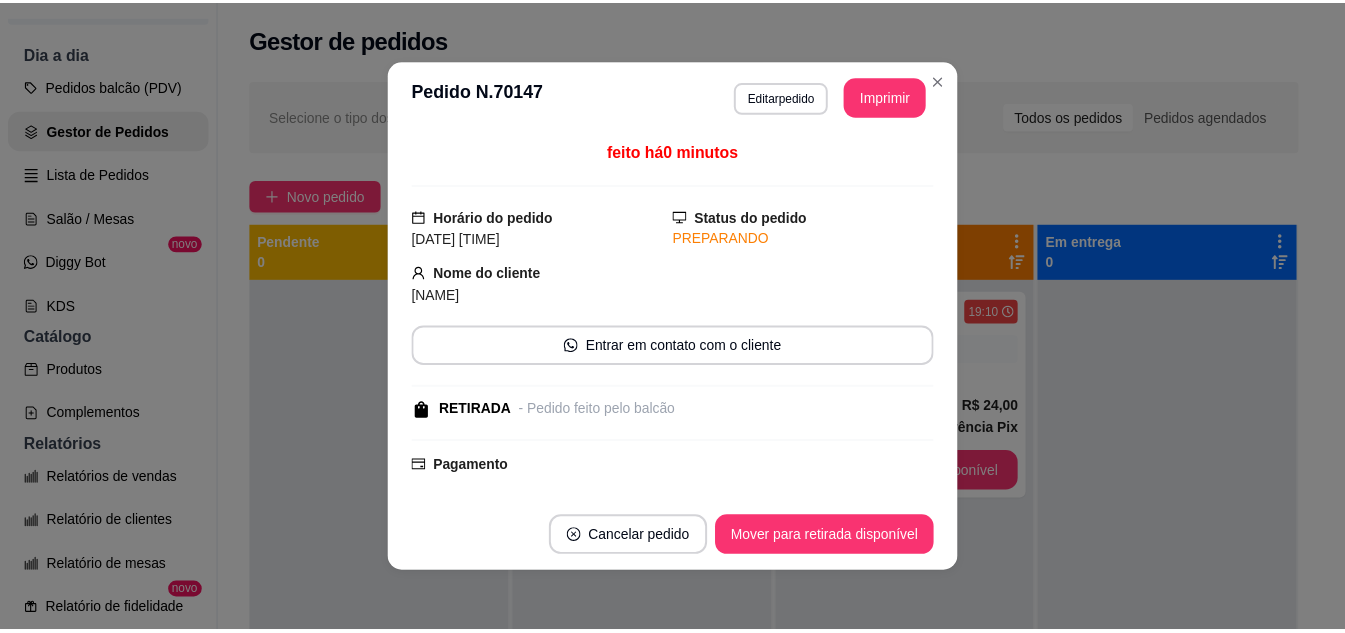 scroll, scrollTop: 0, scrollLeft: 0, axis: both 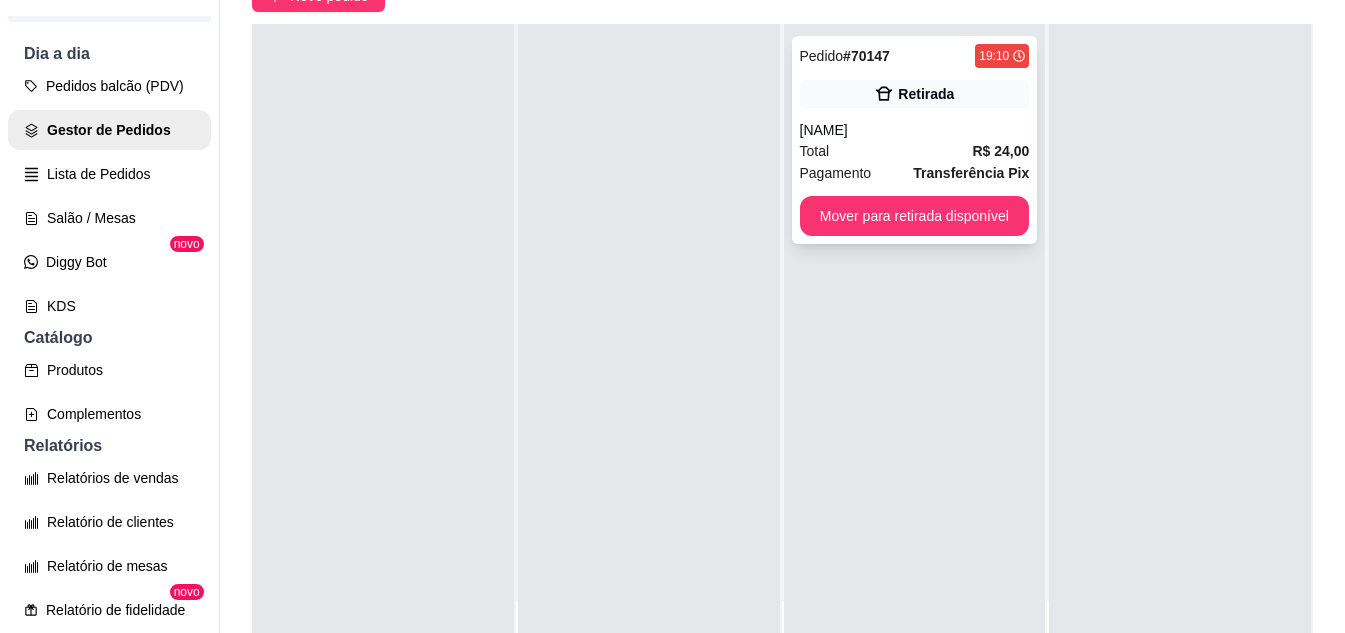 click on "[NAME]" at bounding box center [915, 130] 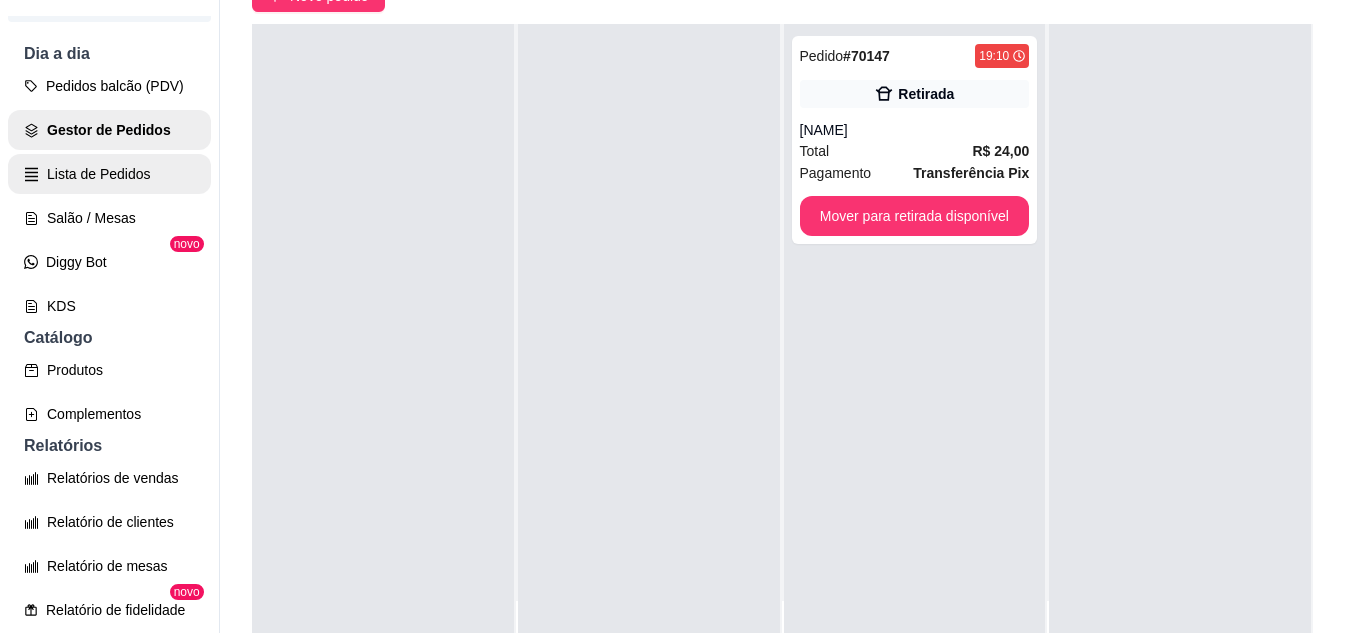 click on "Lista de Pedidos" at bounding box center [109, 174] 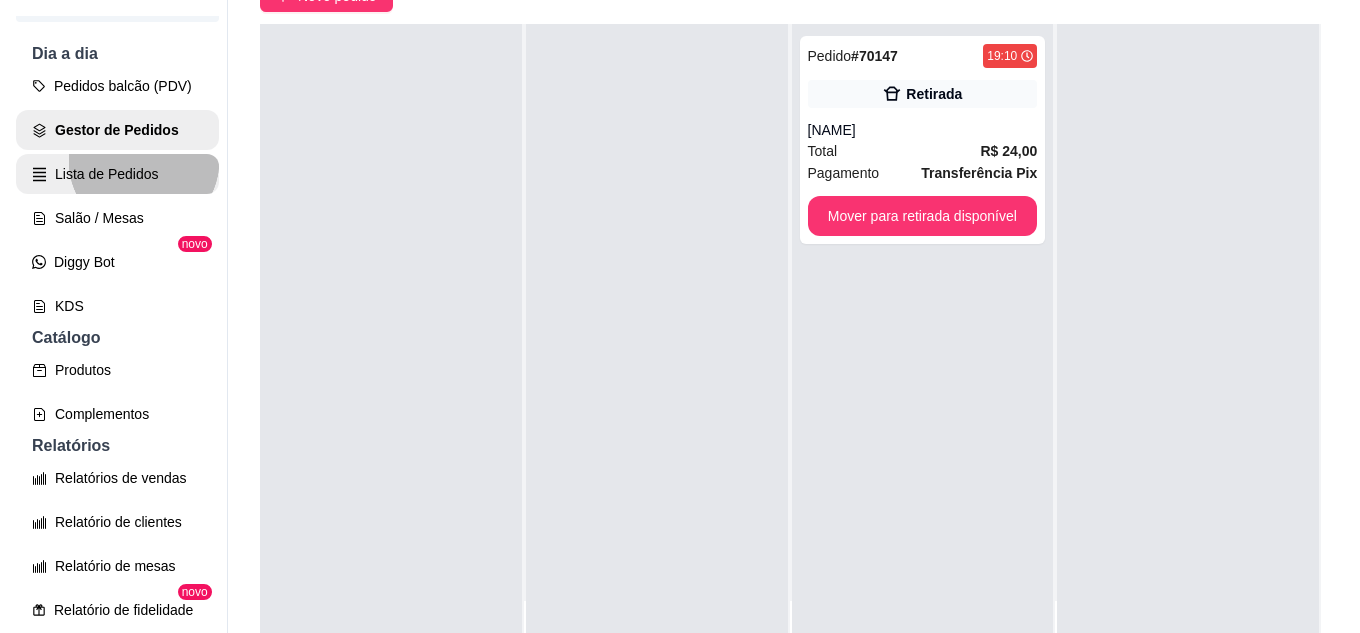 scroll, scrollTop: 0, scrollLeft: 0, axis: both 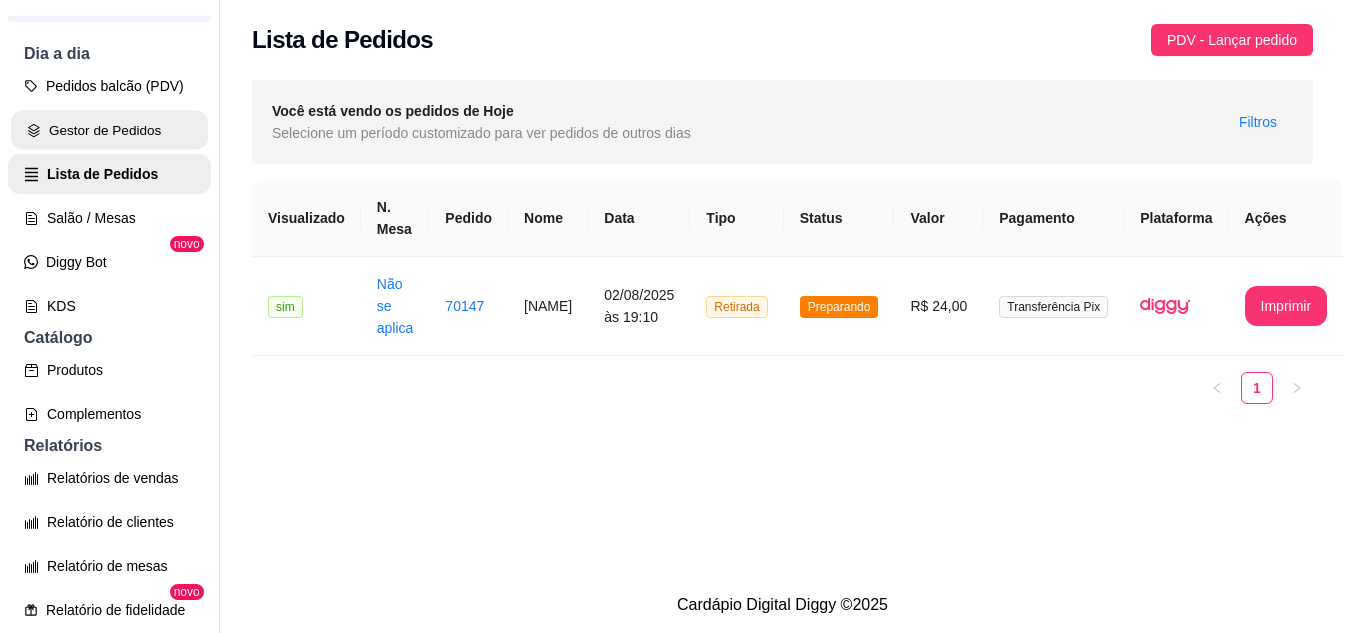click on "Gestor de Pedidos" at bounding box center (109, 130) 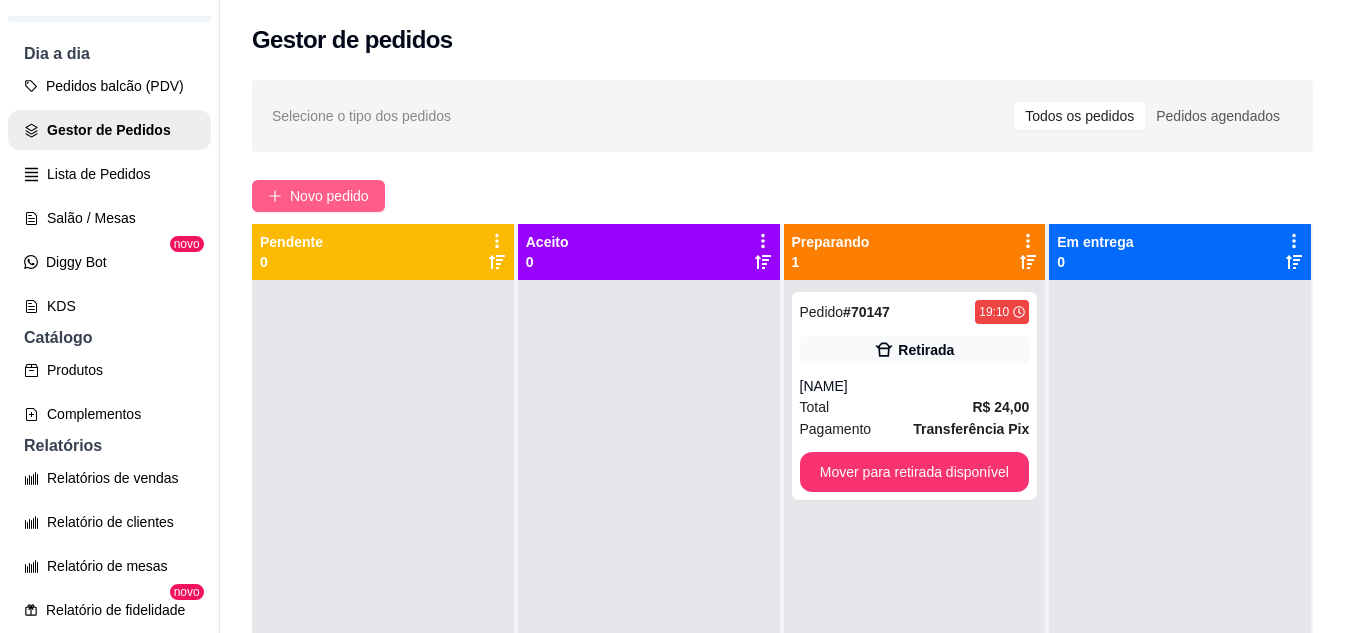click on "Novo pedido" at bounding box center [329, 196] 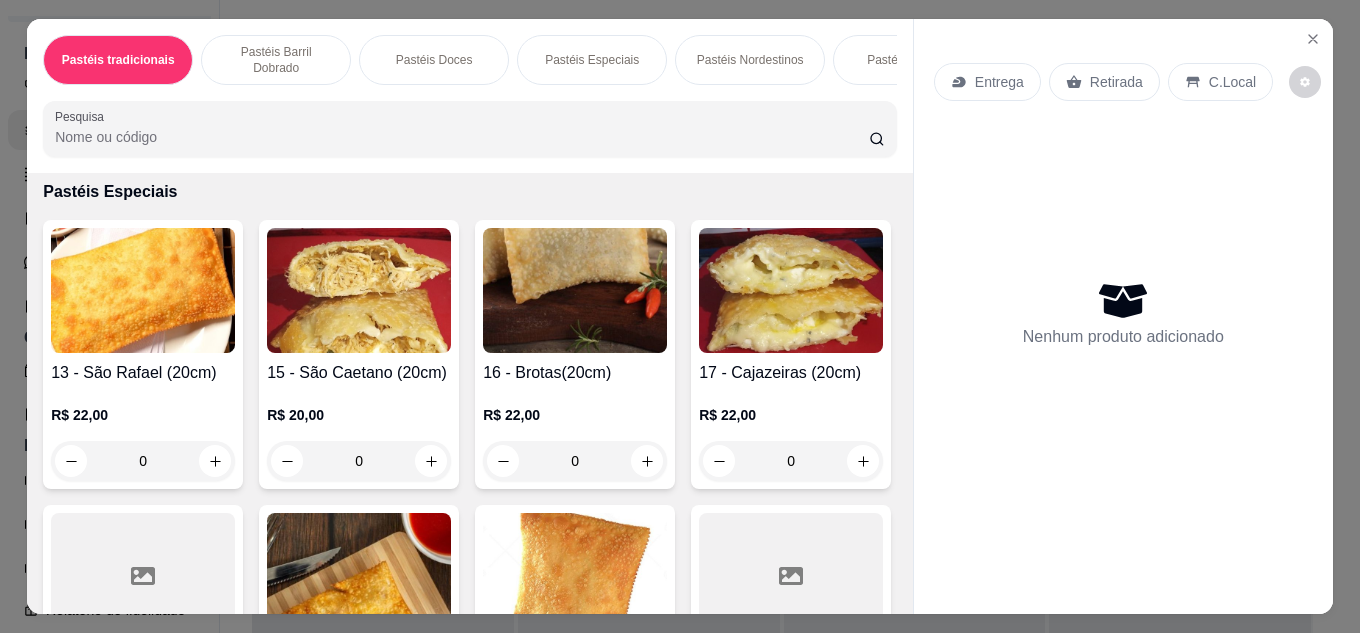 scroll, scrollTop: 2500, scrollLeft: 0, axis: vertical 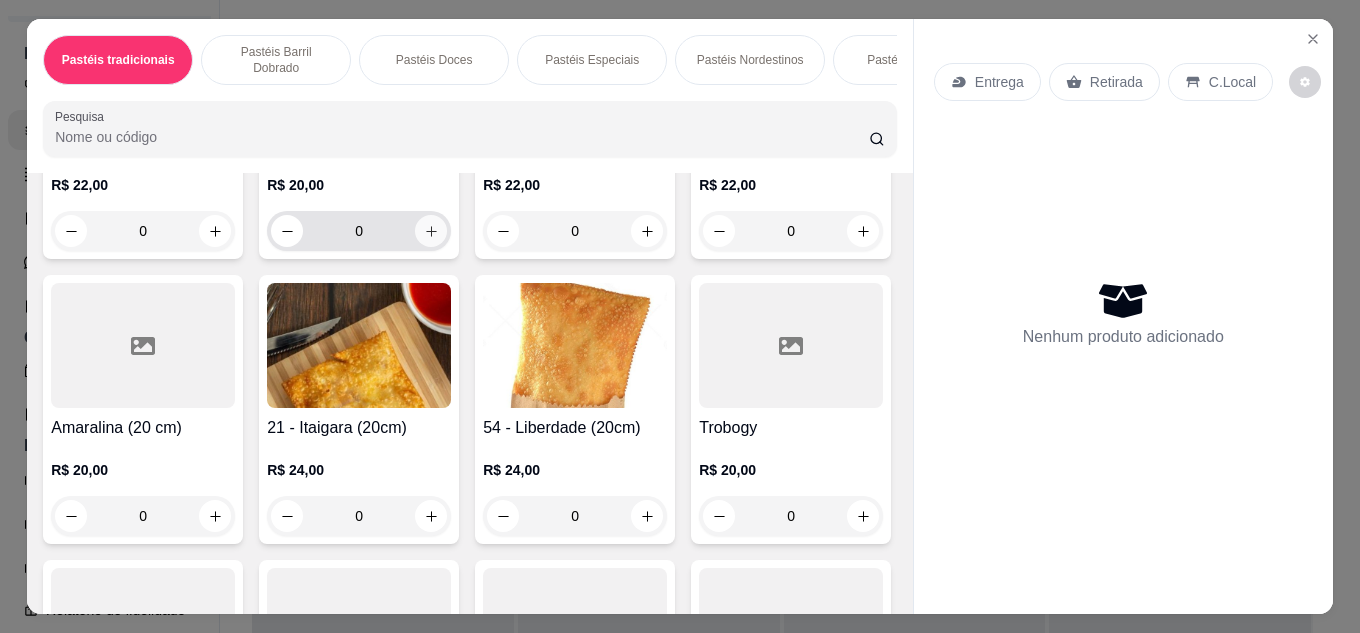 click 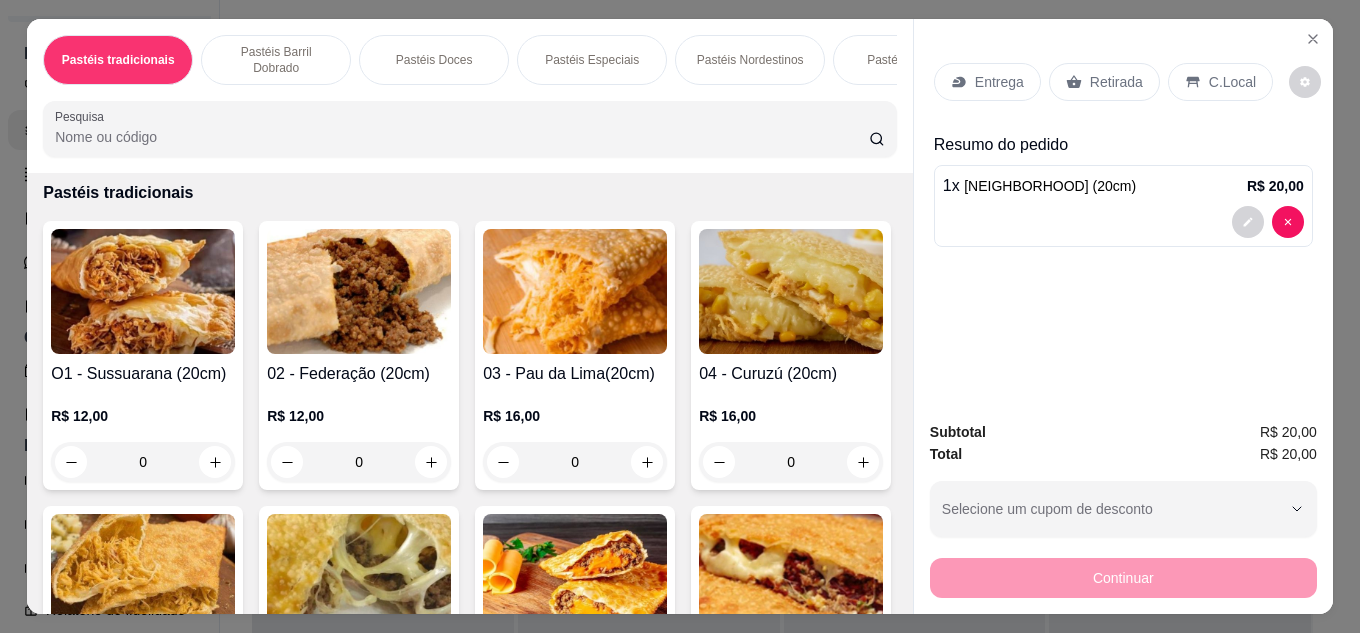 scroll, scrollTop: 0, scrollLeft: 0, axis: both 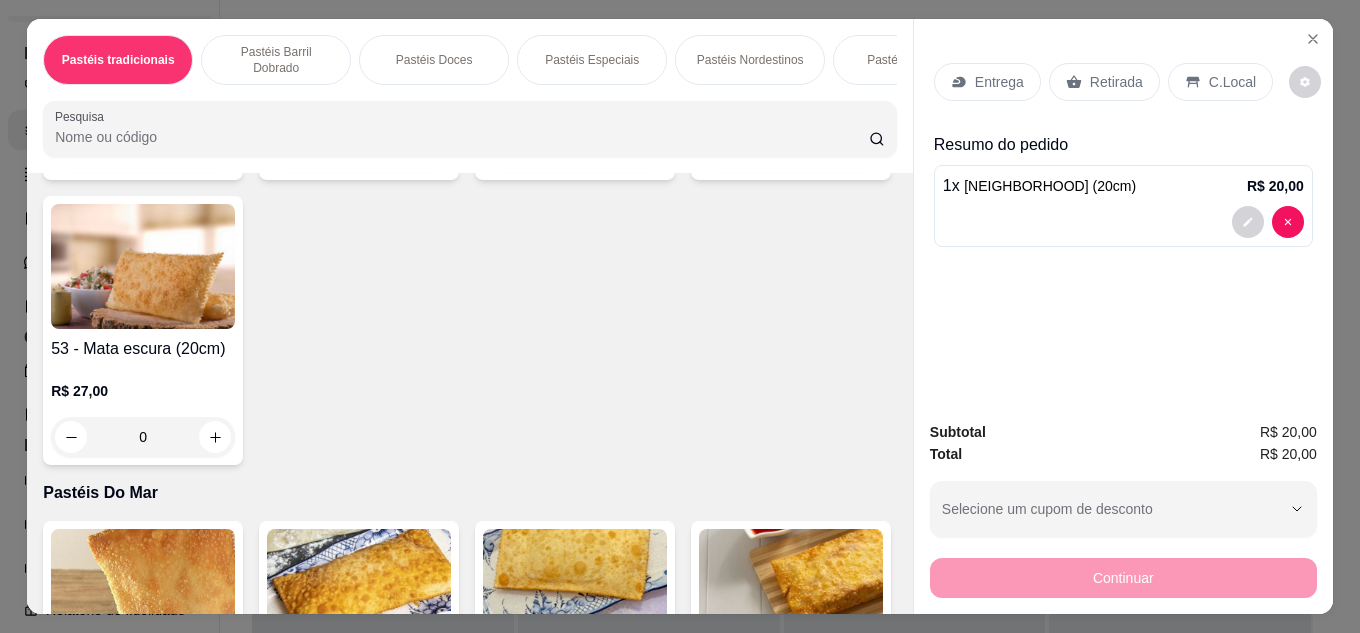 click 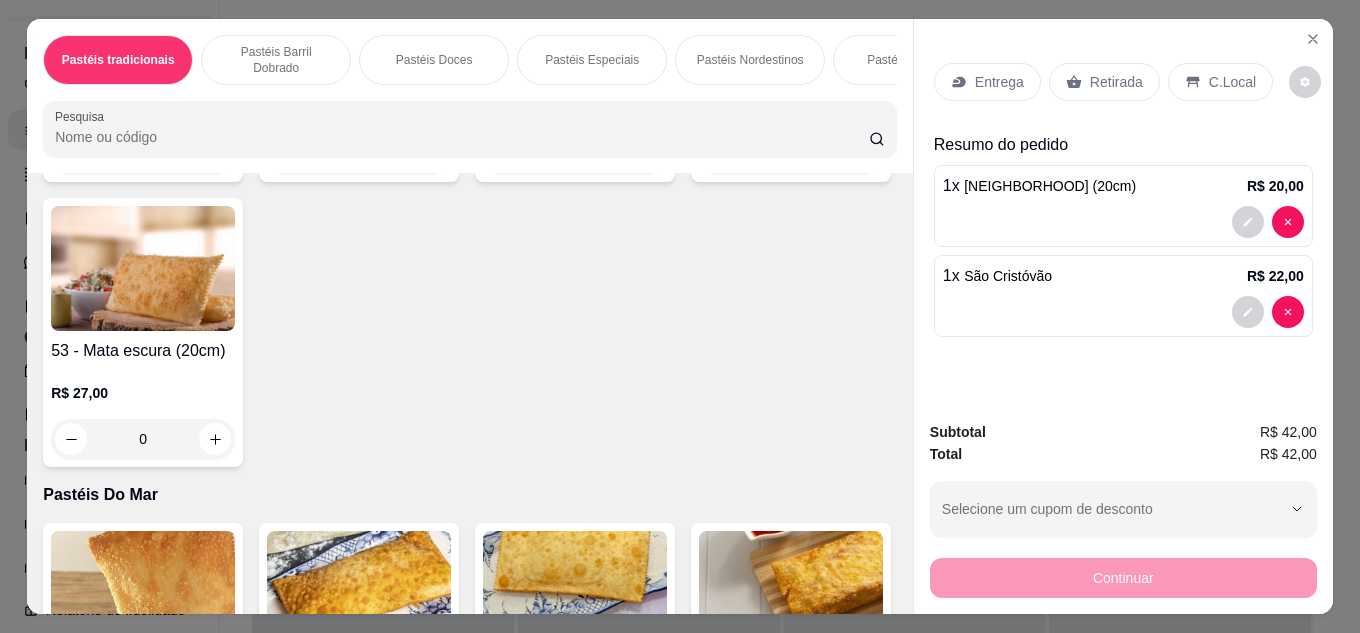 scroll, scrollTop: 3501, scrollLeft: 0, axis: vertical 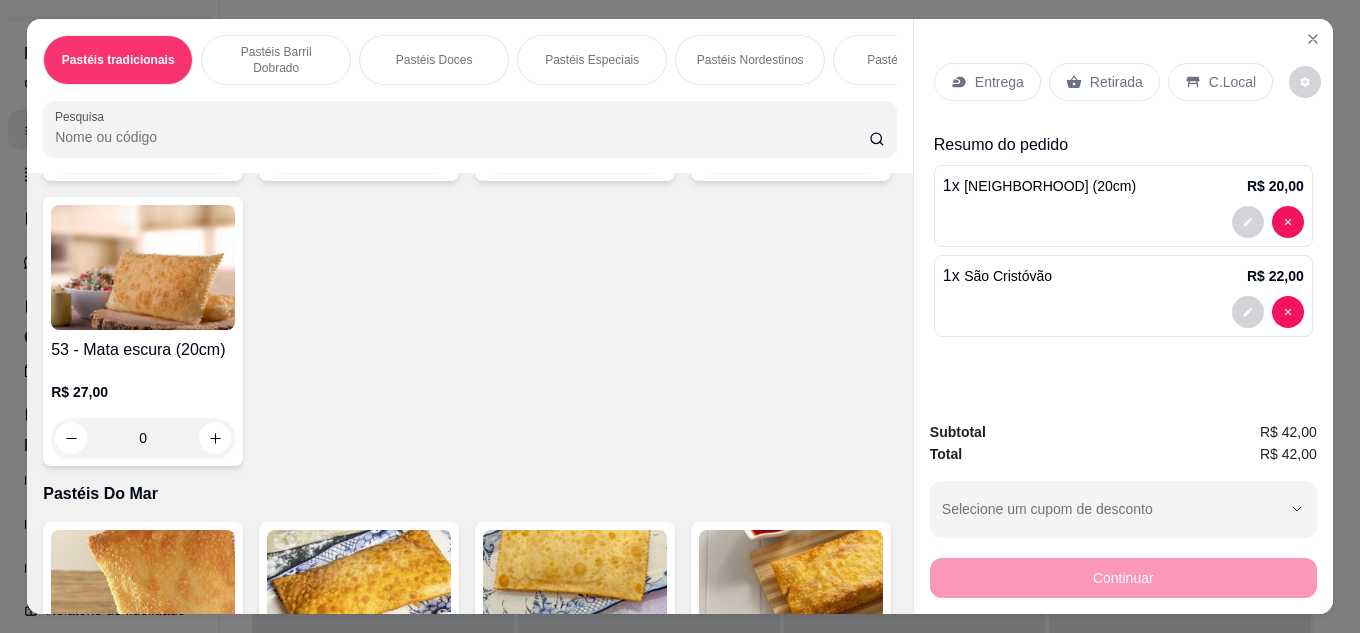 click on "Entrega" at bounding box center (999, 82) 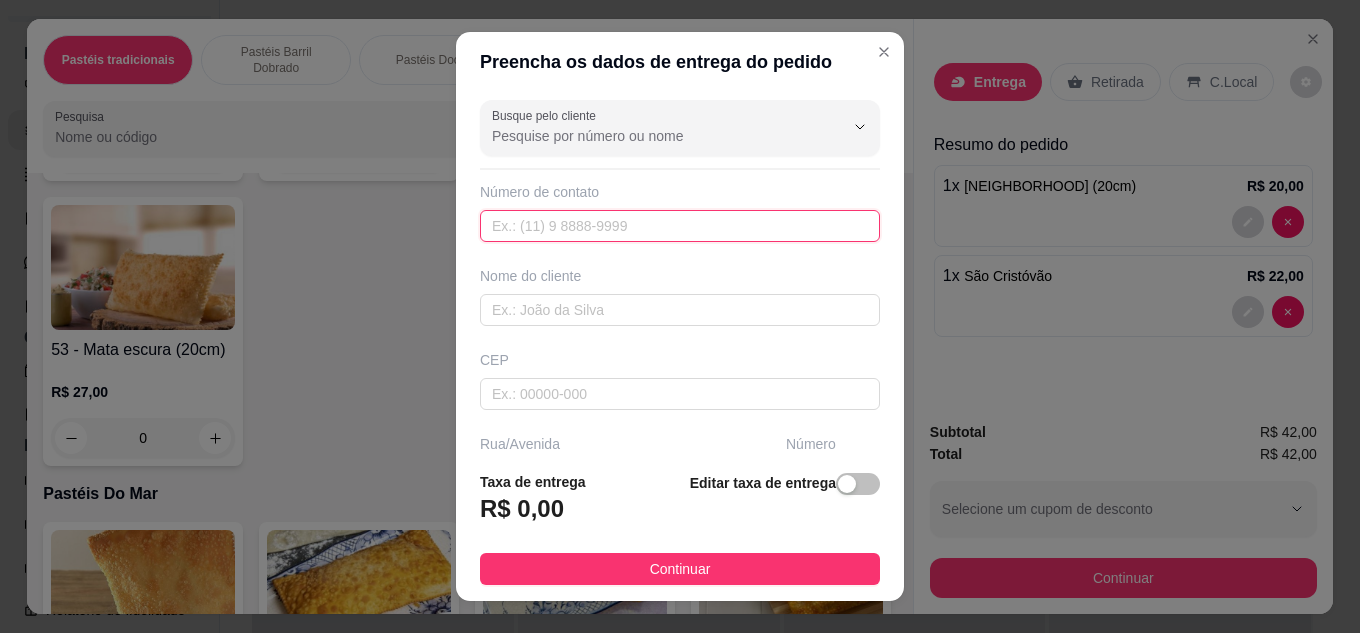 click at bounding box center (680, 226) 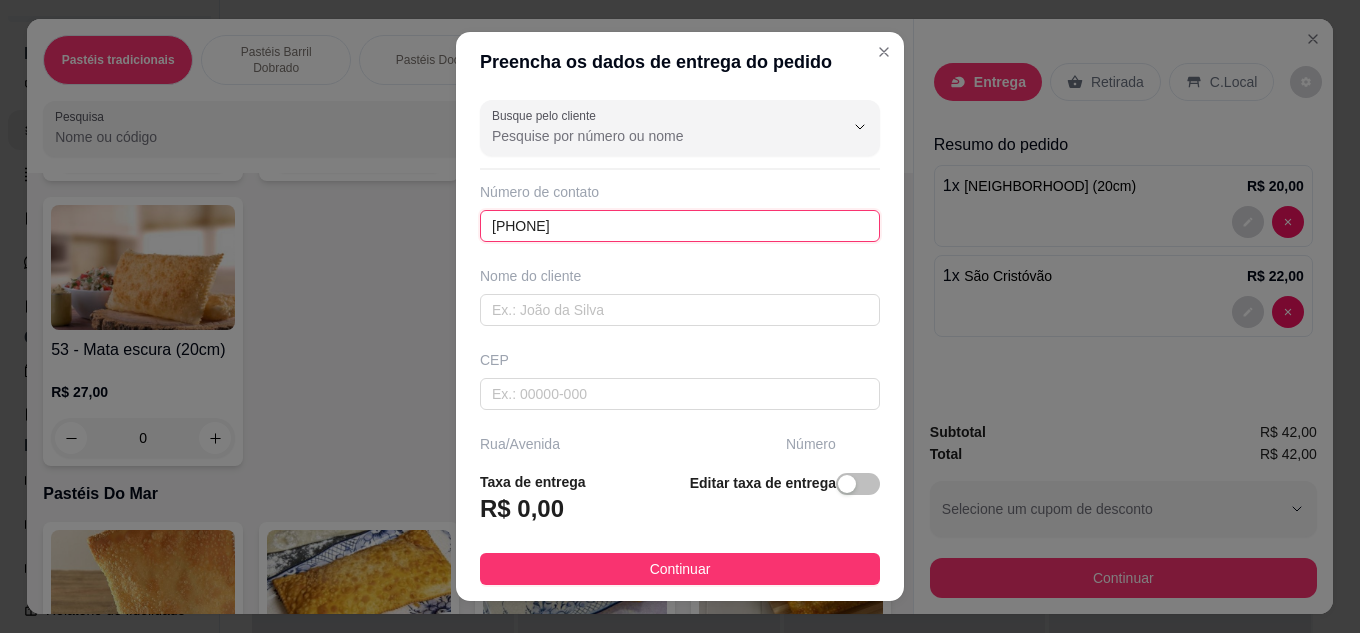 click on "[PHONE]" at bounding box center (680, 226) 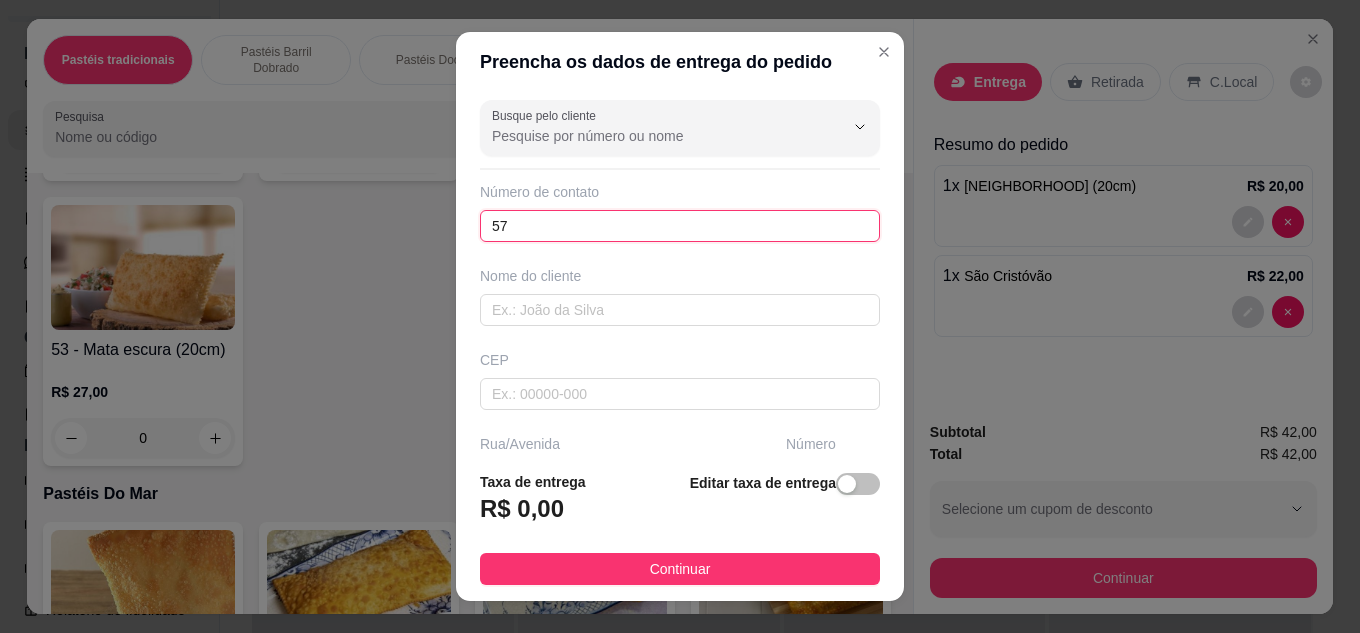 type on "5" 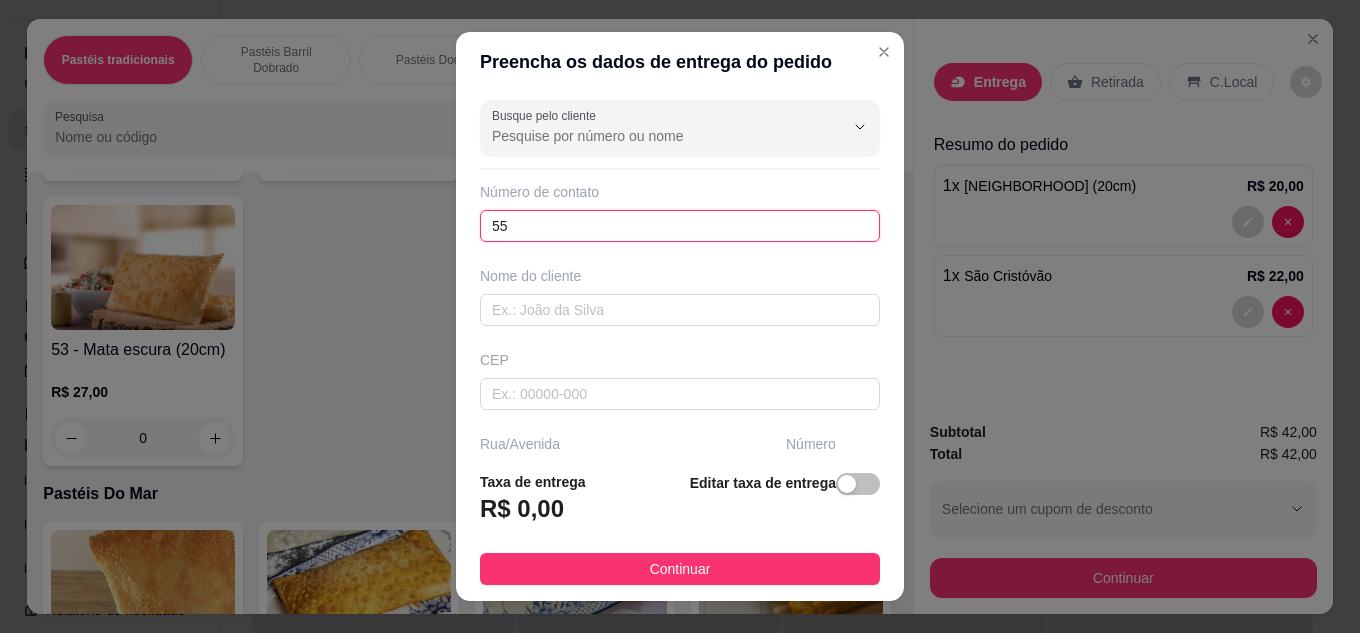 paste on "+55 55 71932-46366" 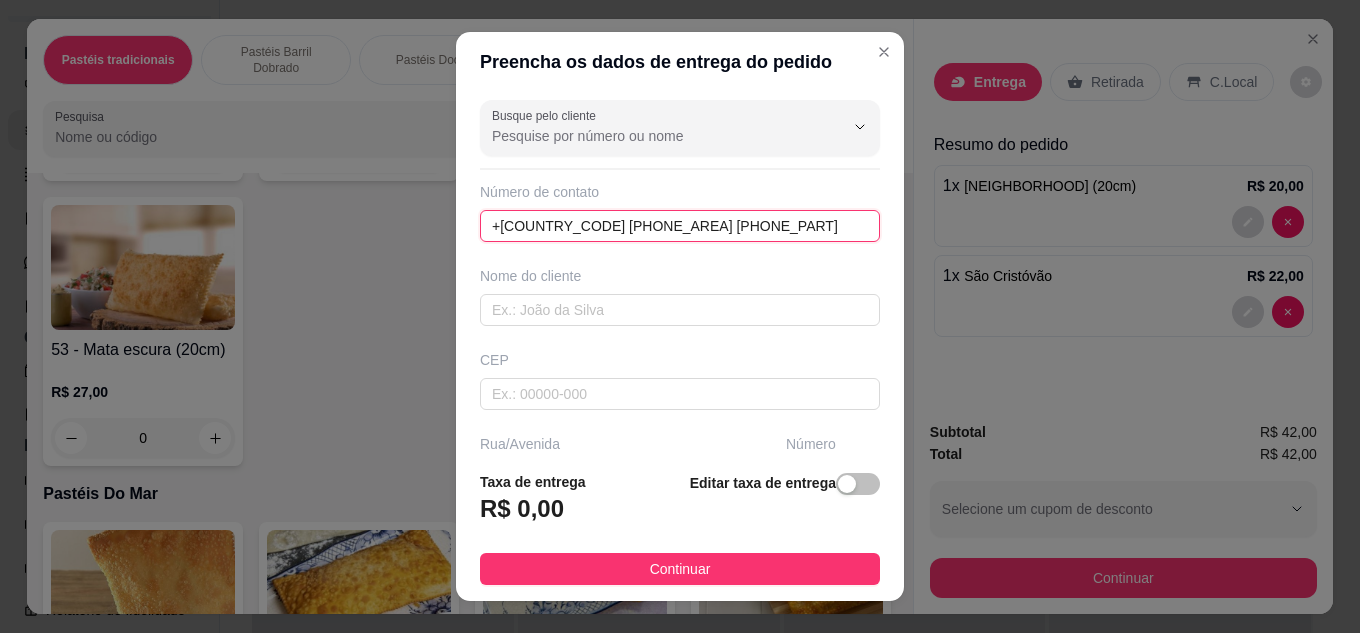 click on "+55 55 71932-46366" at bounding box center [680, 226] 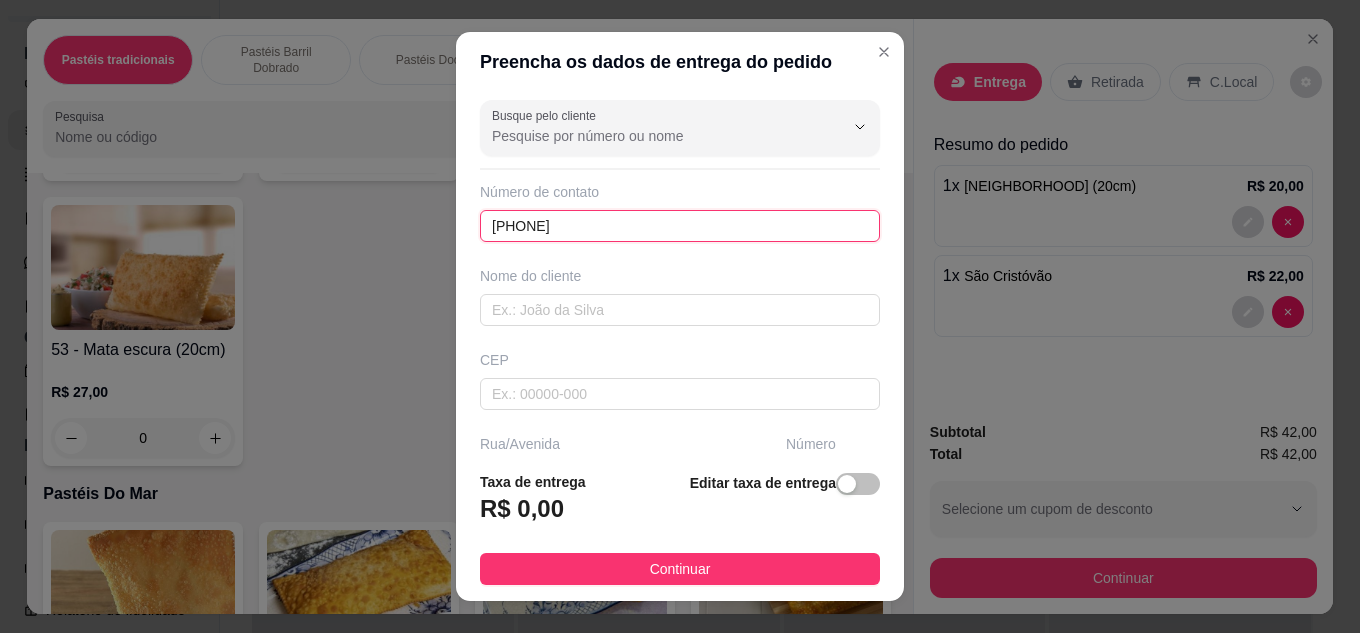 type on "[PHONE]" 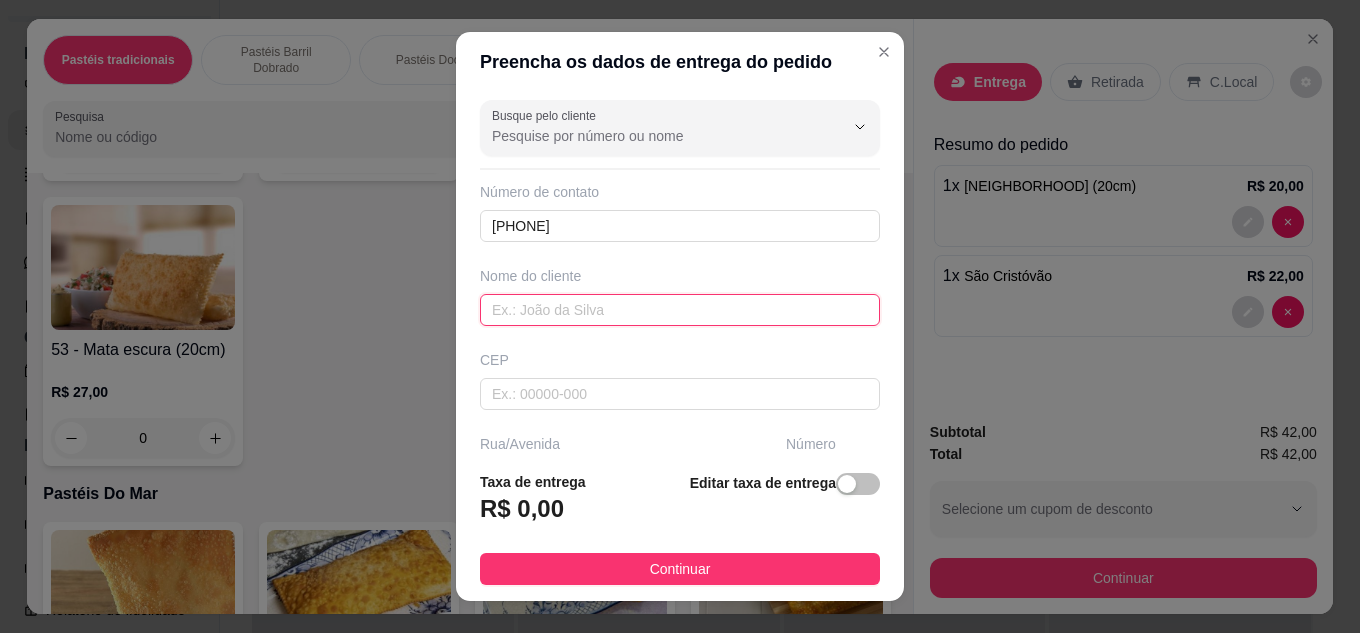 click at bounding box center (680, 310) 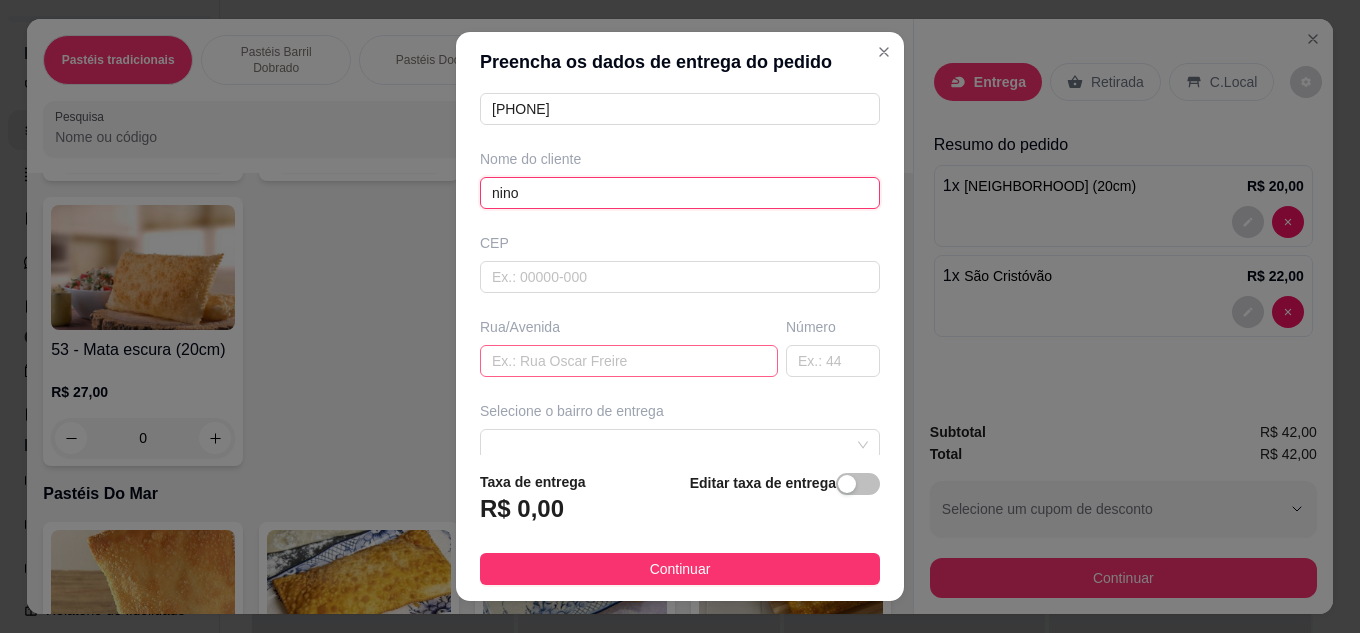 scroll, scrollTop: 300, scrollLeft: 0, axis: vertical 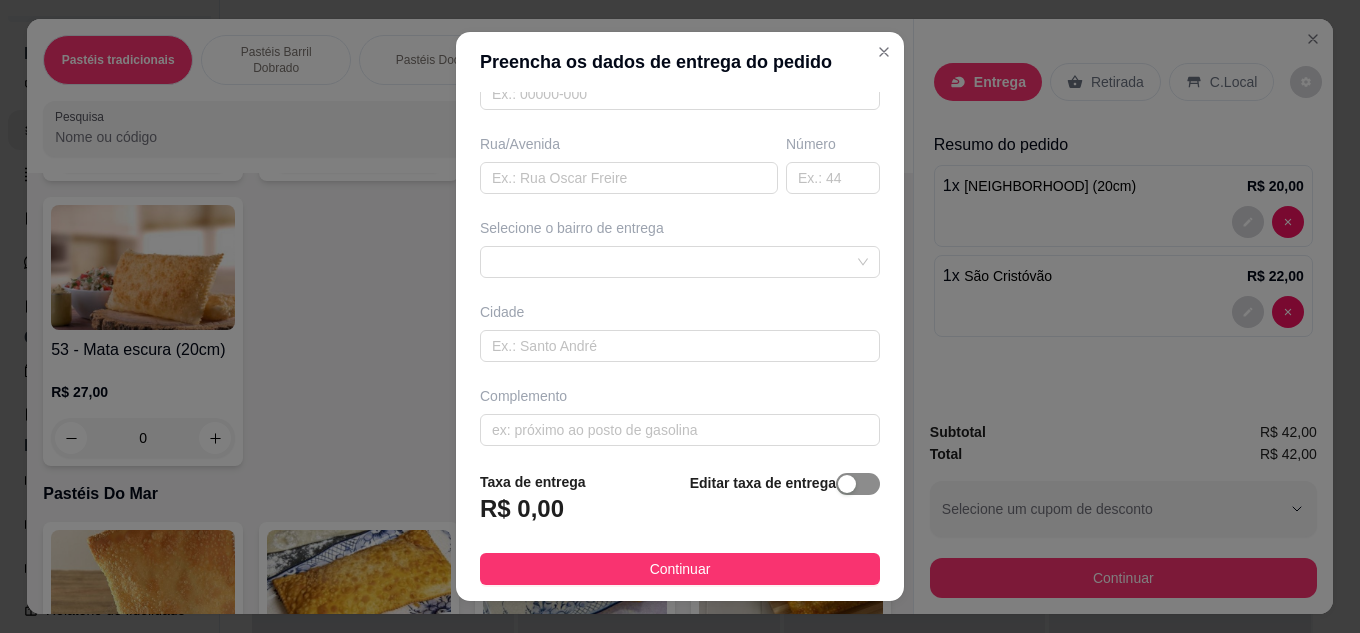 type on "nino" 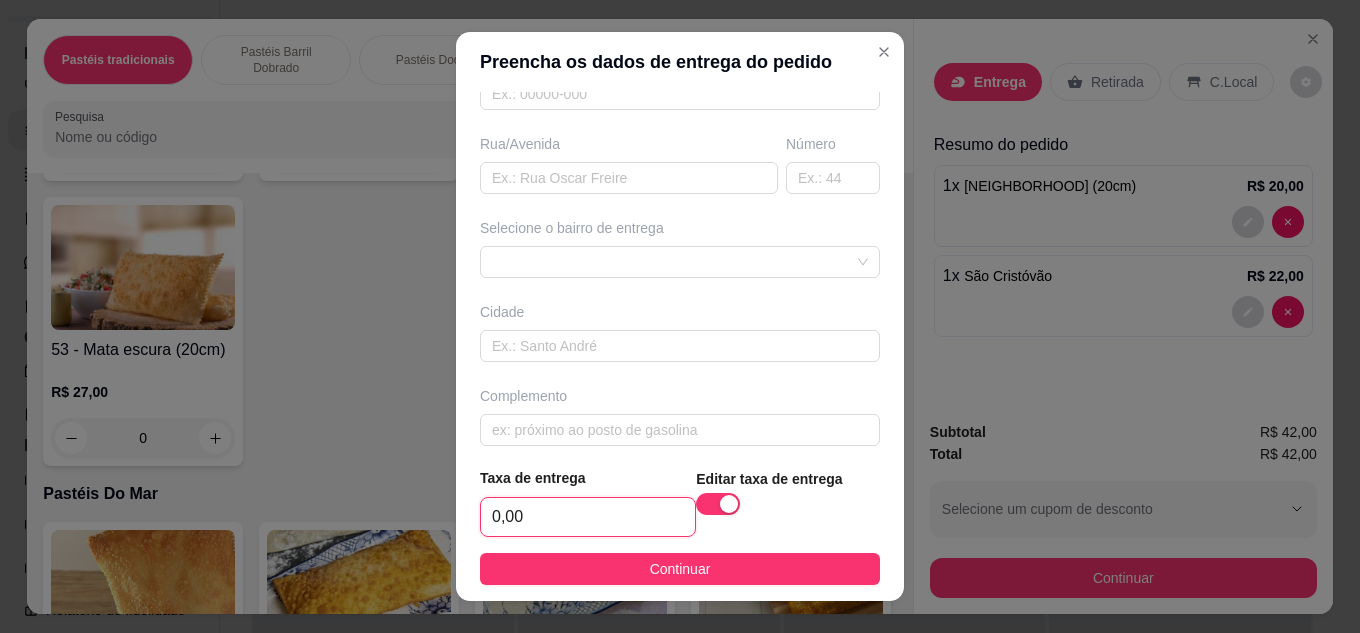 click on "0,00" at bounding box center (588, 517) 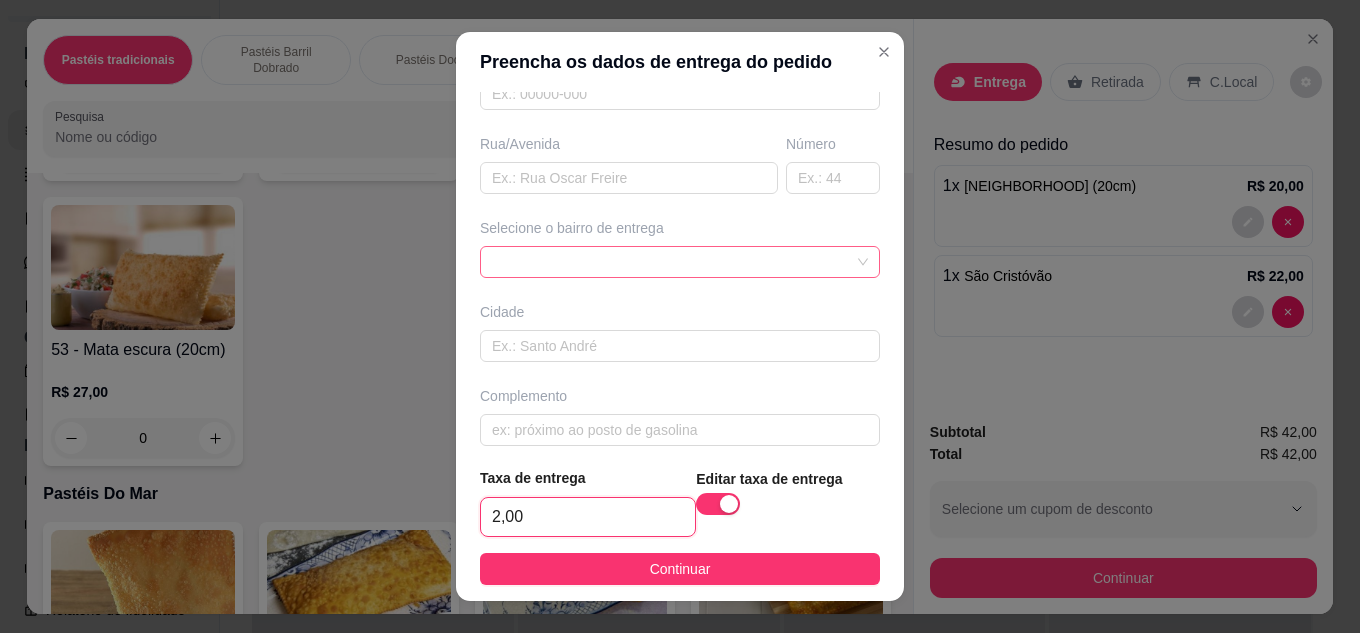 click at bounding box center (680, 262) 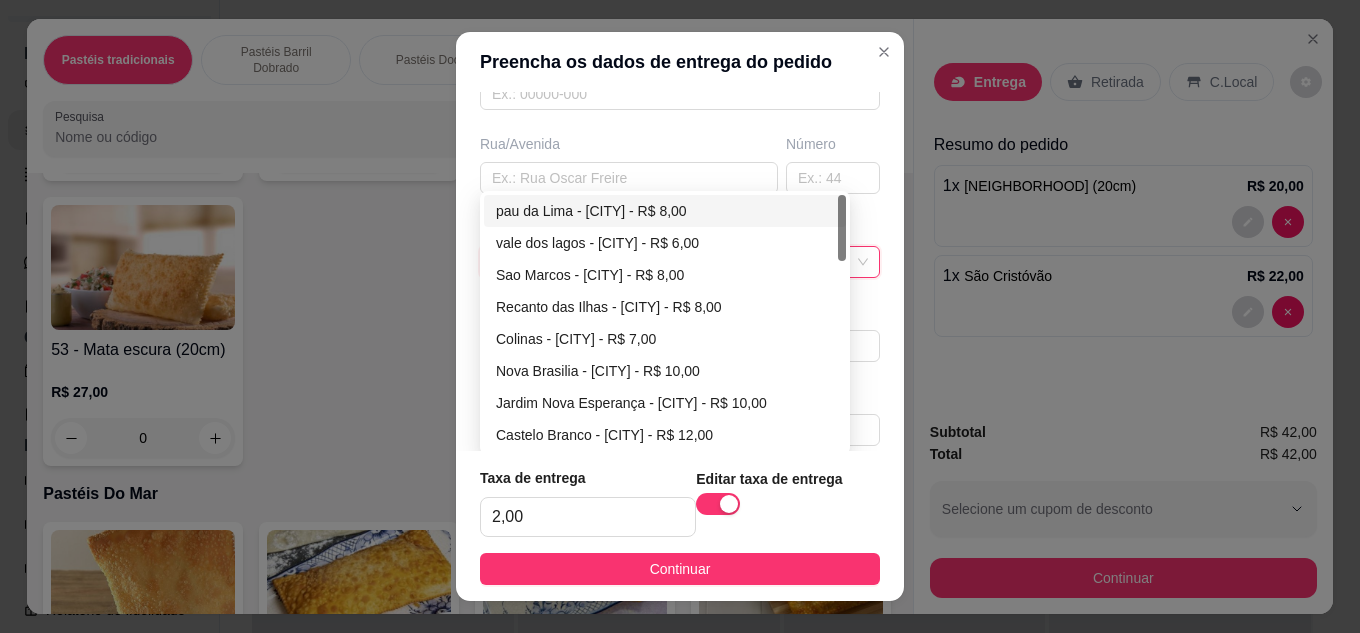 click on "Busque pelo cliente Número de contato 557 19324-6366 Nome do cliente nino CEP Rua/Avenida Número Selecione o bairro de entrega 650c7f309f71ef0f5d513578 650c801b9f71ef0f5d51357b pau da Lima - salvador -  R$ 8,00 vale dos lagos - salvador -  R$ 6,00 Sao Marcos - salvador -  R$ 8,00 Recanto das Ilhas - salvador -  R$ 8,00 Colinas  - salvador -  R$ 7,00 Nova Brasilia - salvador -  R$ 10,00 Jardim Nova Esperança - salvador -  R$ 10,00 Castelo Branco - salvador -  R$ 12,00 Pituaçu - salvador -  R$ 8,00 Canabrava - salvador -  R$ 5,00 Cidade Complemento" at bounding box center [680, 272] 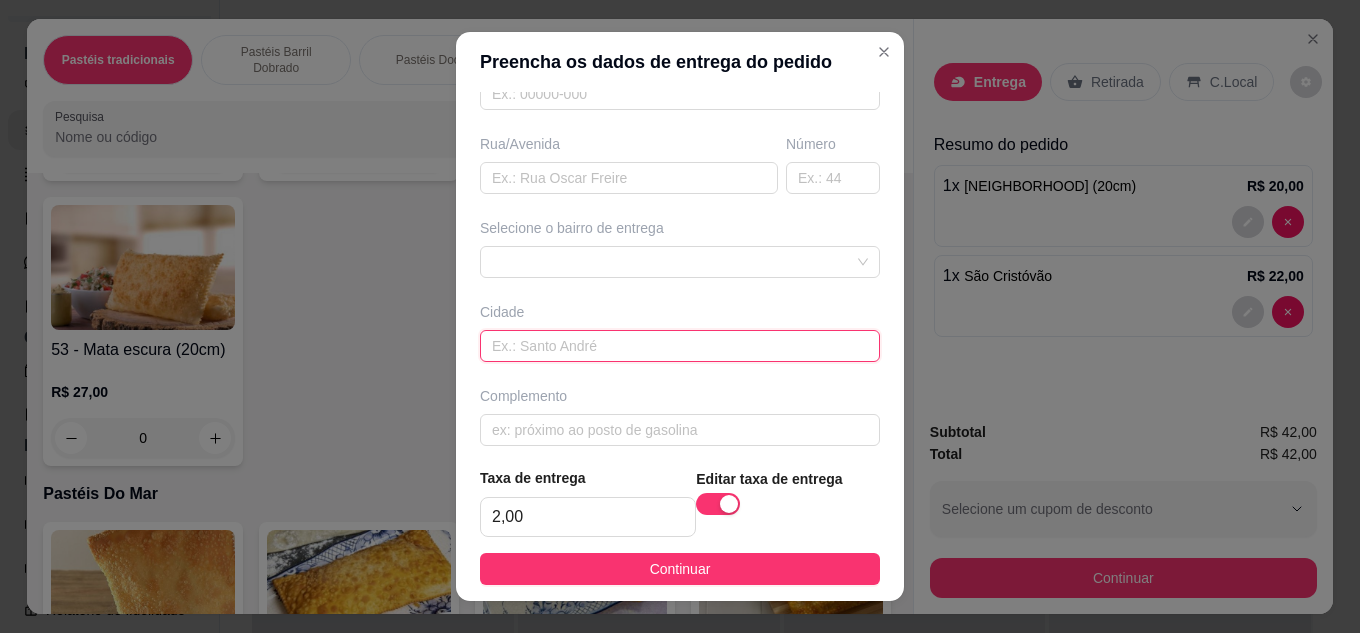 click at bounding box center (680, 346) 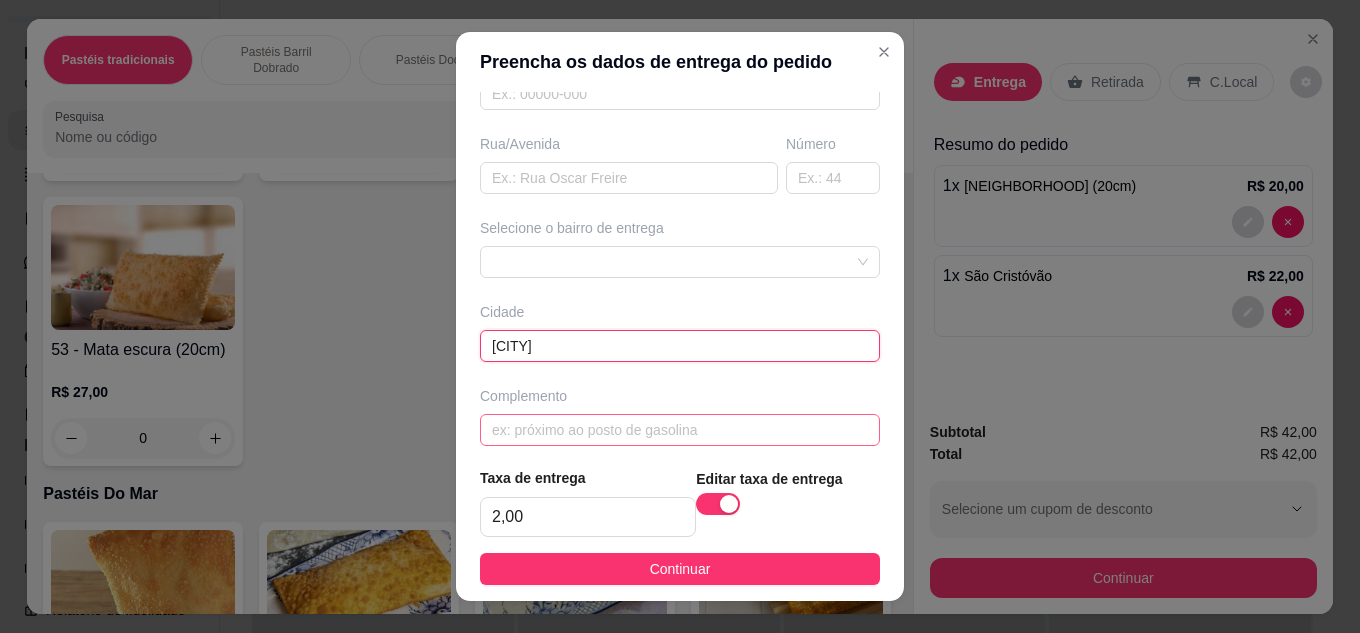 type on "[CITY]" 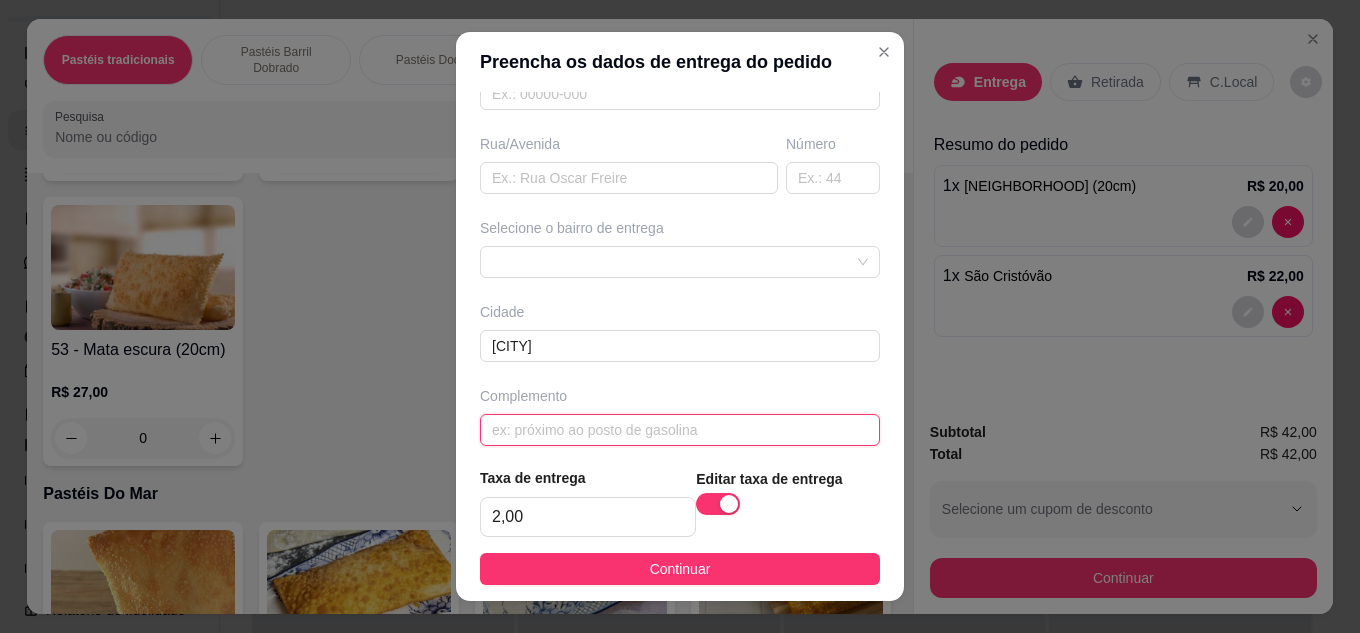 click at bounding box center [680, 430] 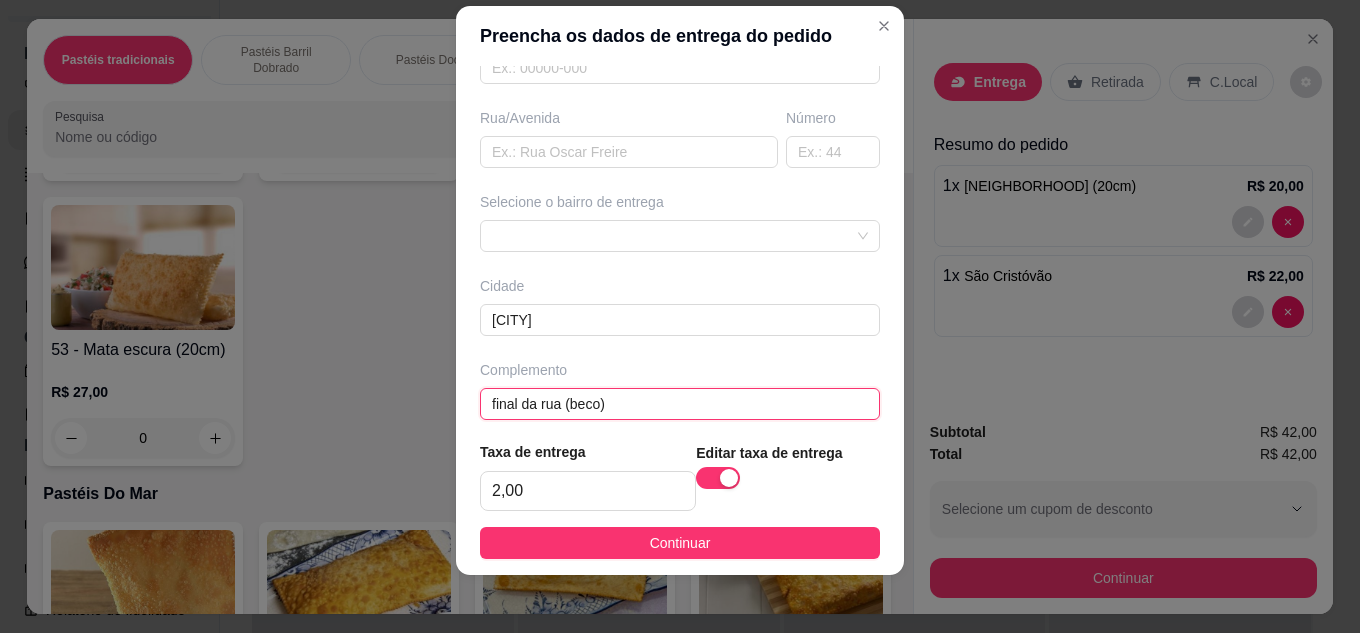 scroll, scrollTop: 32, scrollLeft: 0, axis: vertical 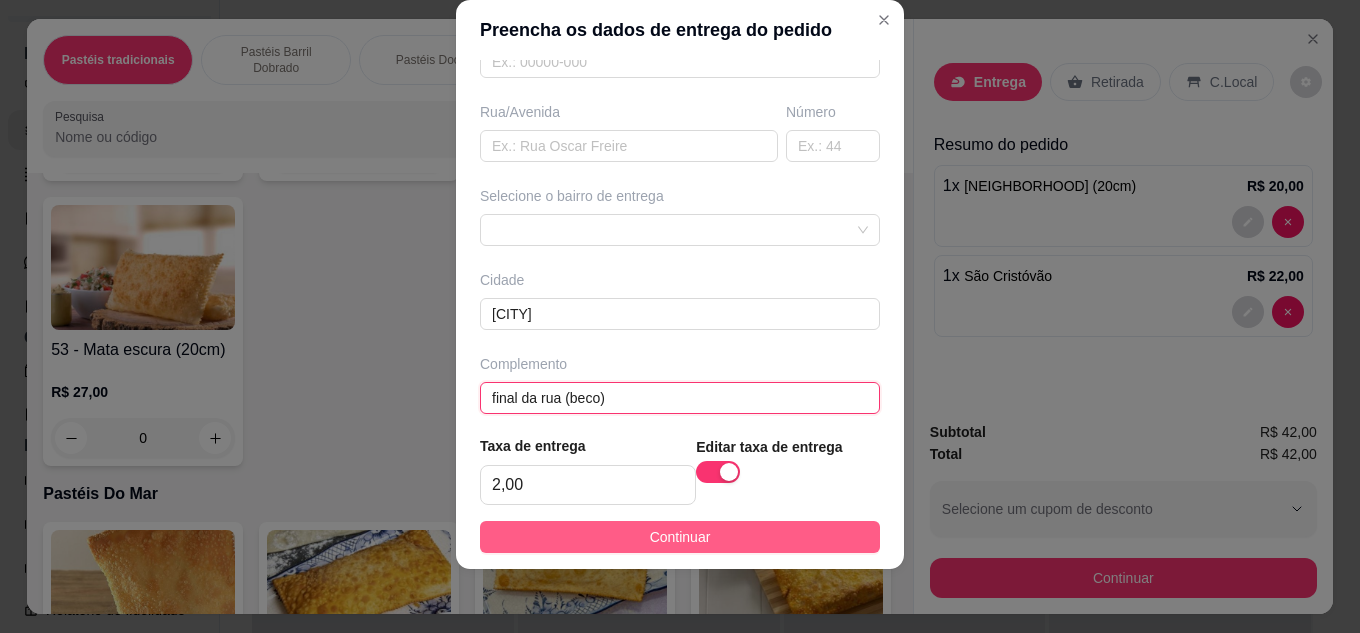type on "final da rua (beco)" 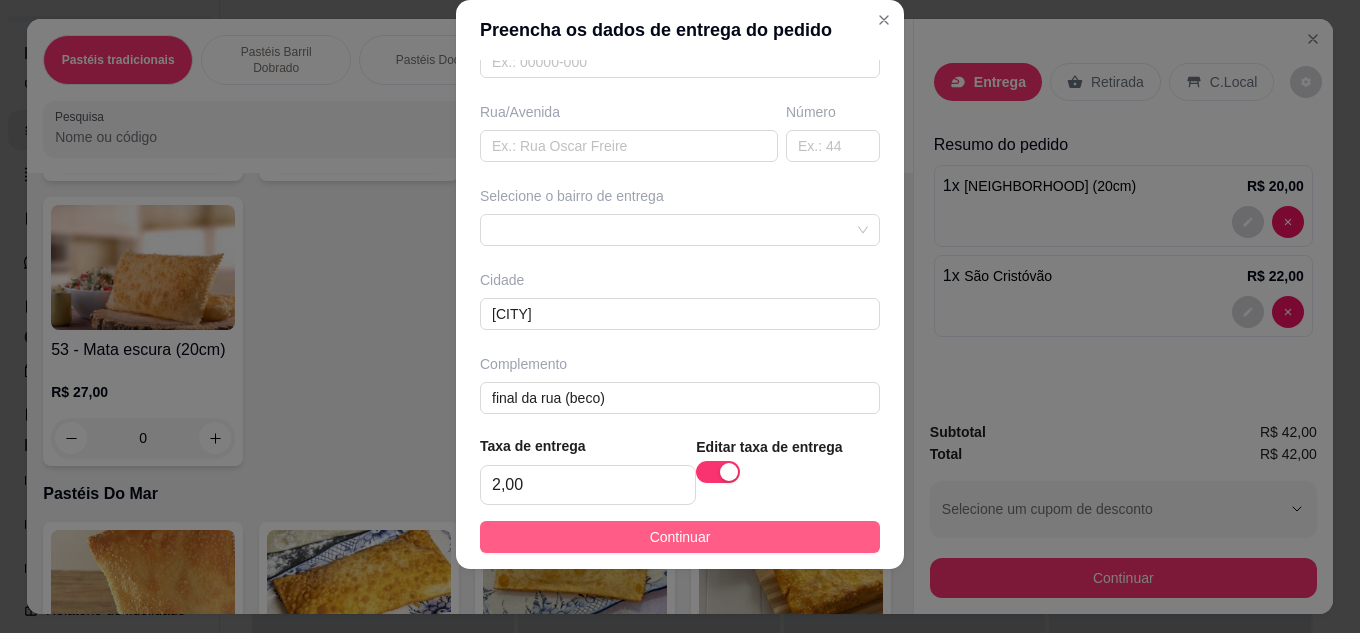 click on "Continuar" at bounding box center (680, 537) 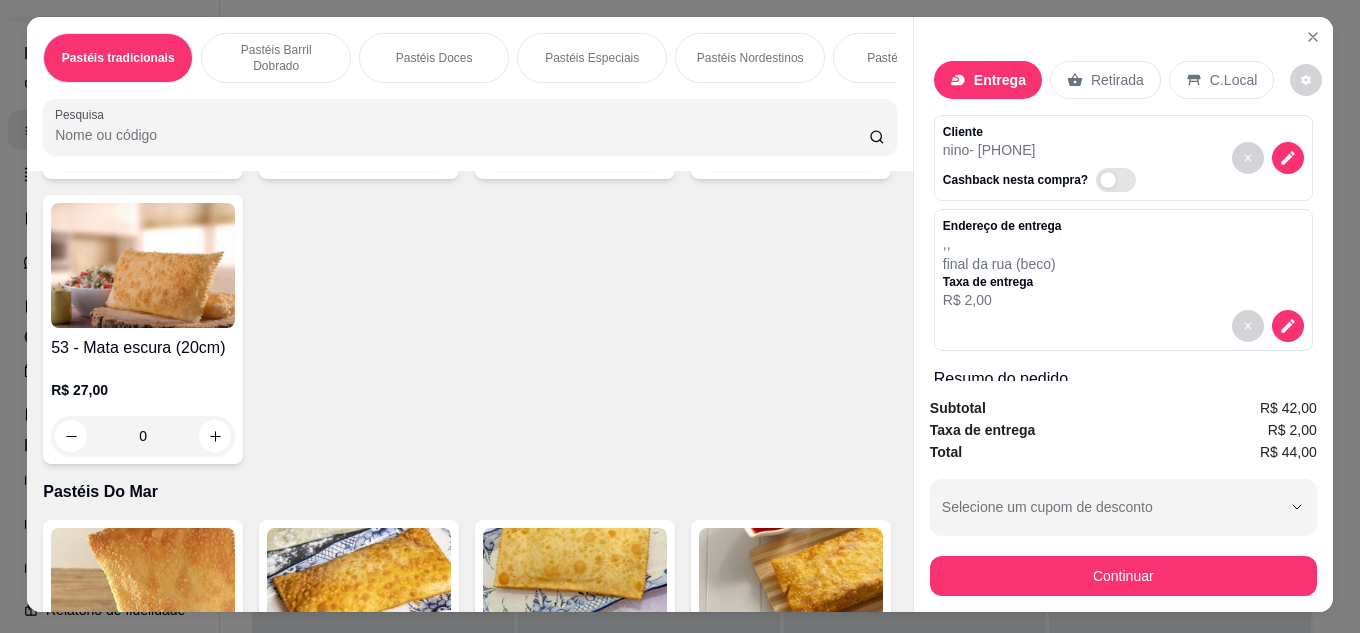 scroll, scrollTop: 0, scrollLeft: 0, axis: both 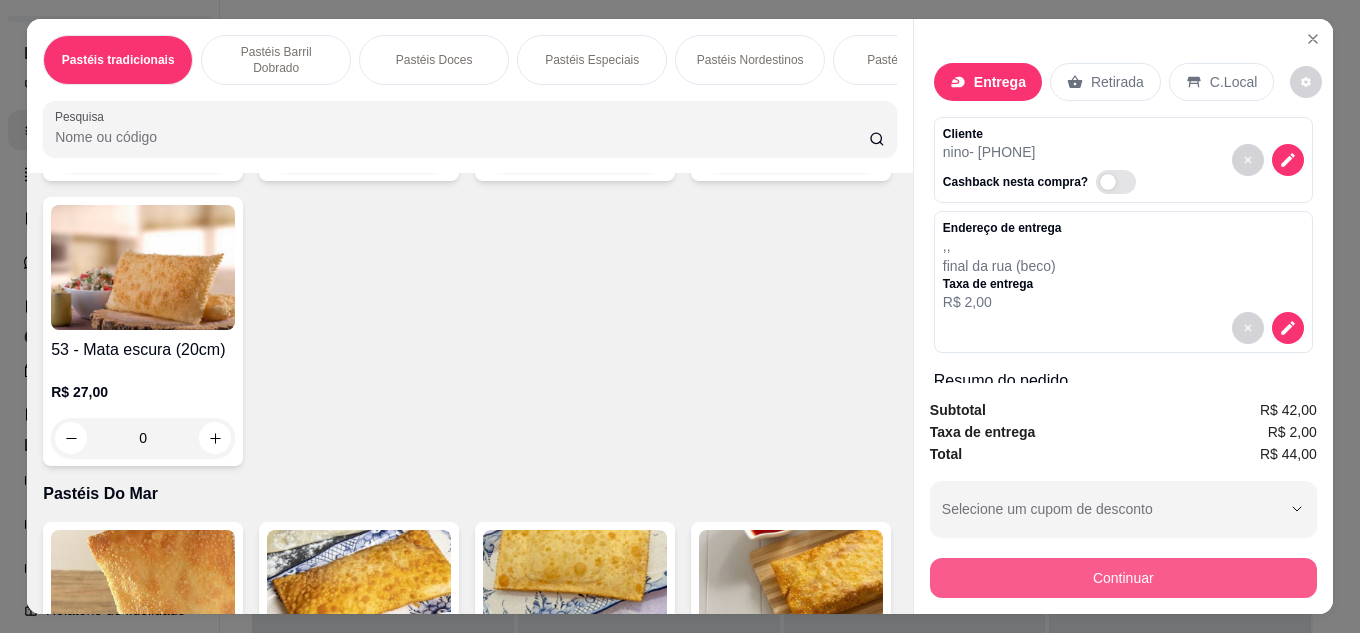 click on "Continuar" at bounding box center (1123, 578) 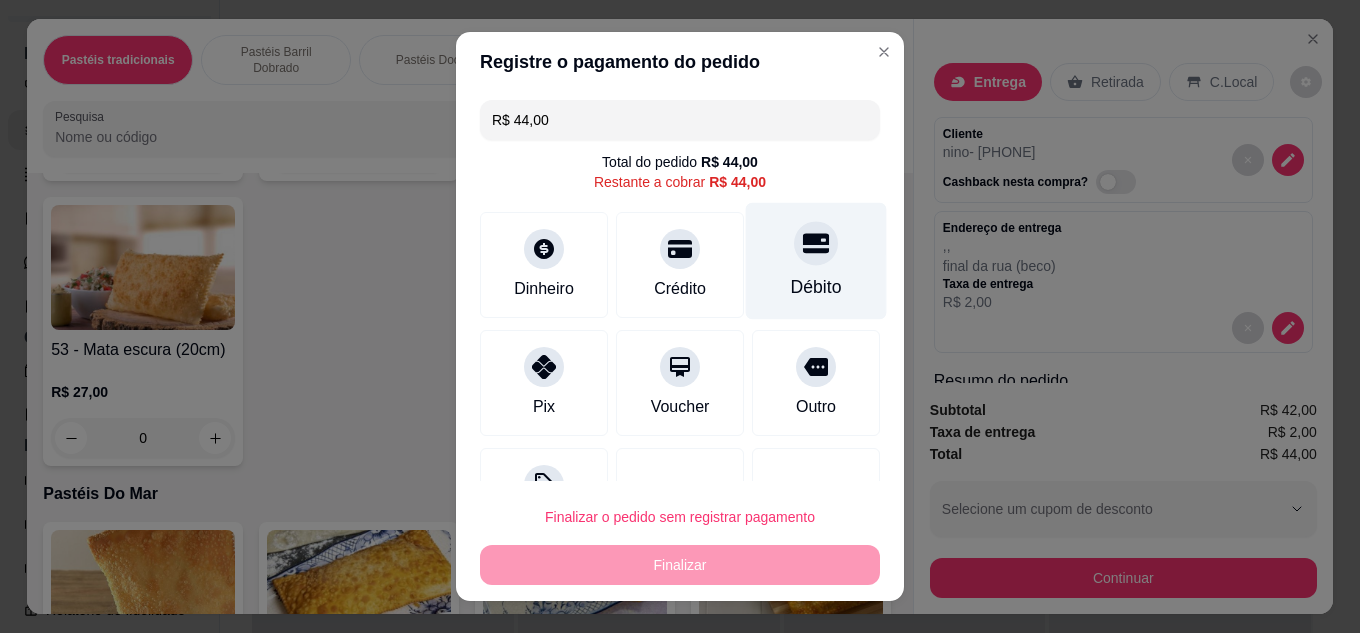 click 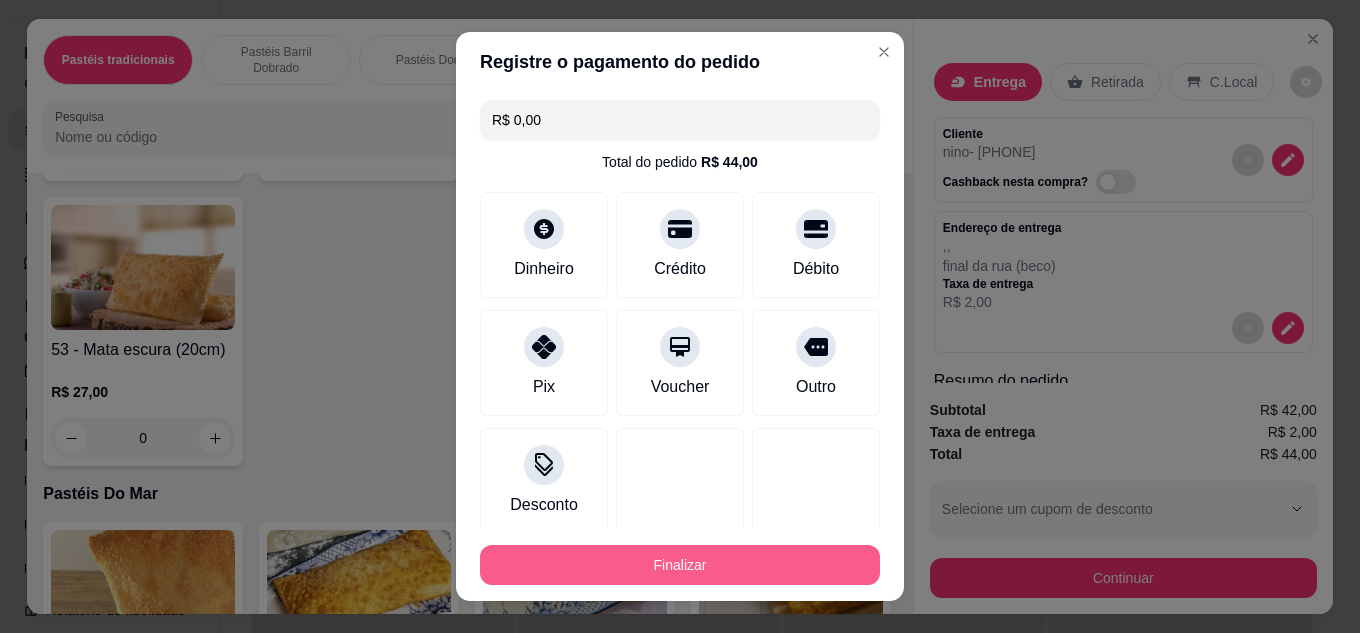 click on "Finalizar" at bounding box center (680, 565) 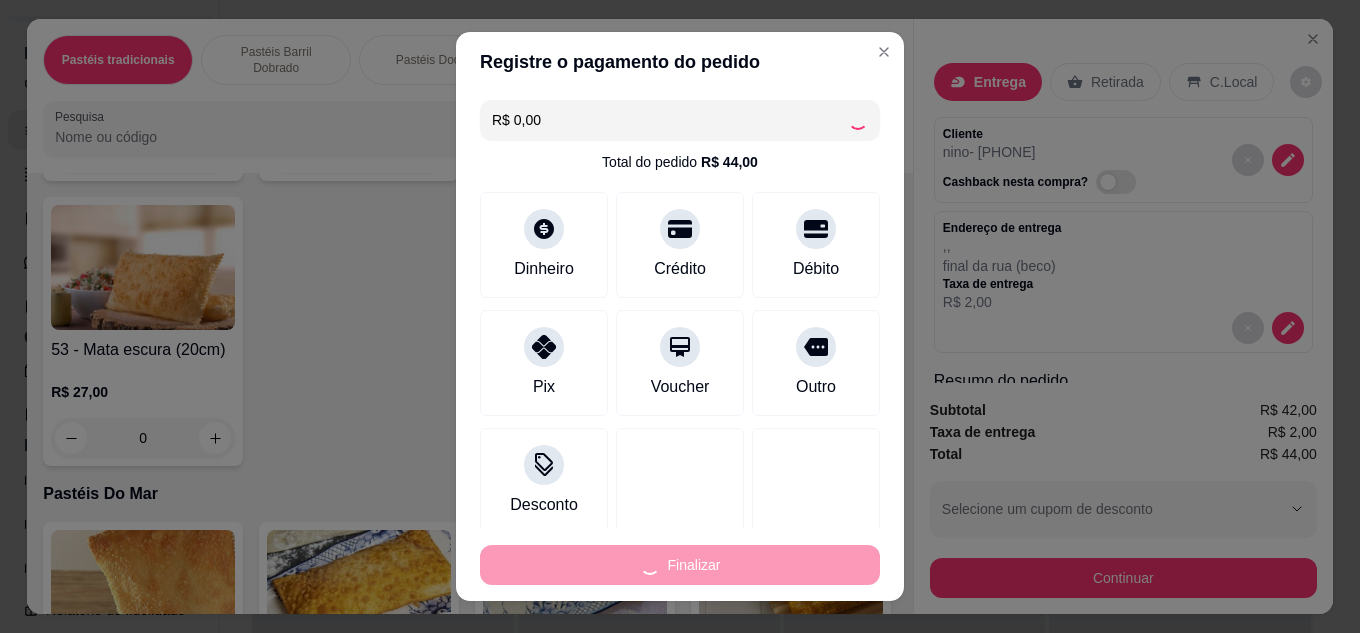 type on "0" 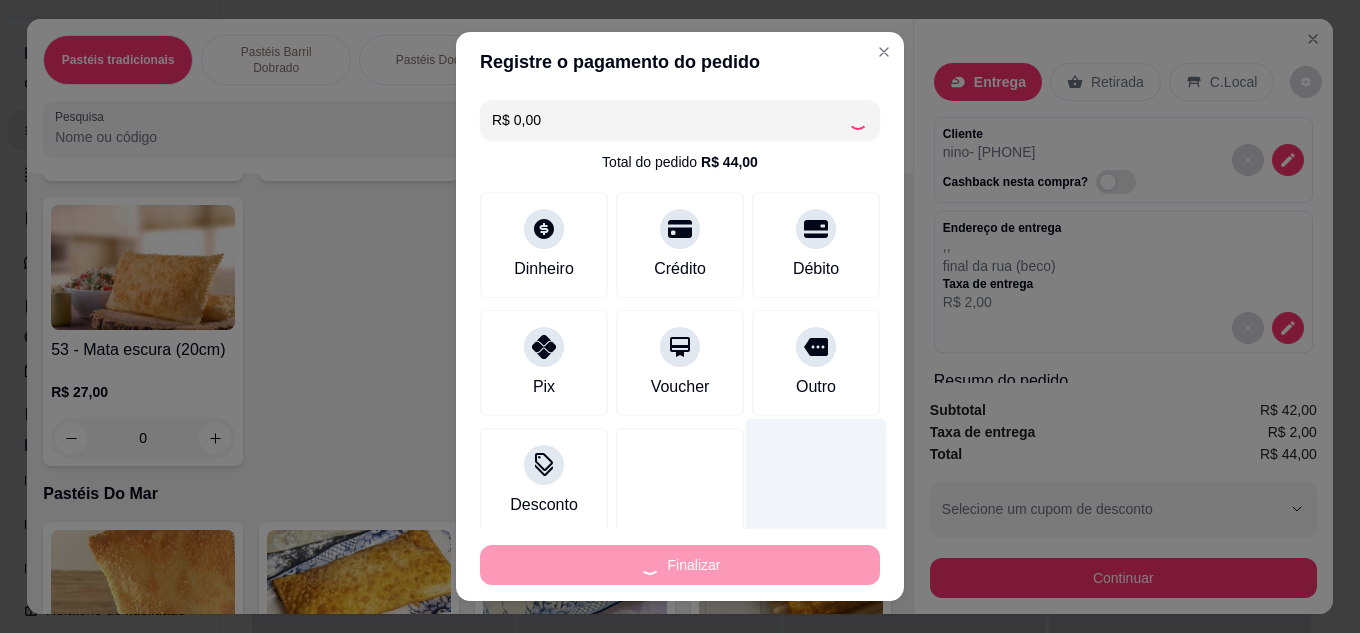 type on "-R$ 44,00" 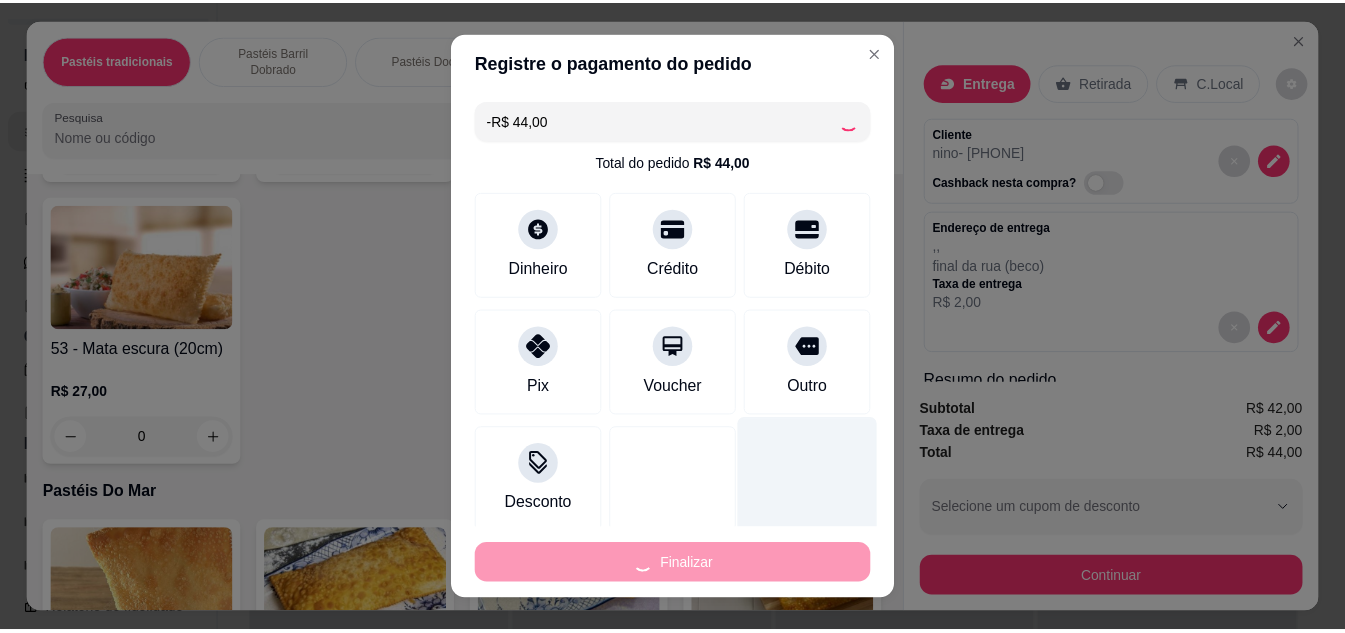 scroll, scrollTop: 3498, scrollLeft: 0, axis: vertical 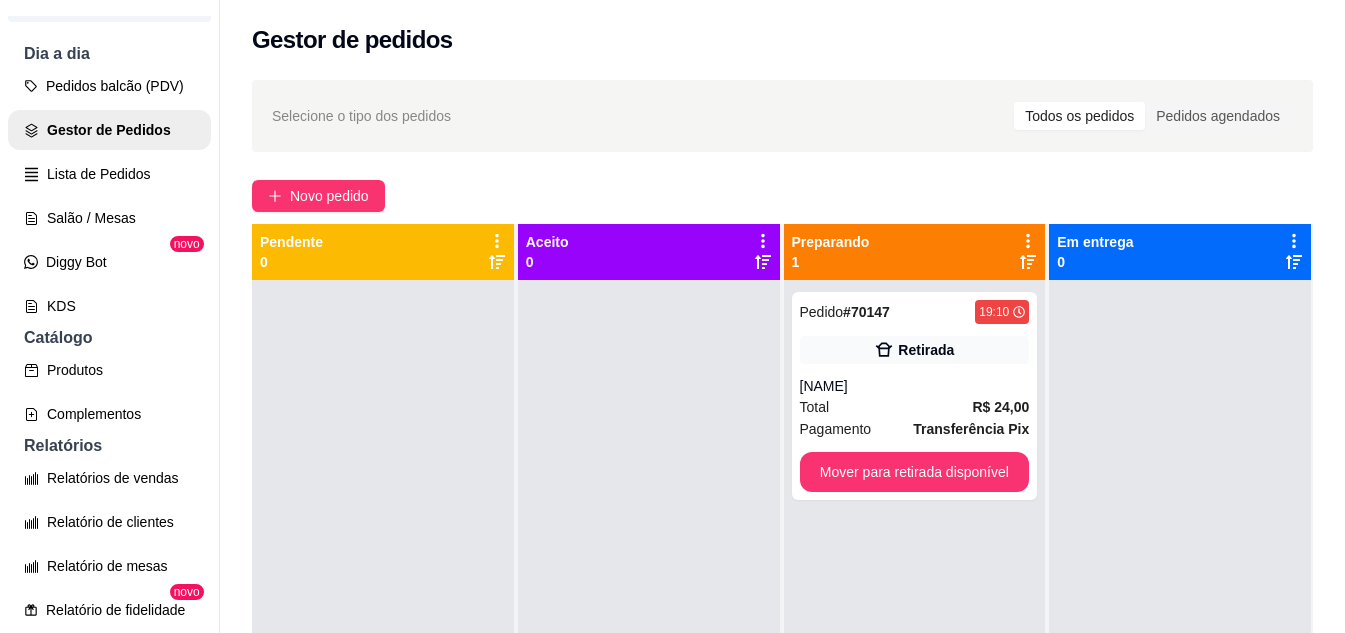 click at bounding box center [649, 596] 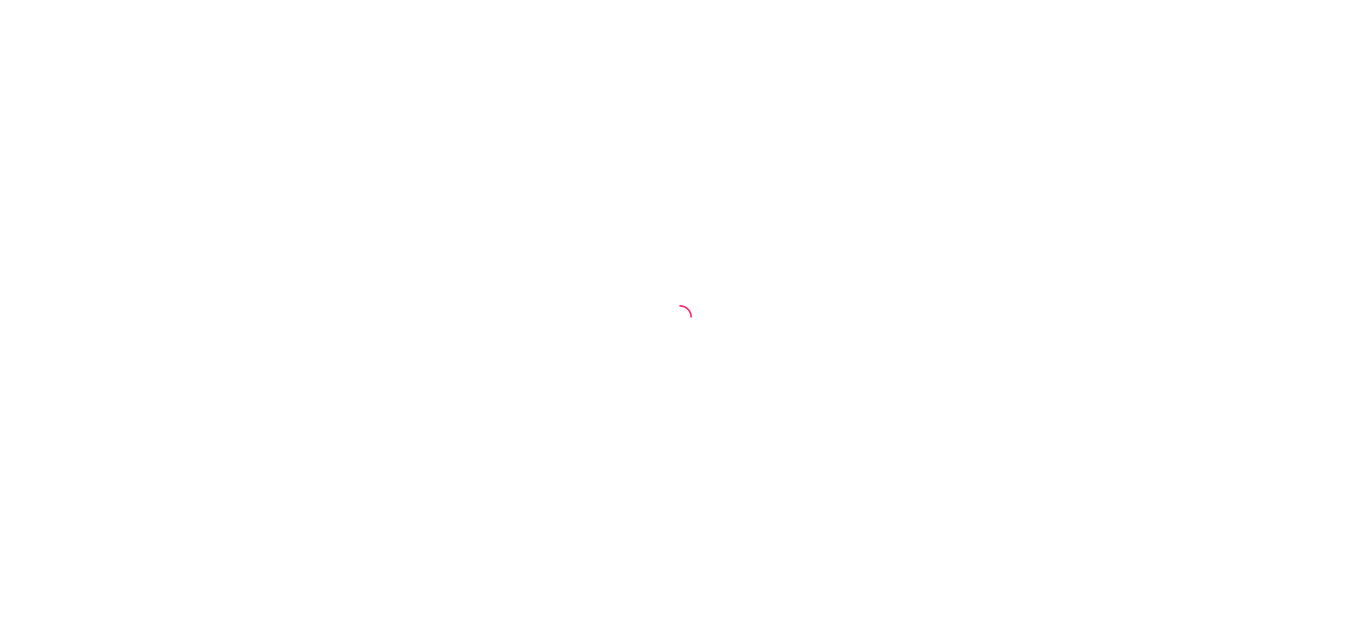 scroll, scrollTop: 0, scrollLeft: 0, axis: both 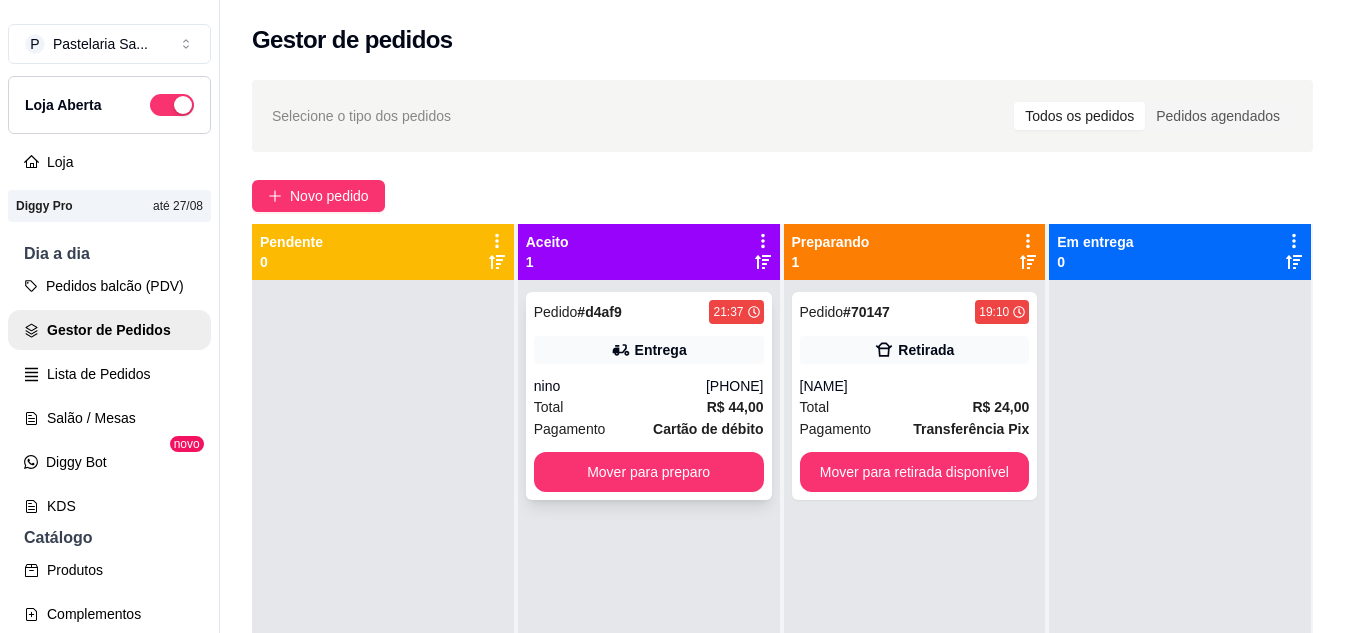 click on "[PHONE]" at bounding box center (735, 386) 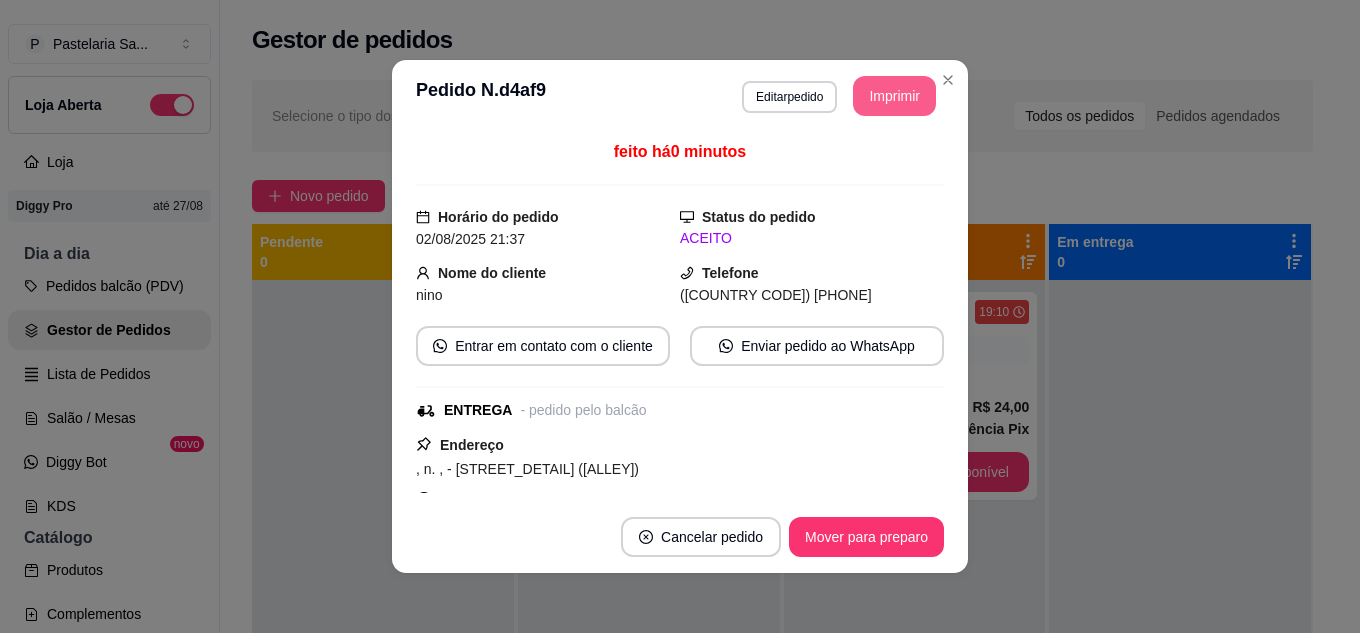 click on "Imprimir" at bounding box center [894, 96] 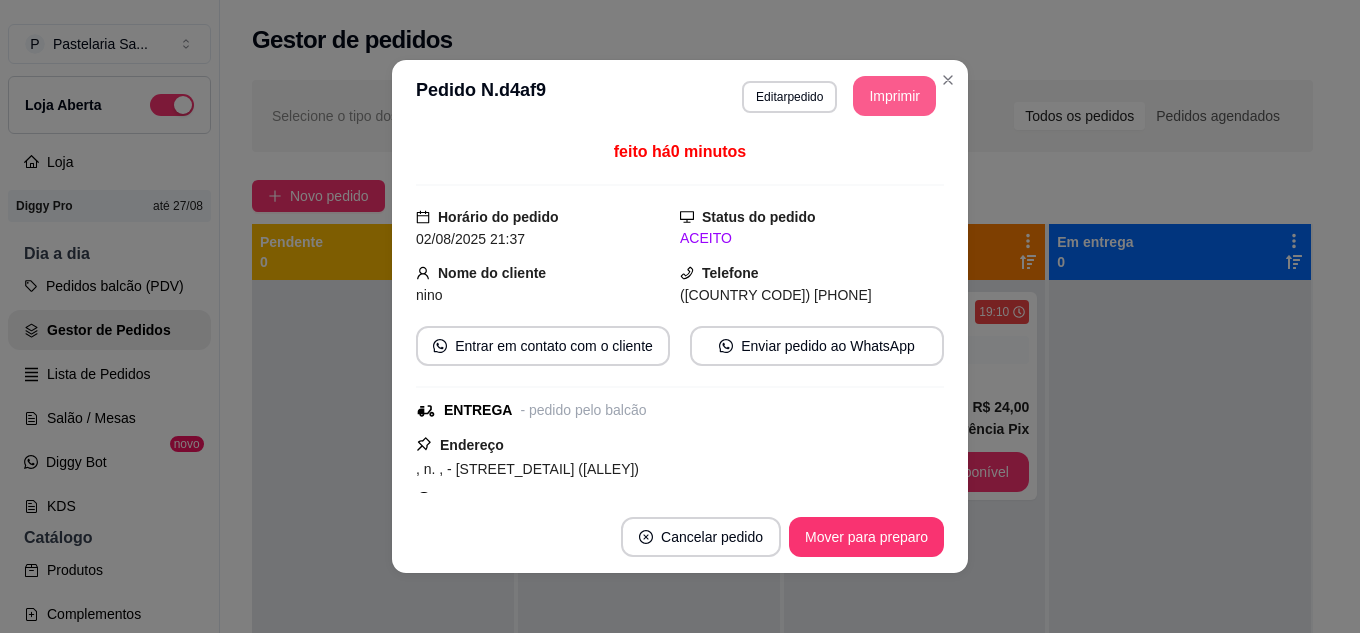 scroll, scrollTop: 0, scrollLeft: 0, axis: both 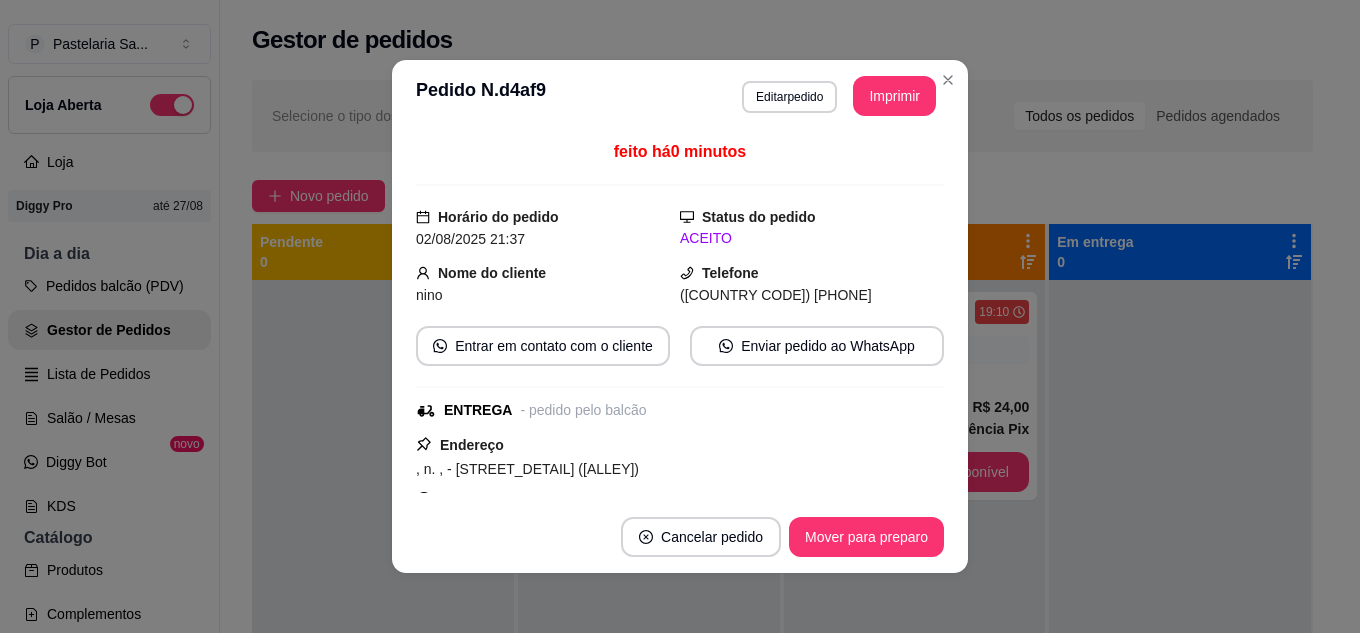 click on "feito há  0   minutos Horário do pedido [DATE] [TIME] Status do pedido ACEITO Nome do cliente [NAME]  Telefone ([COUNTRY CODE]) [PHONE] Entrar em contato com o cliente Enviar pedido ao WhatsApp ENTREGA - pedido pelo balcão Endereço  , n. ,  -  [STREET_DETAIL] ([ALLEY]) Taxa de entrega  R$ 2,00 Copiar Endereço Pagamento Cartão de débito   R$ 44,00 Resumo do pedido 1 x     [PRODUCT] ([SIZE]) R$ 20,00 1 x     [PRODUCT] R$ 22,00 Subtotal R$ 42,00 Total R$ 44,00" at bounding box center (680, 316) 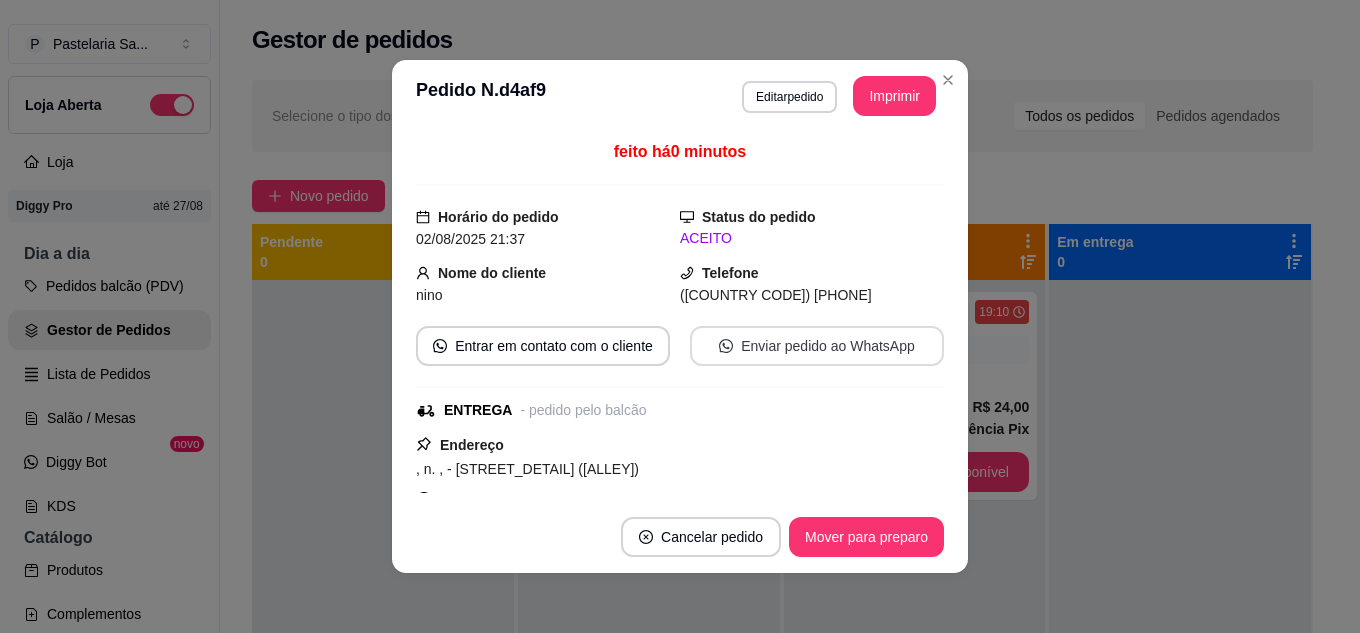 click on "Enviar pedido ao WhatsApp" at bounding box center [817, 346] 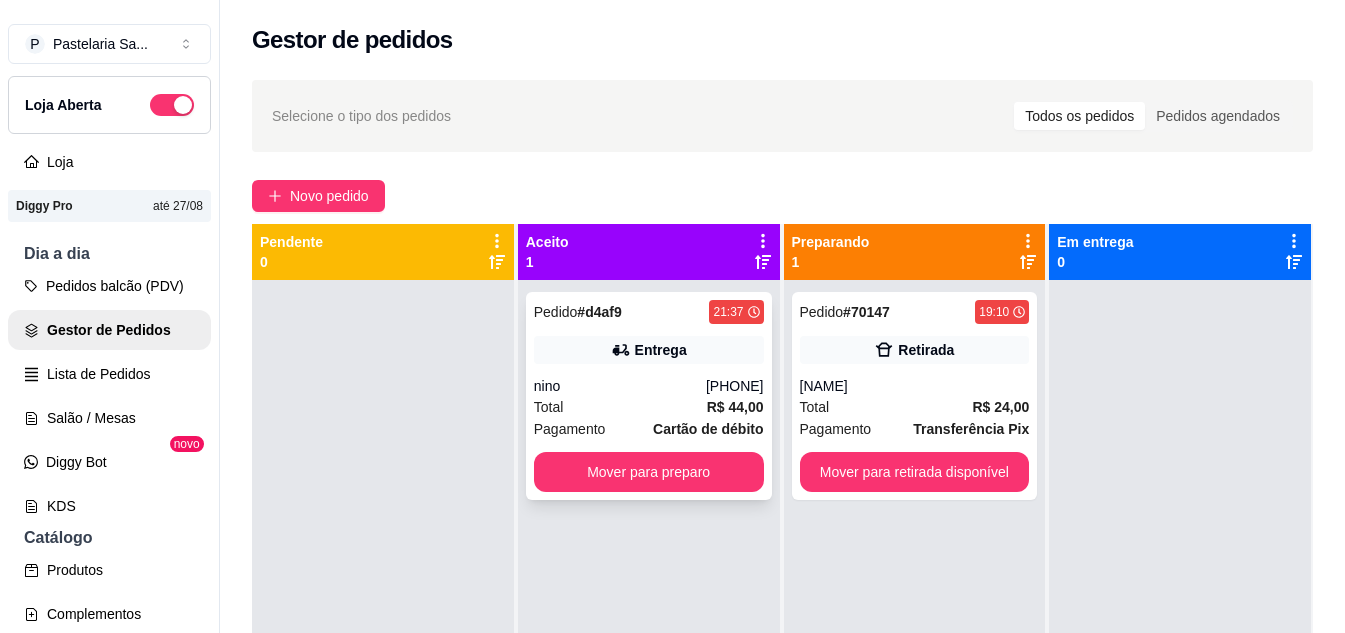 click on "Entrega" at bounding box center (661, 350) 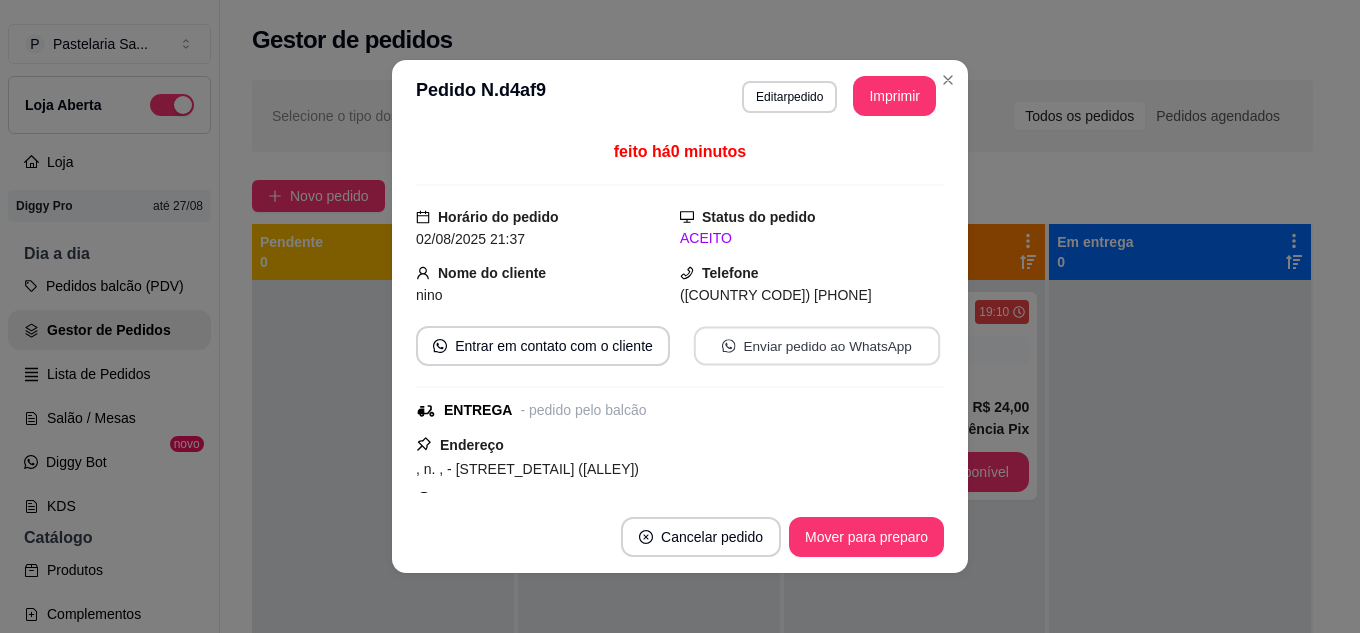 click on "Enviar pedido ao WhatsApp" at bounding box center [817, 346] 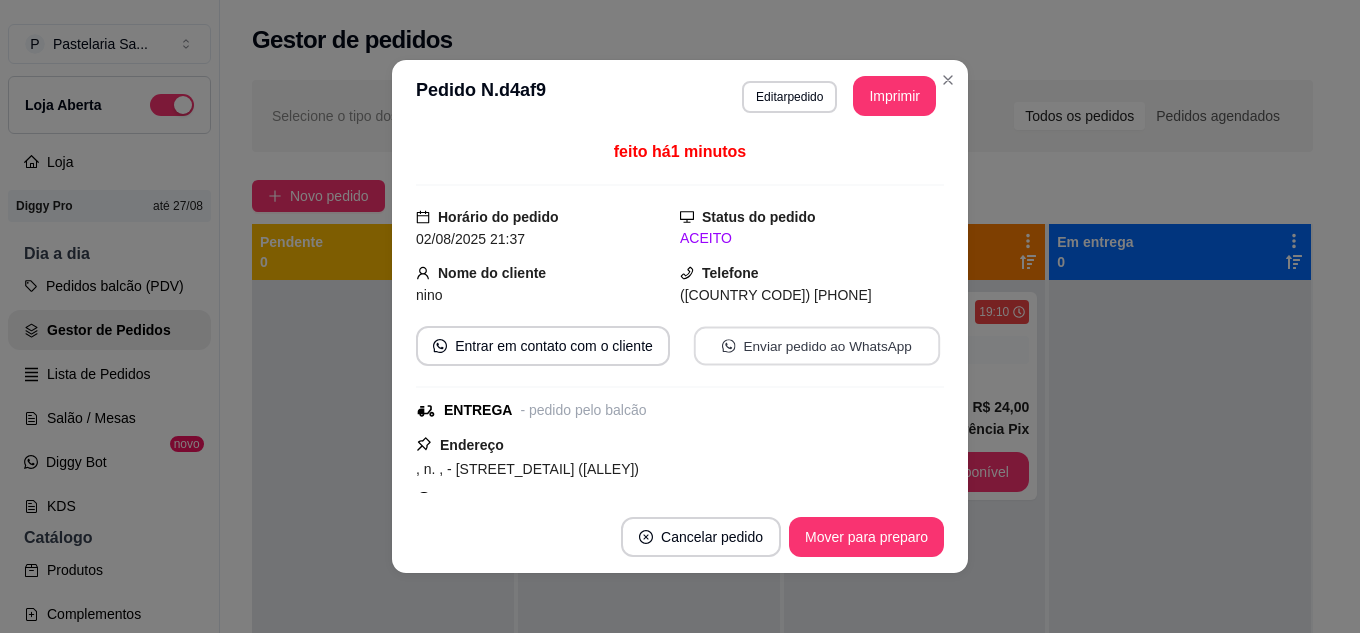 click on "Enviar pedido ao WhatsApp" at bounding box center [817, 346] 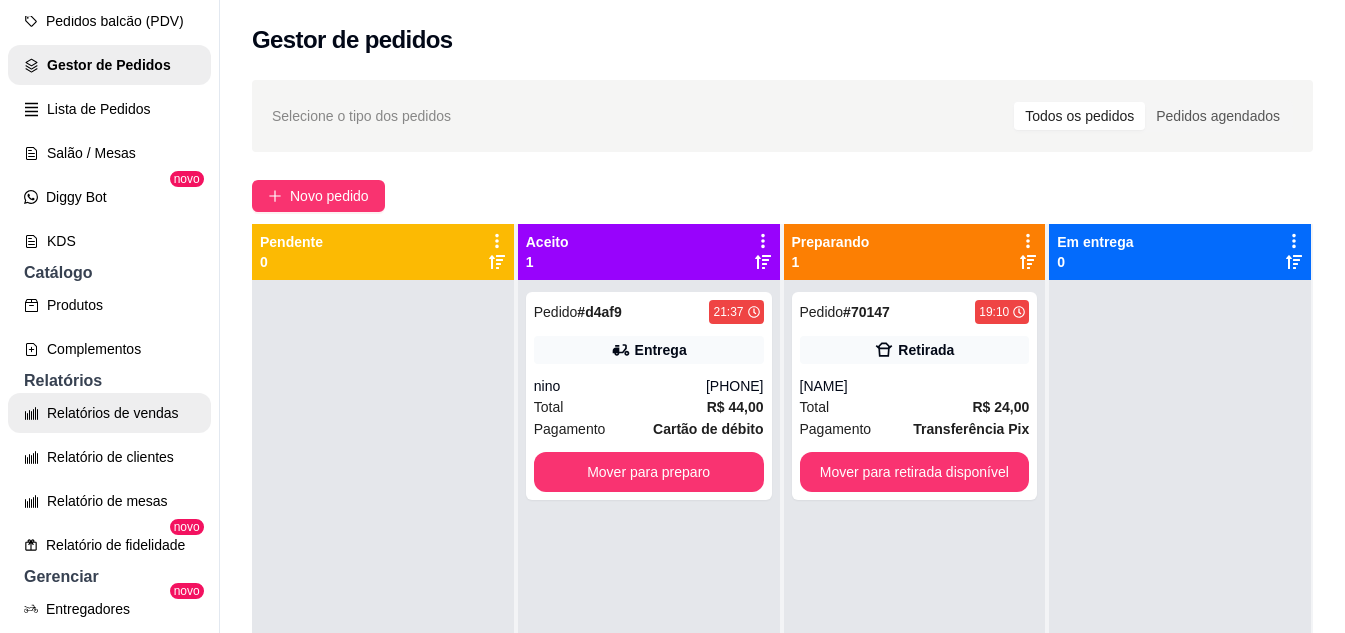 scroll, scrollTop: 300, scrollLeft: 0, axis: vertical 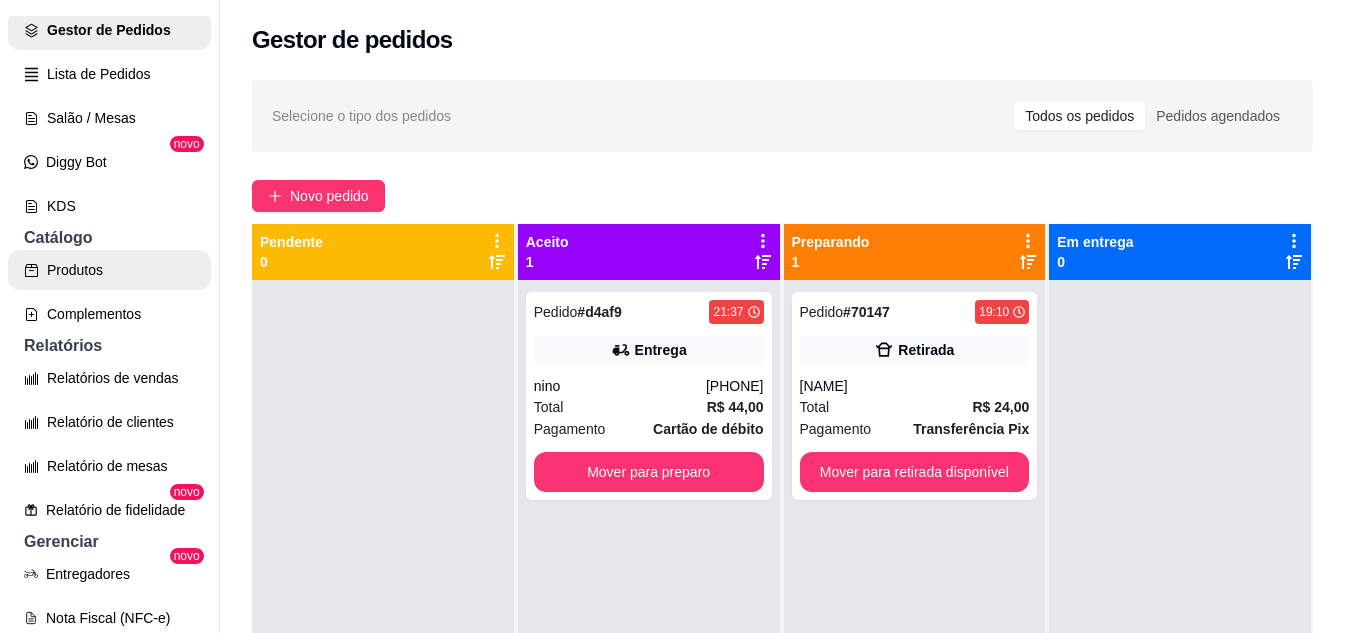 click on "Produtos" at bounding box center (109, 270) 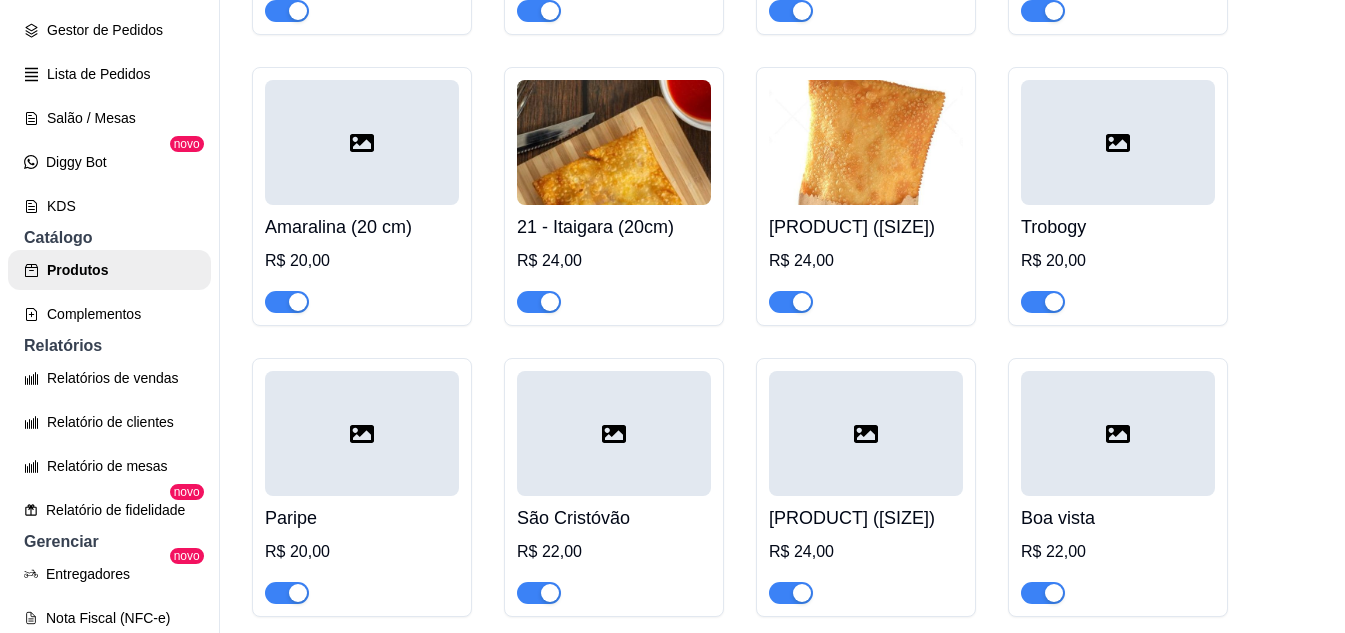 scroll, scrollTop: 3300, scrollLeft: 0, axis: vertical 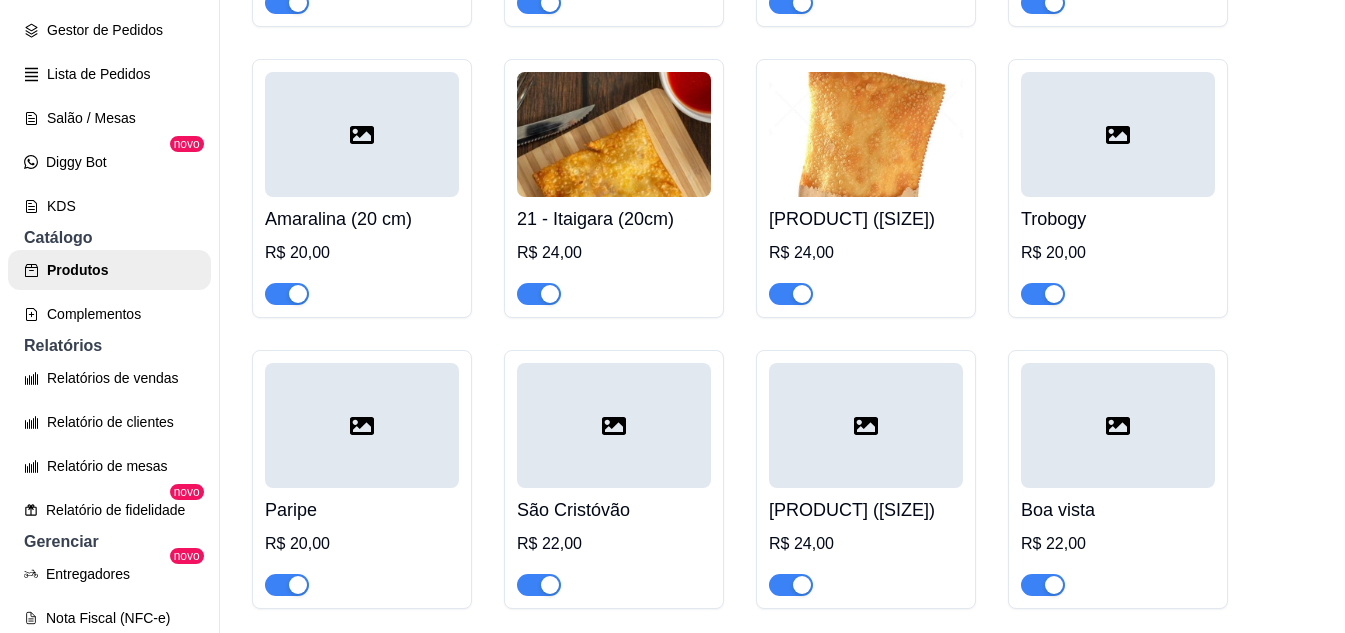 click at bounding box center [614, 425] 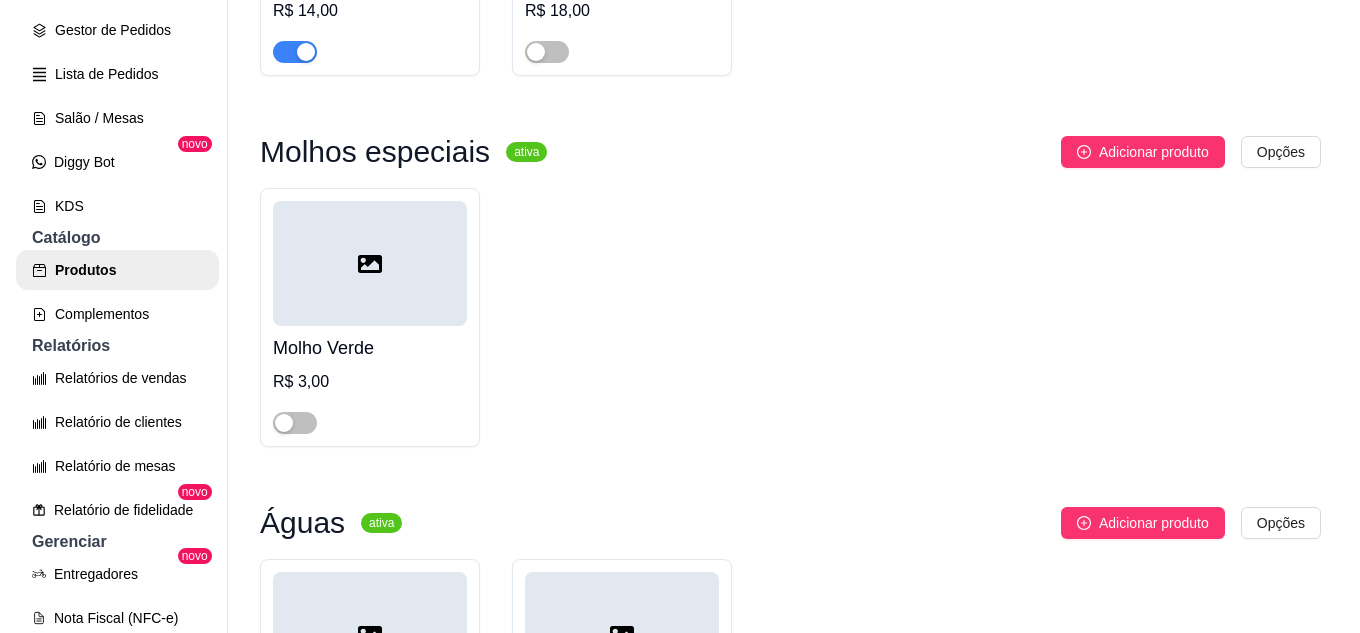 scroll, scrollTop: 7600, scrollLeft: 0, axis: vertical 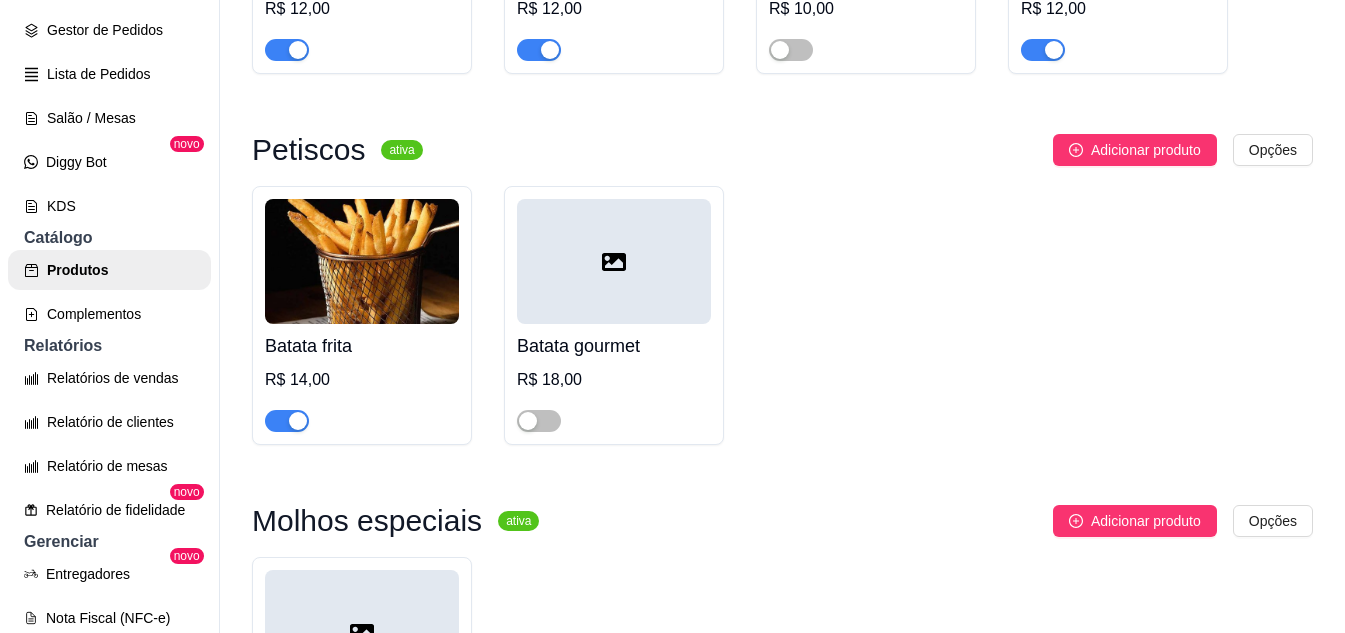 click at bounding box center (362, 261) 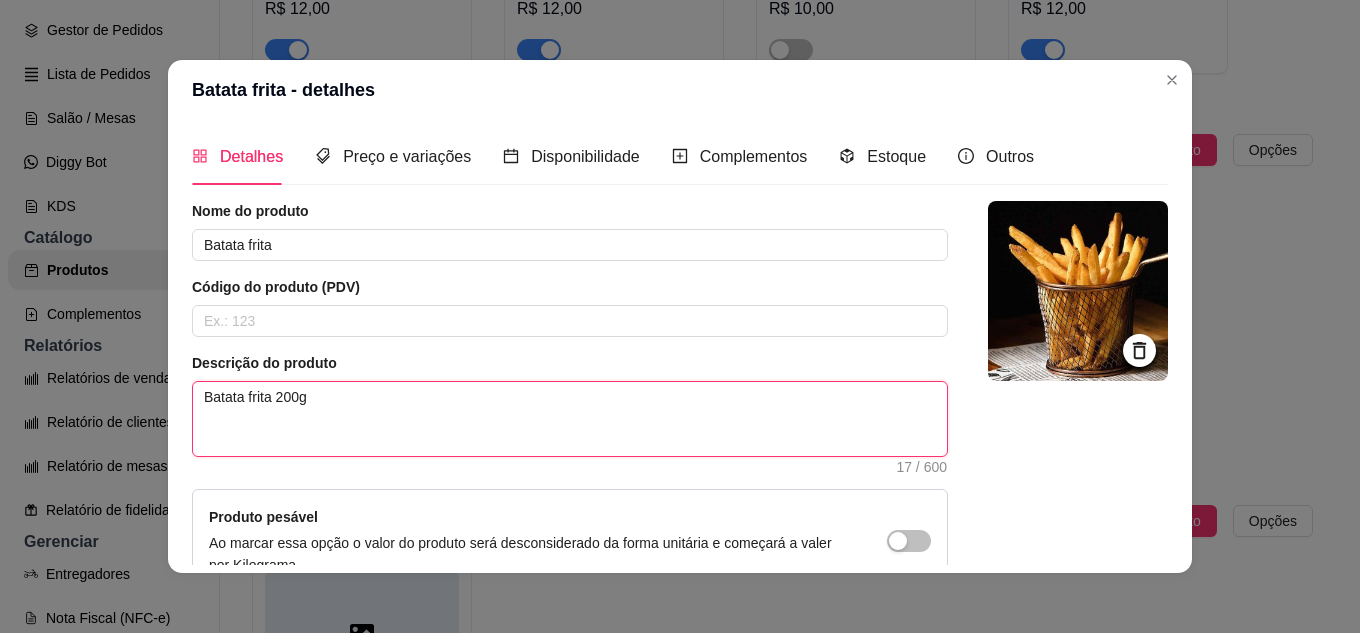 click on "Batata frita 200g" at bounding box center [570, 419] 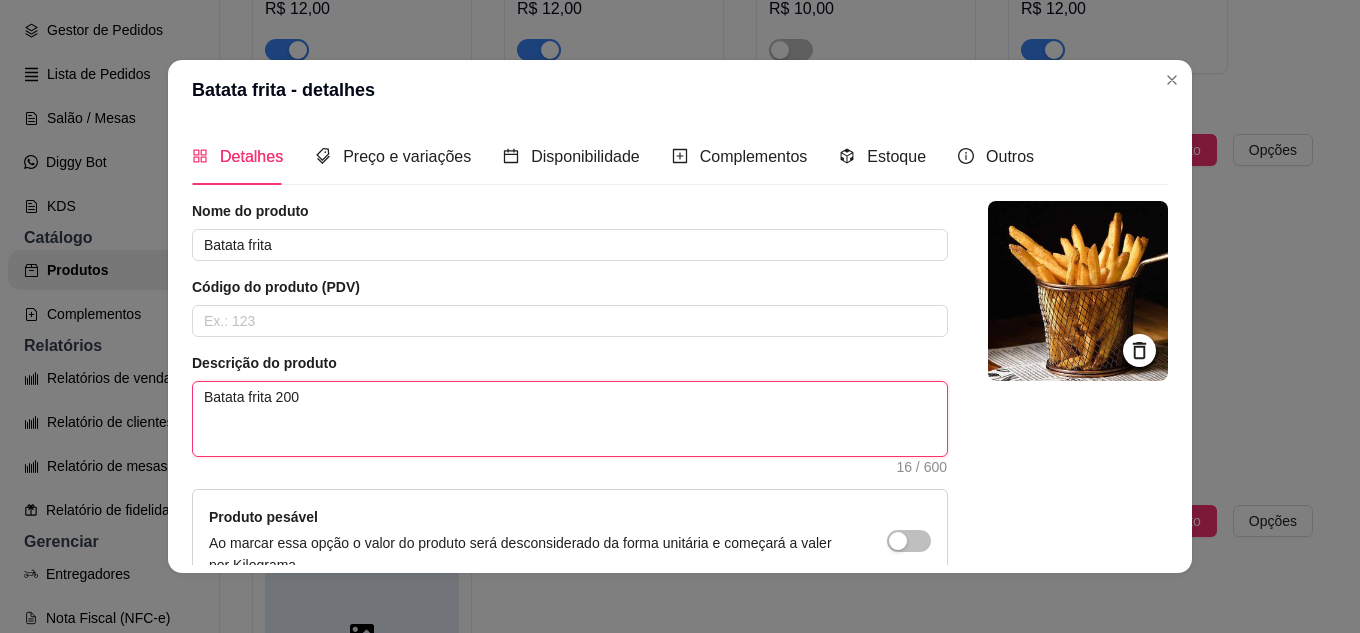 type 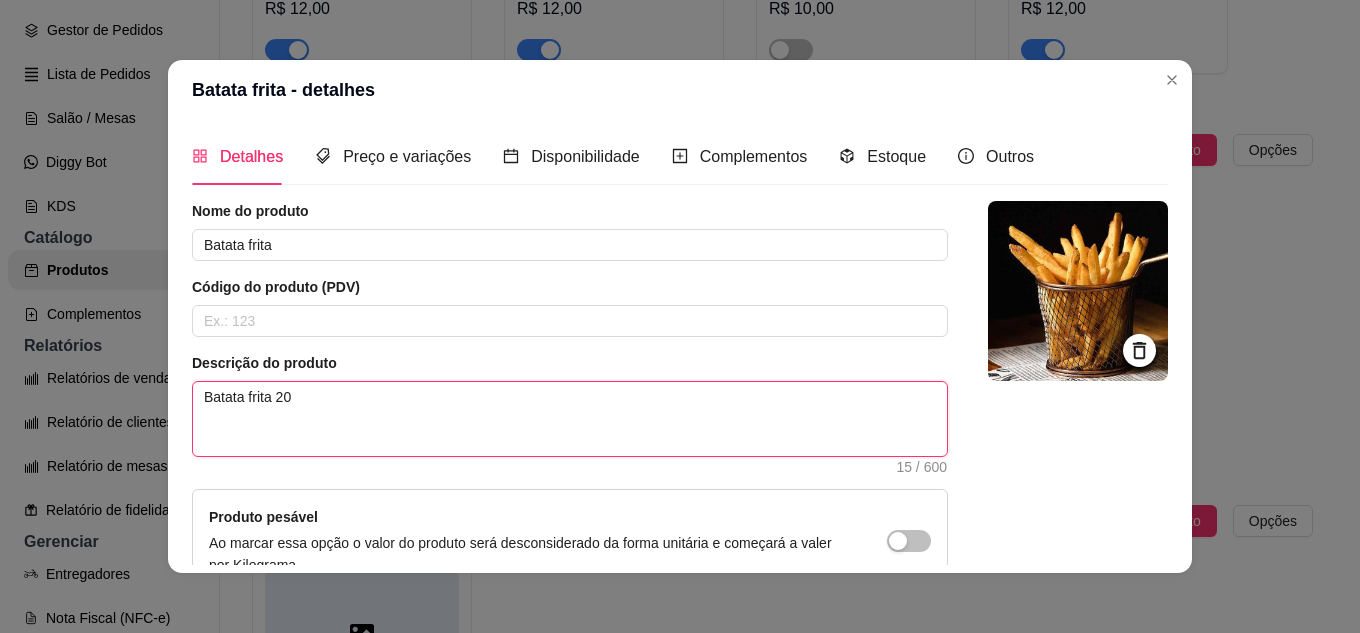 type 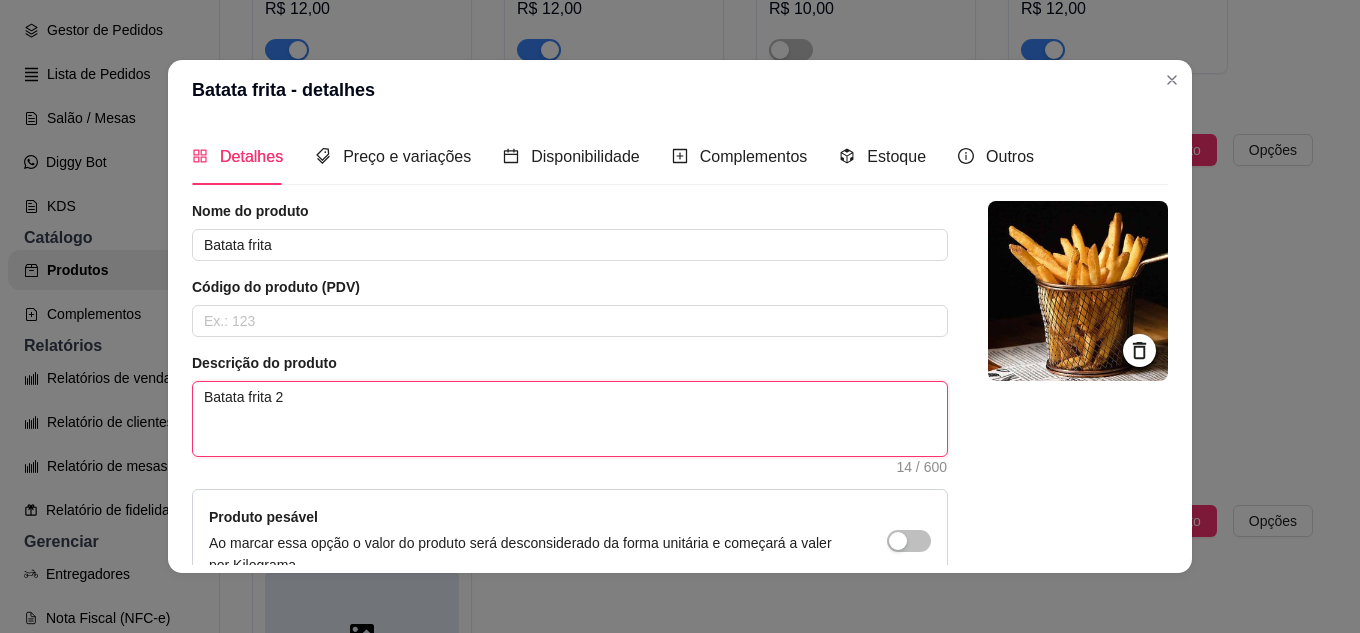 type 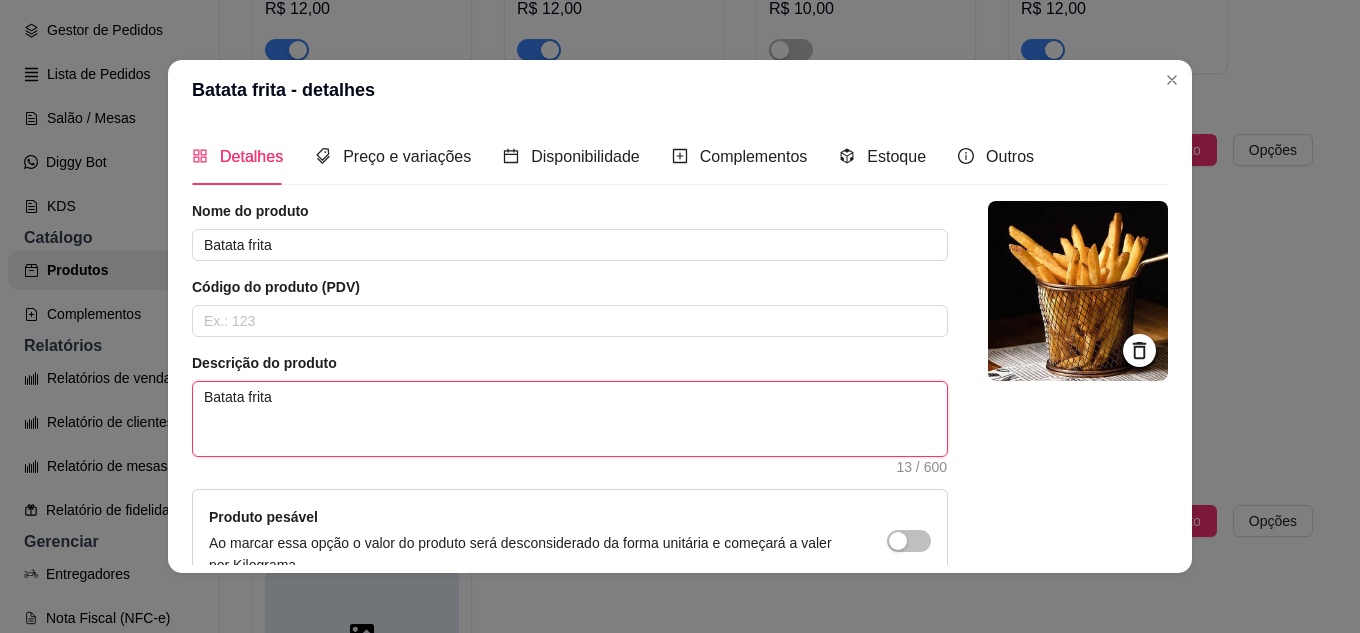 type 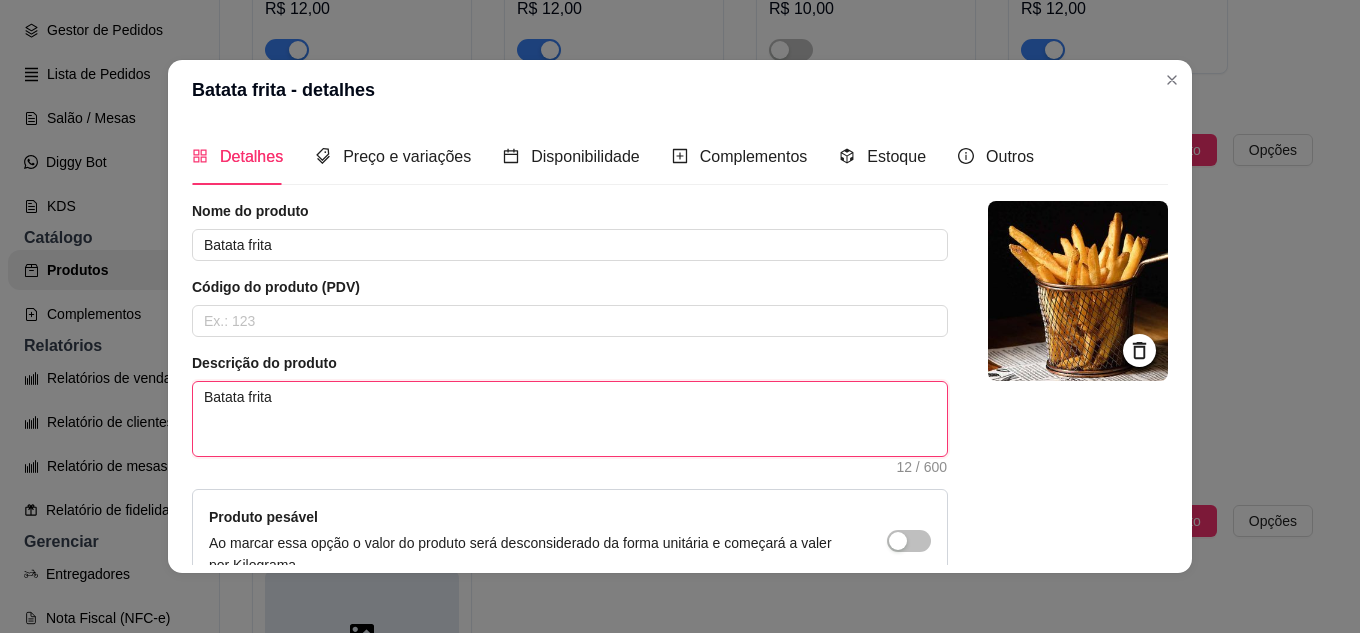 type 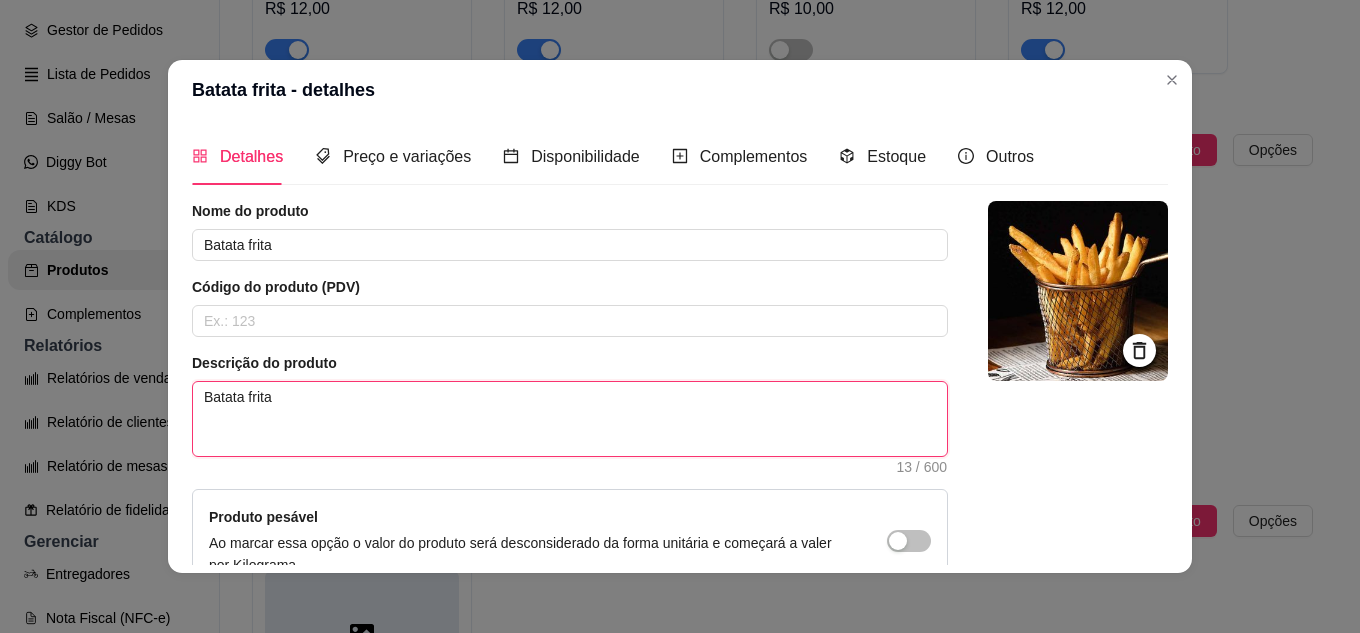 type 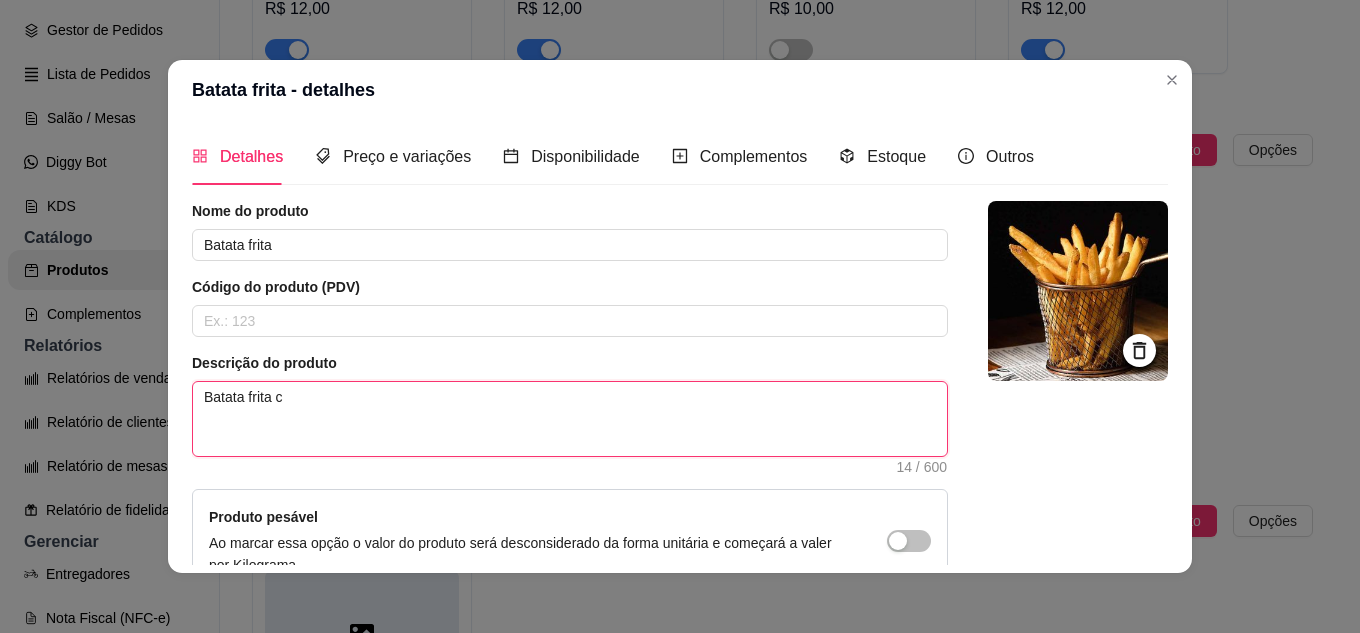 type 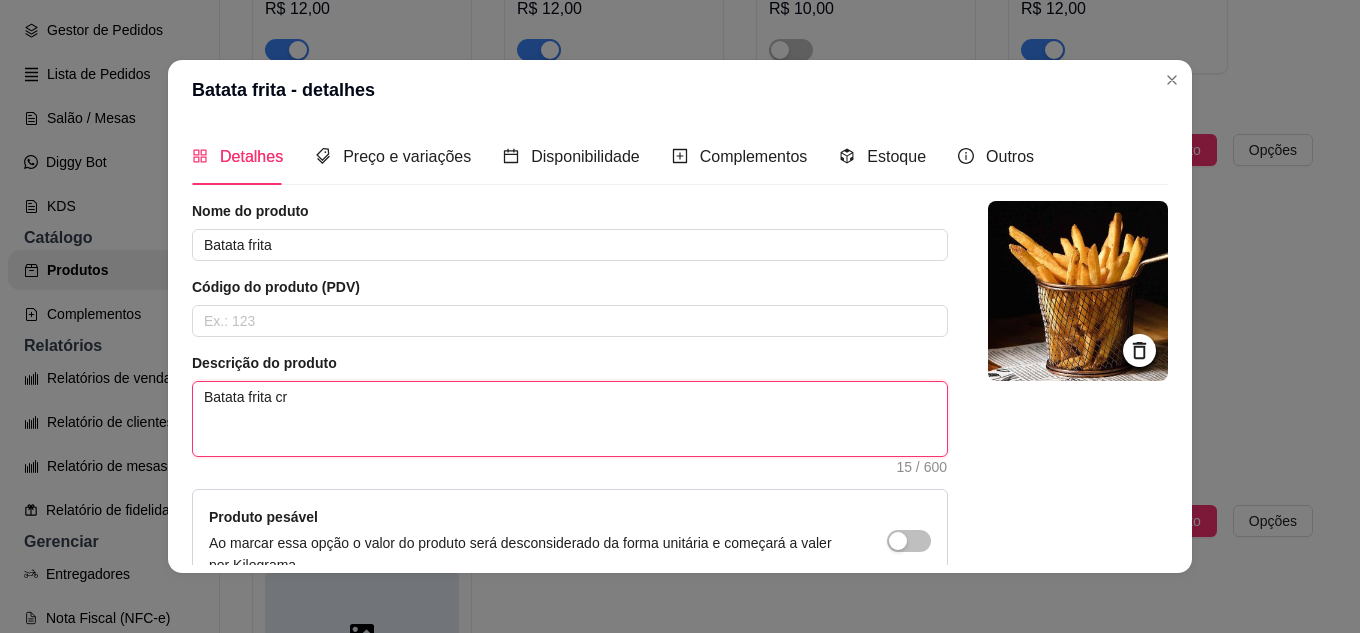 type 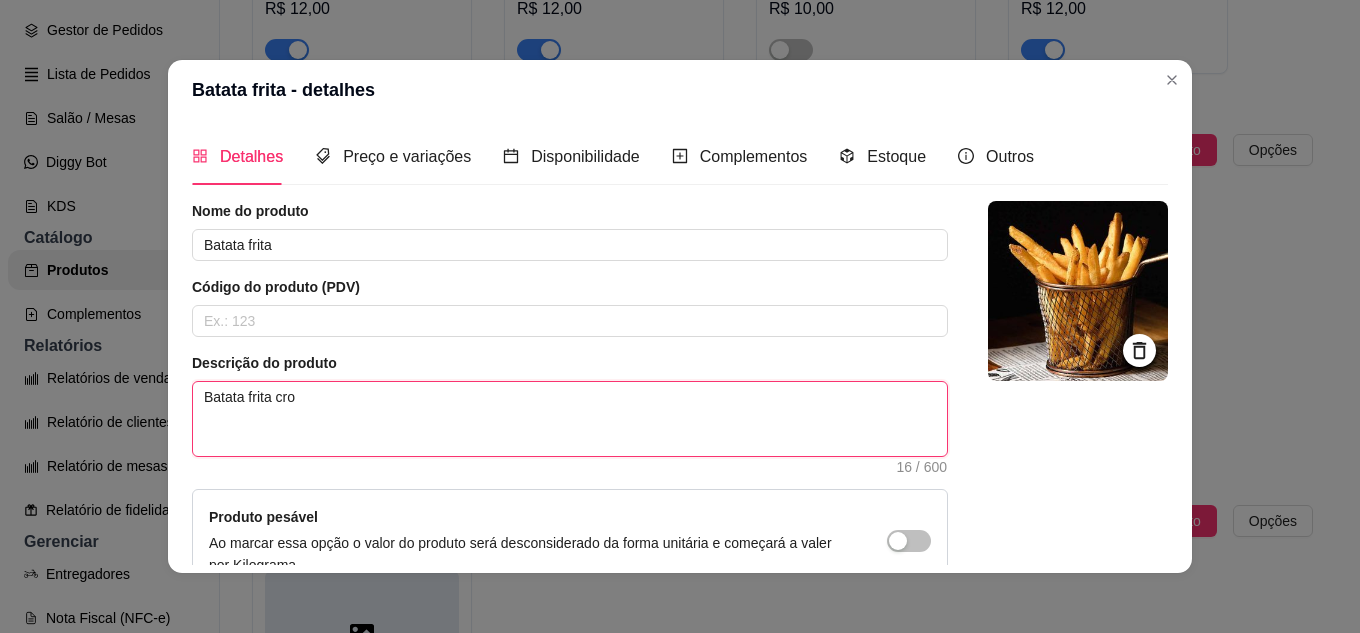 type 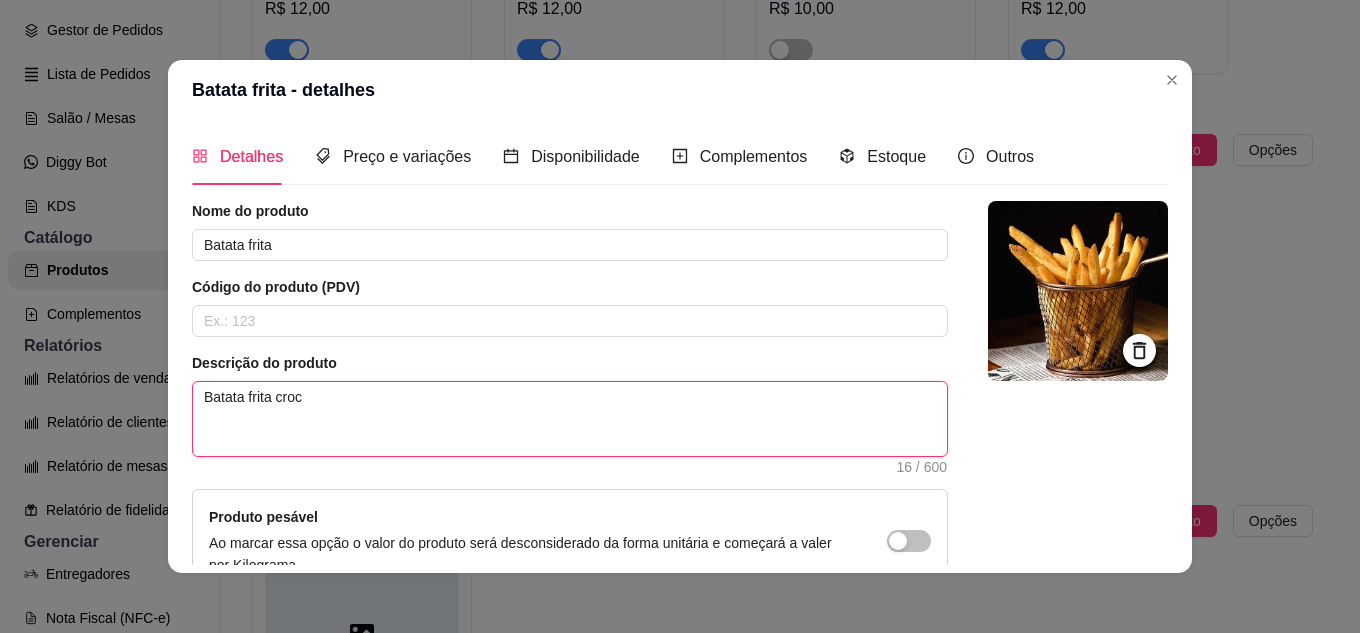 type 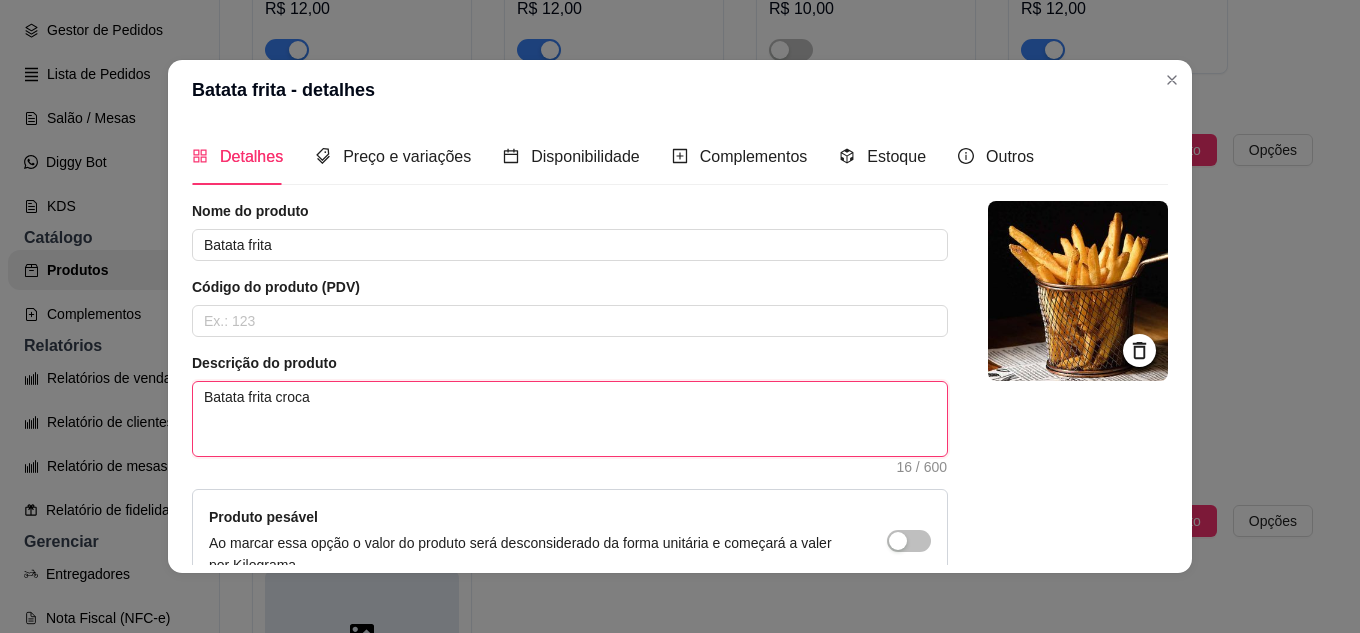 type 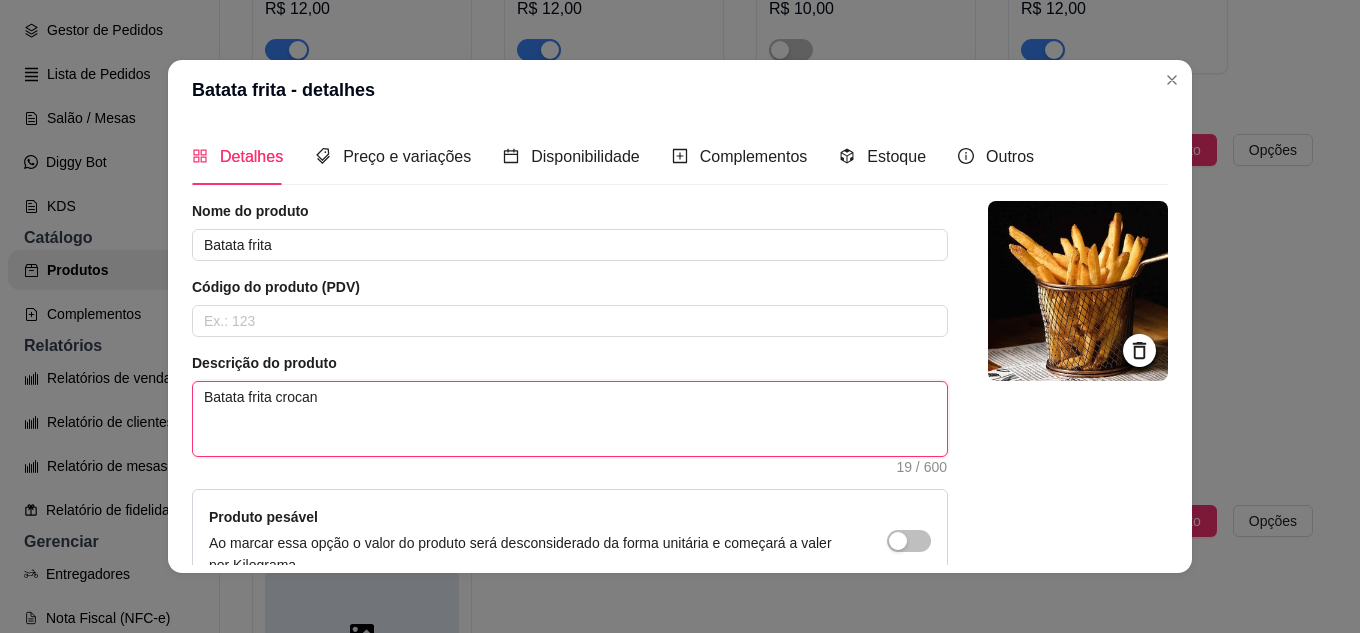 type 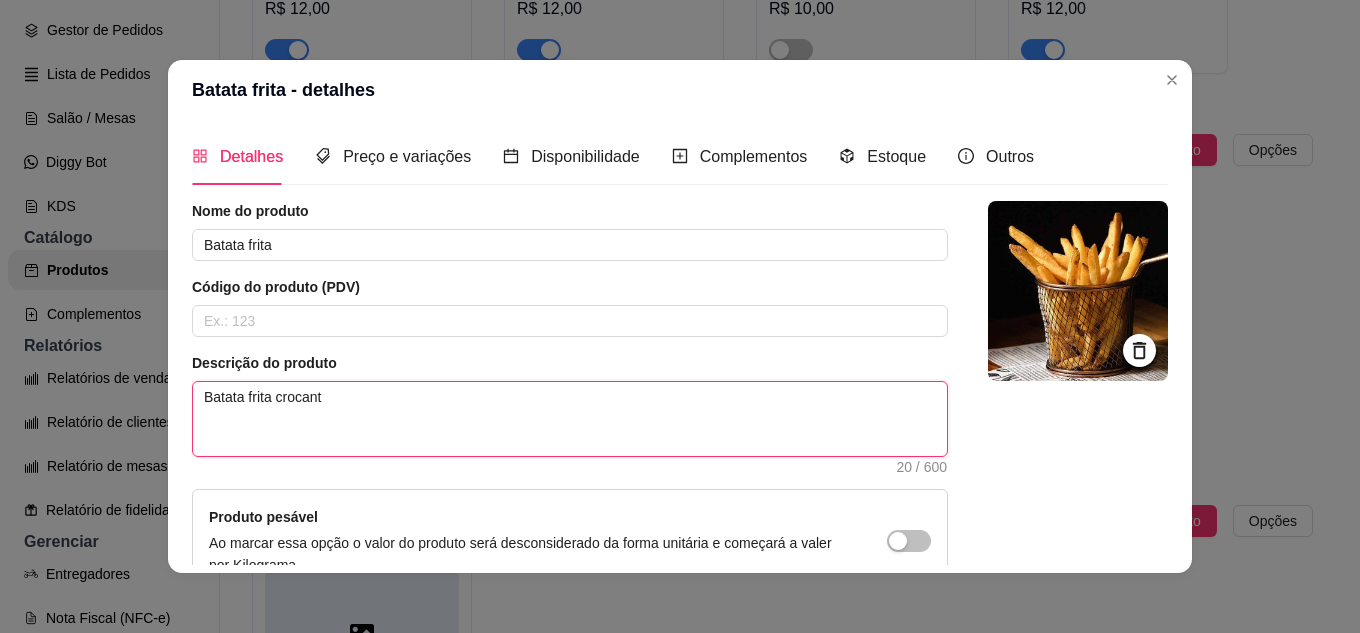 type 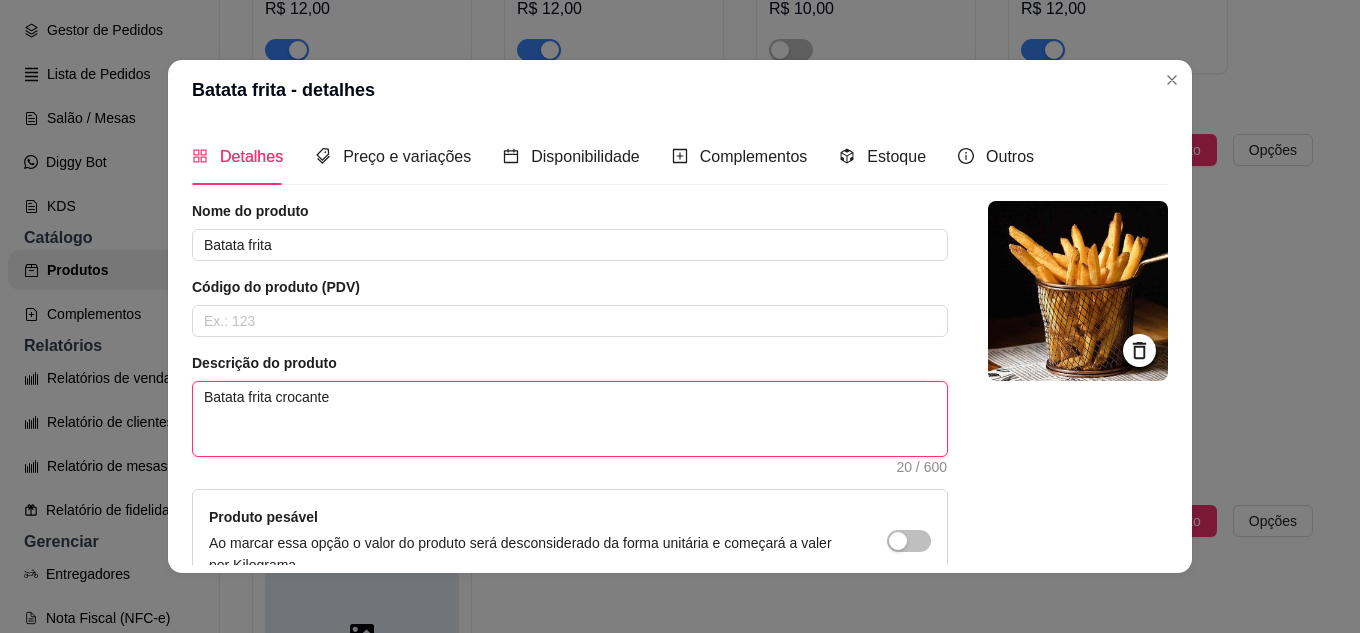 type 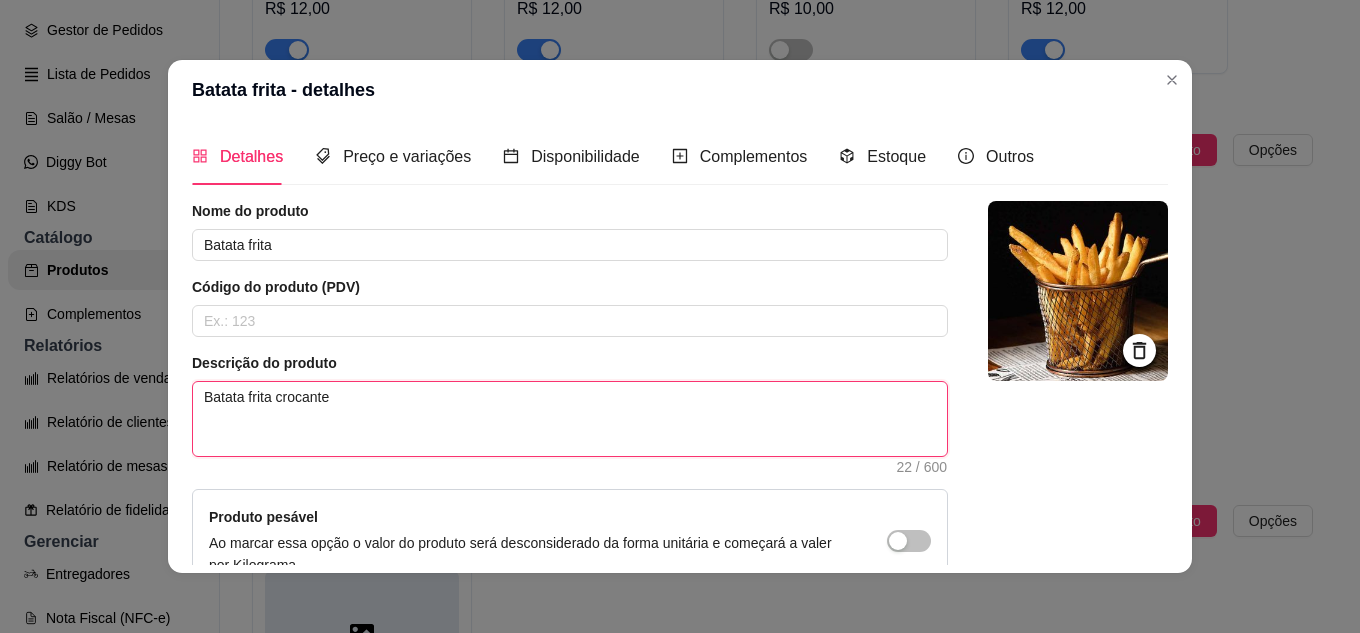 type 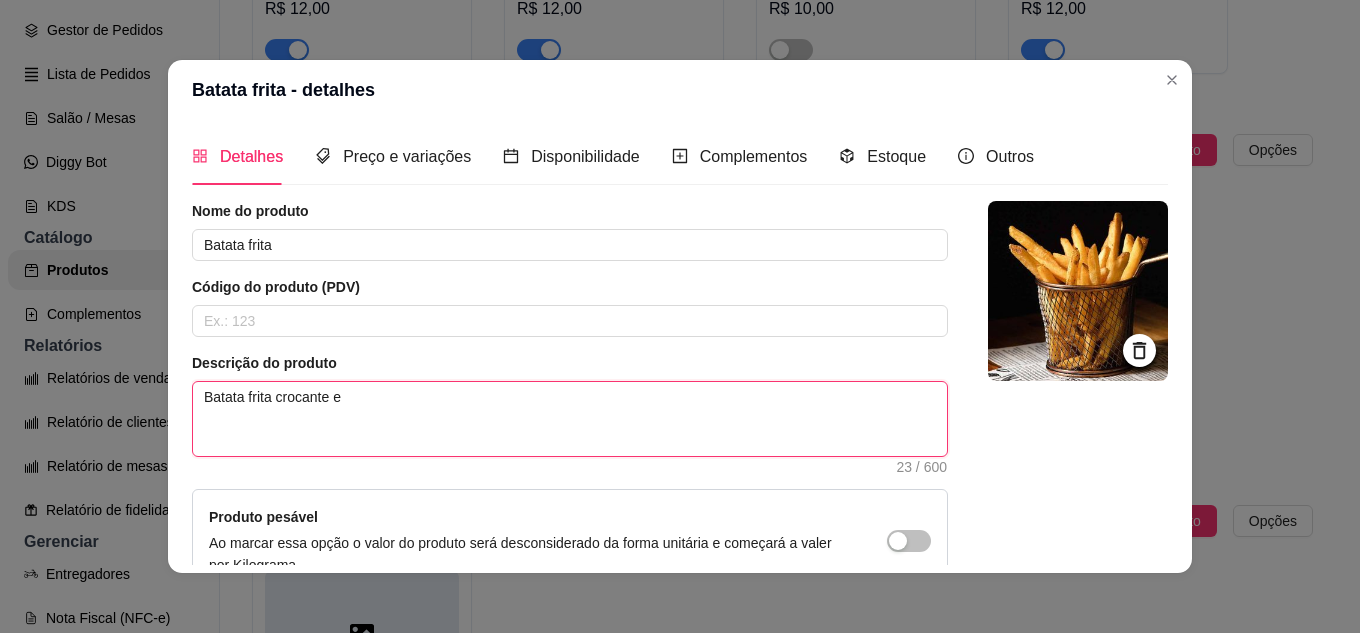 type 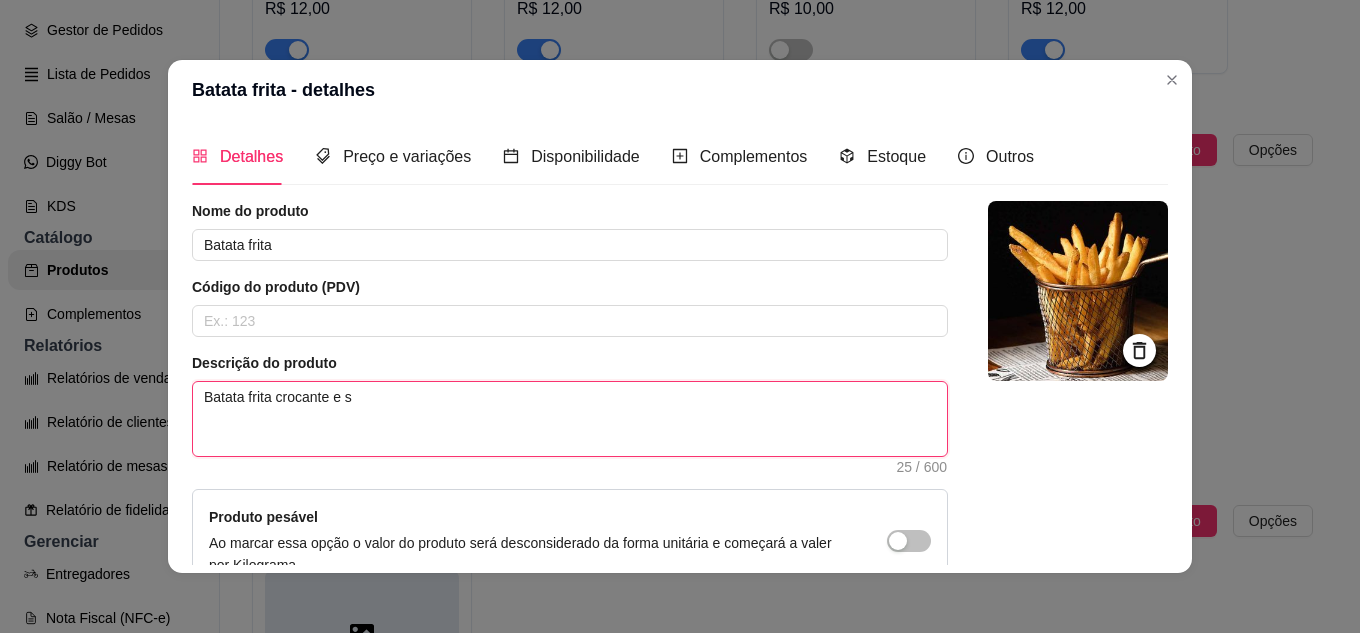 type 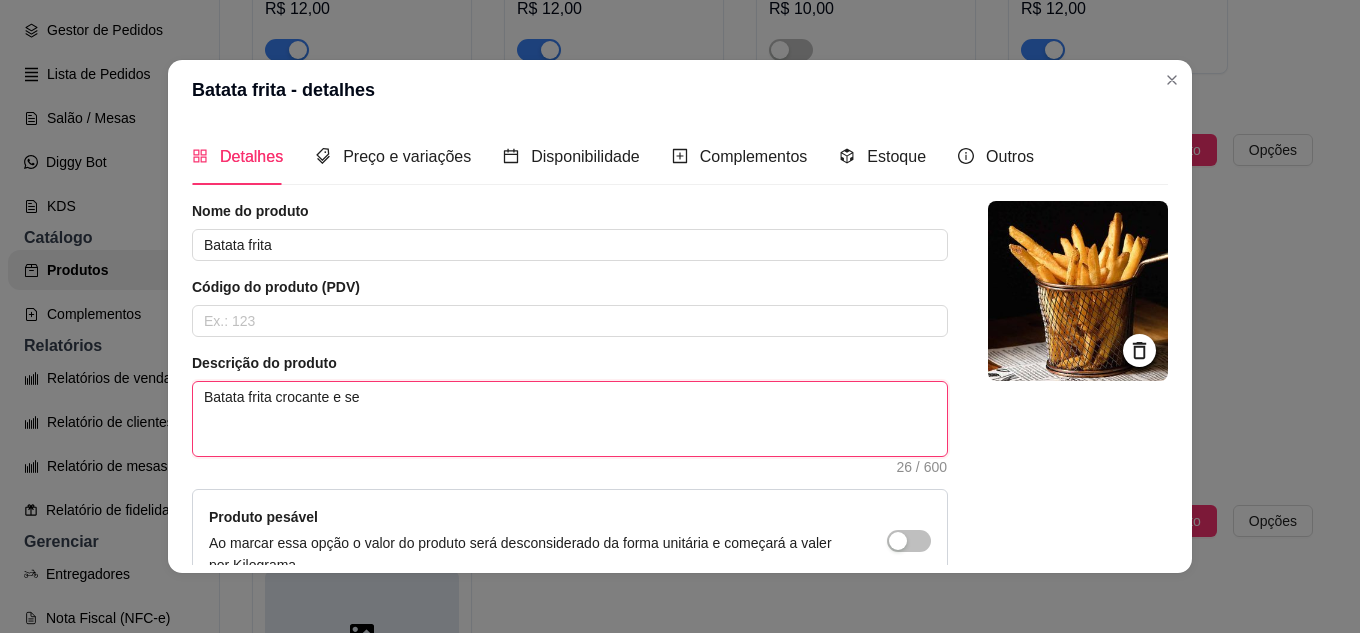 type 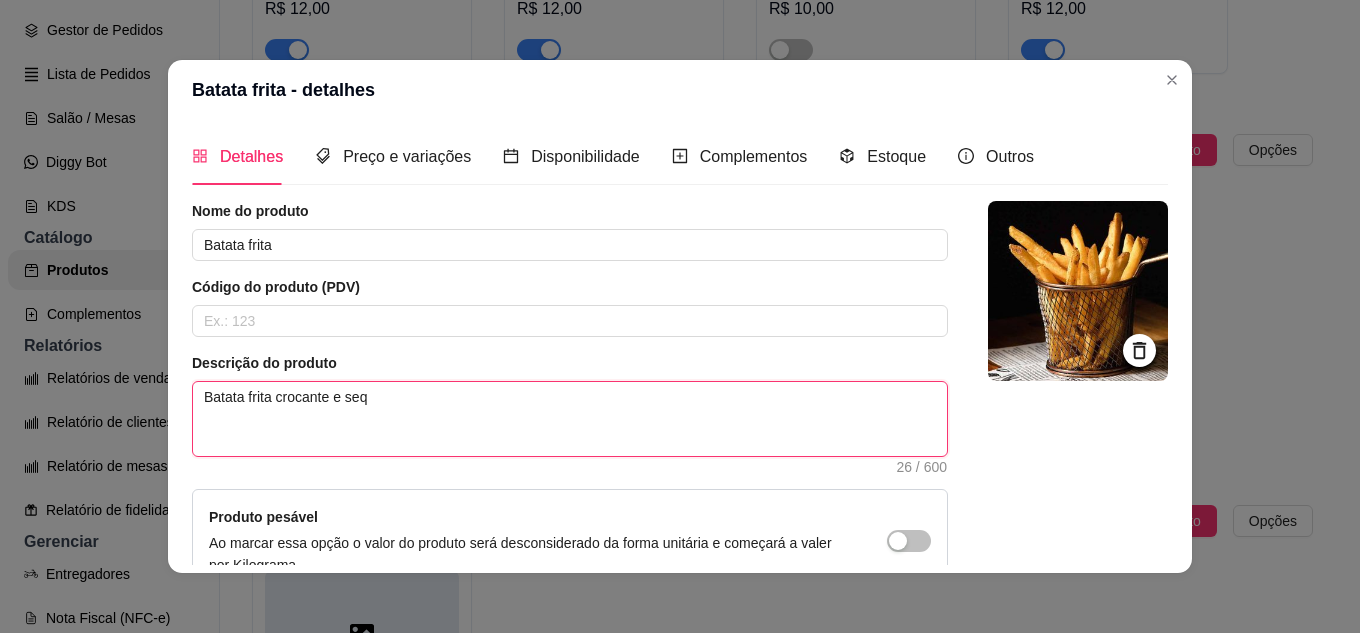 type 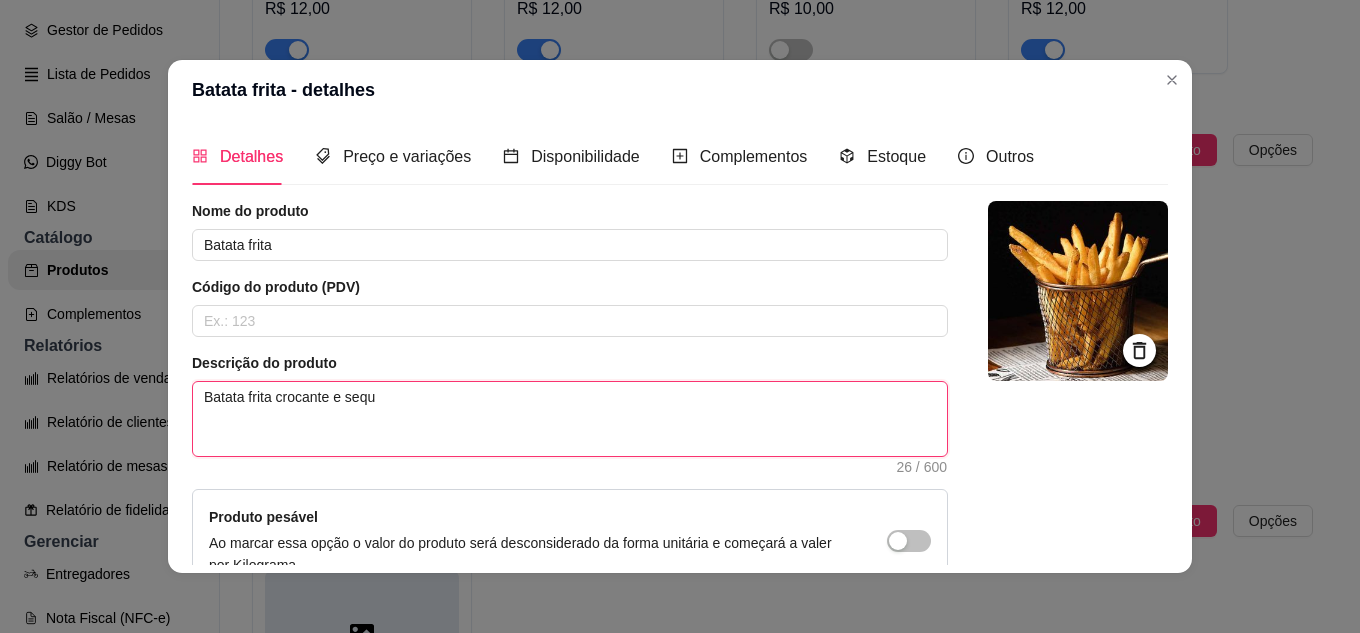 type 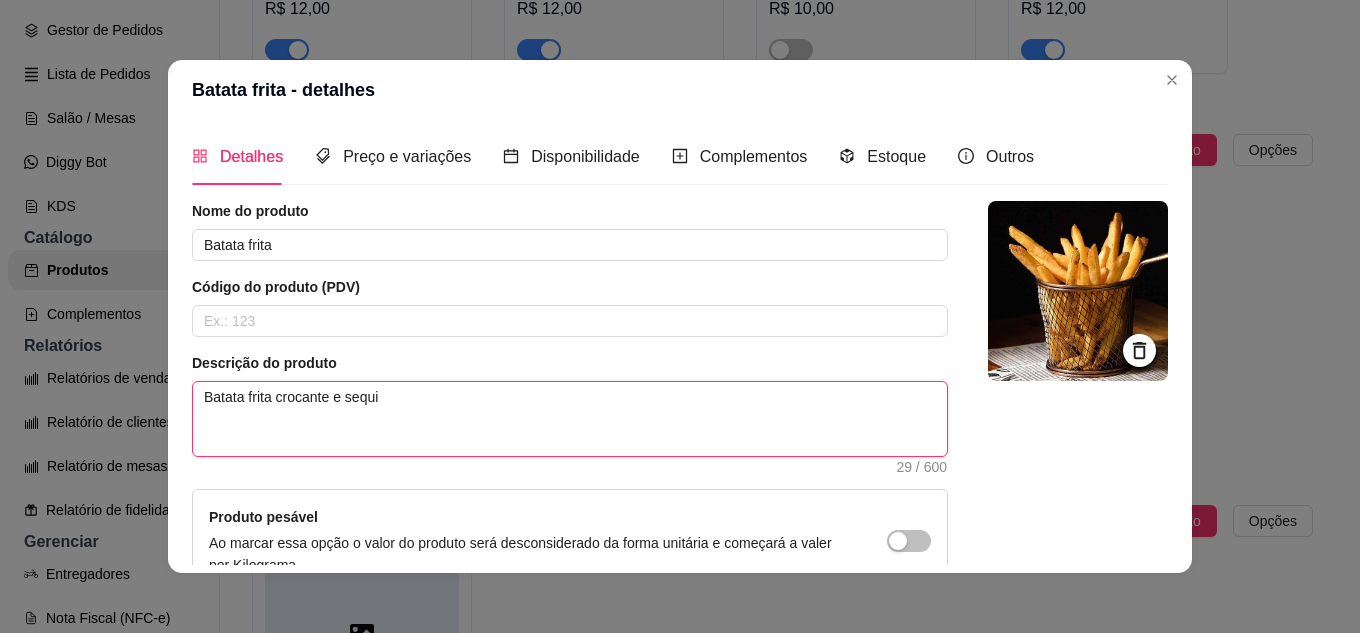 type 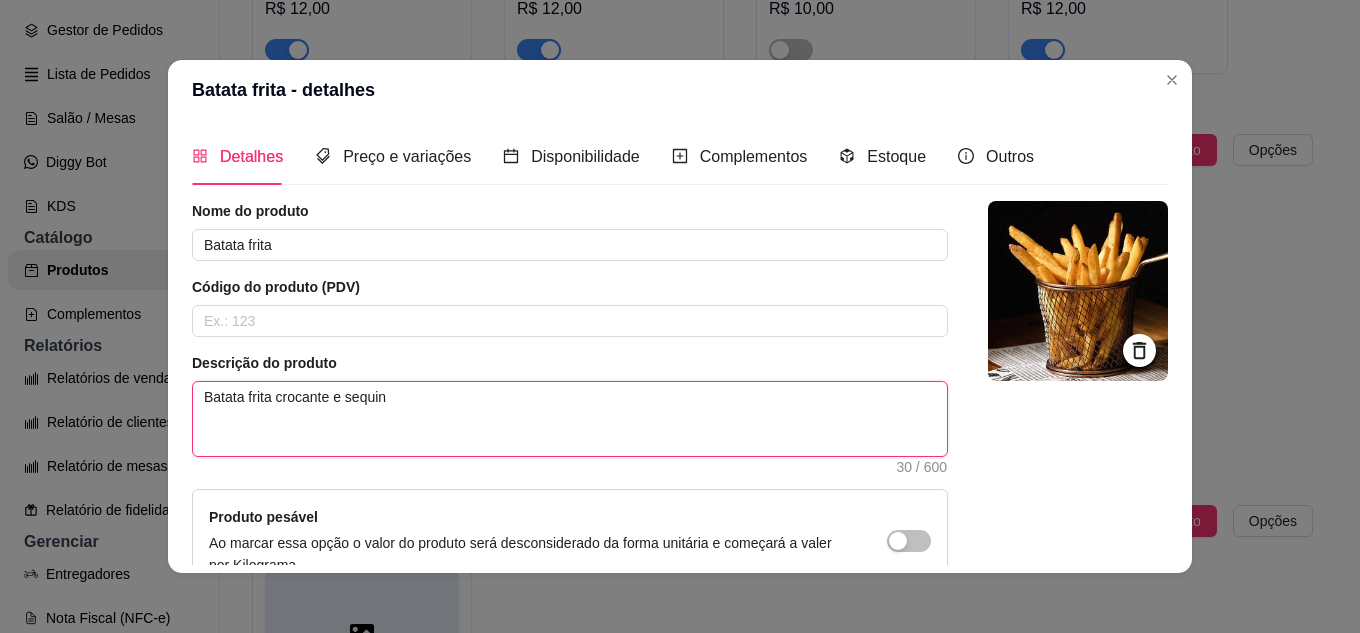 type 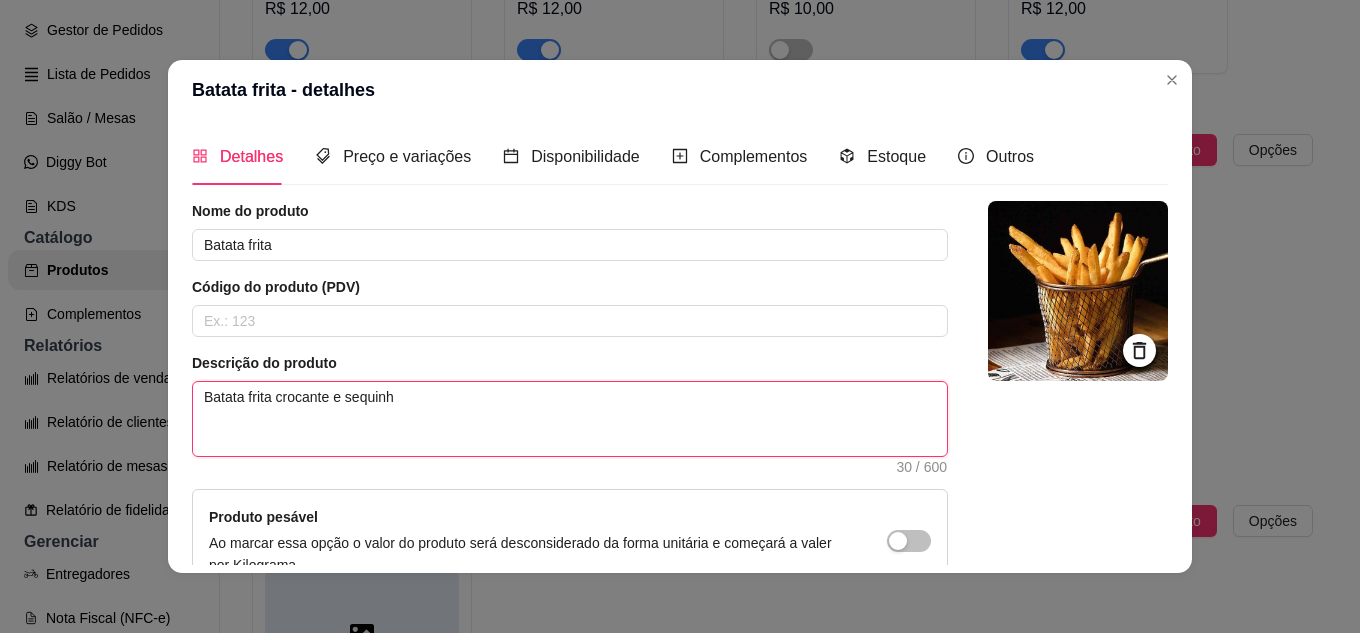 type 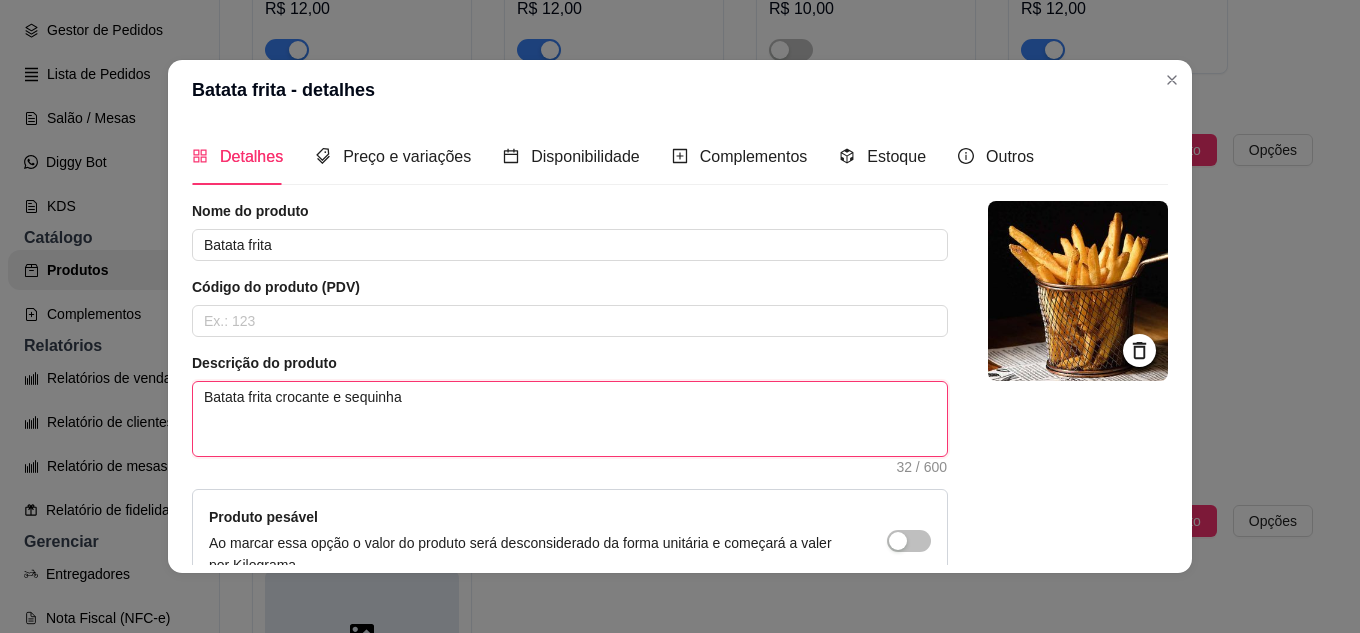 type 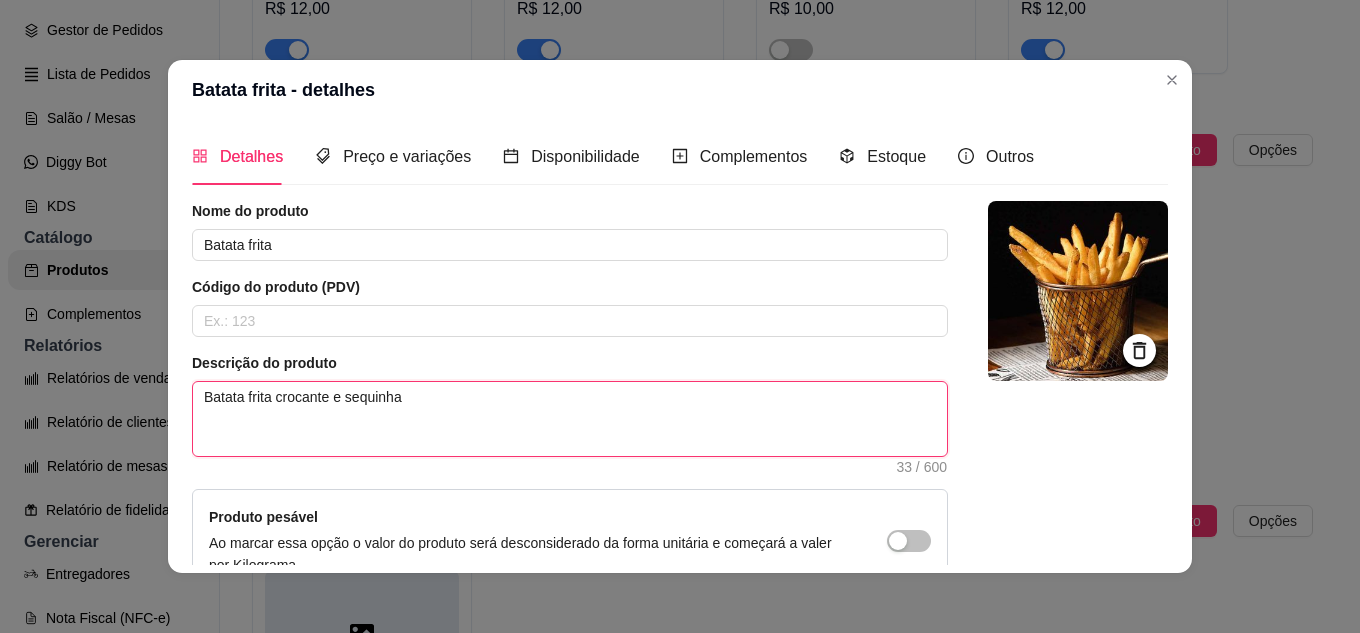 type 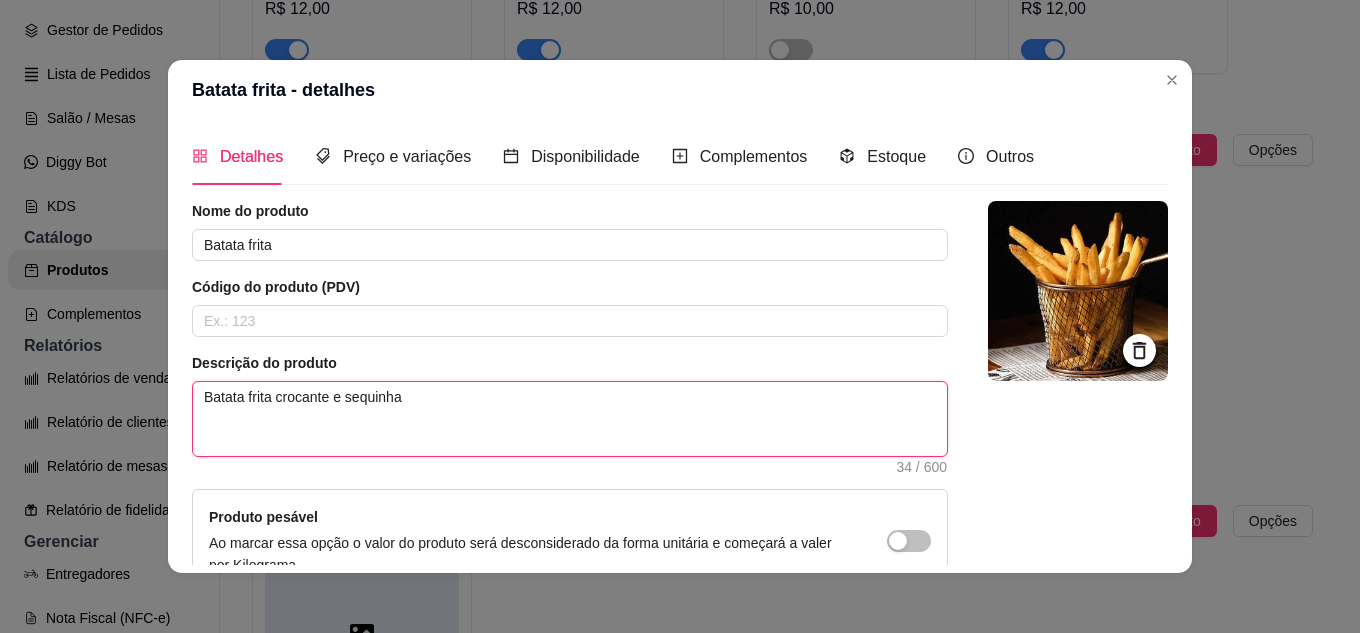 type 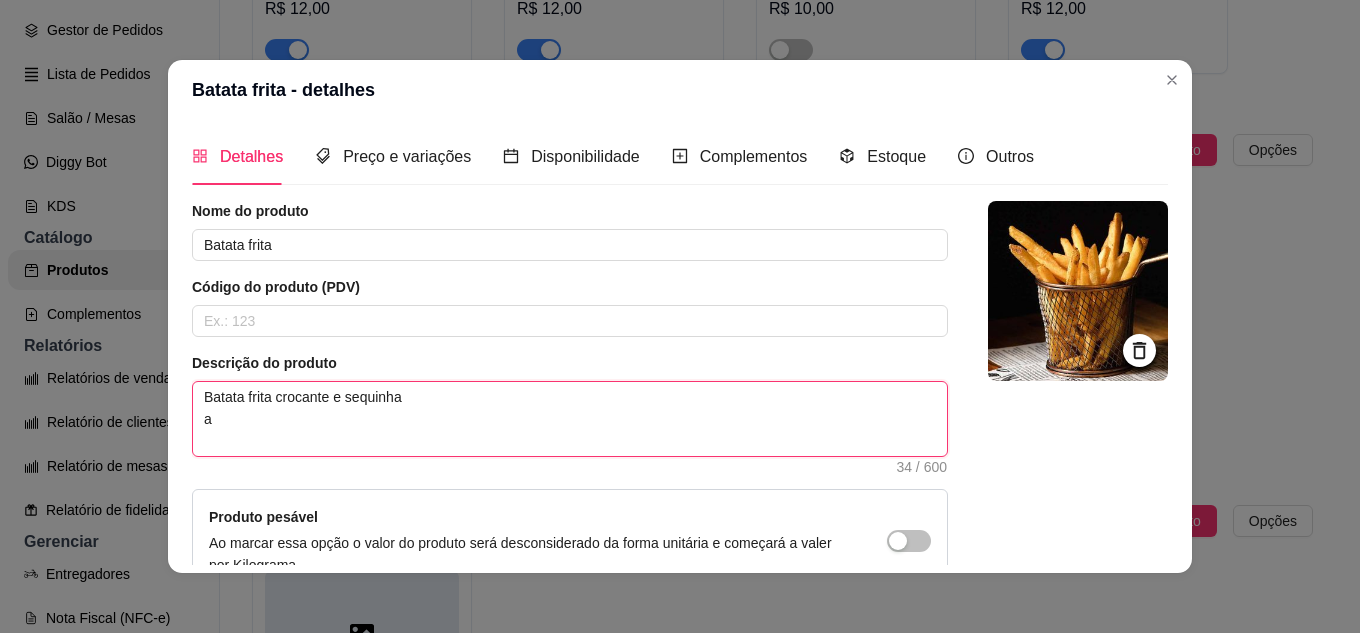 type on "Batata frita crocante e sequinha
[APPELLATION]" 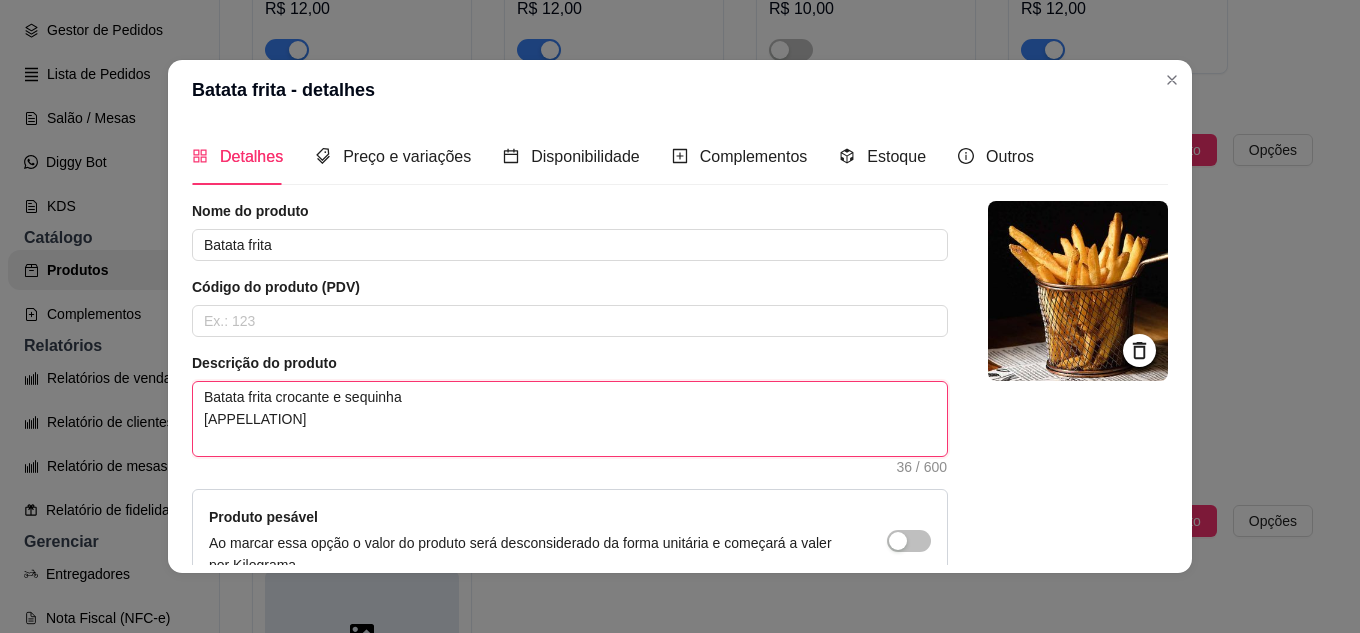type 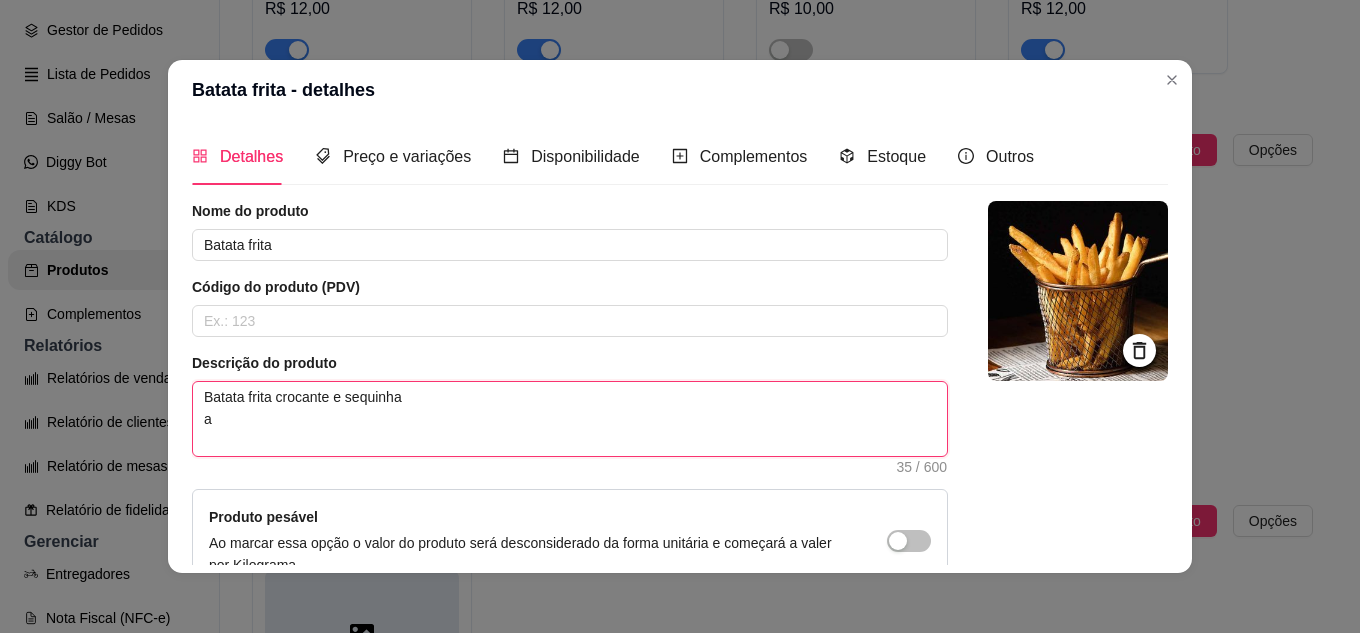 type 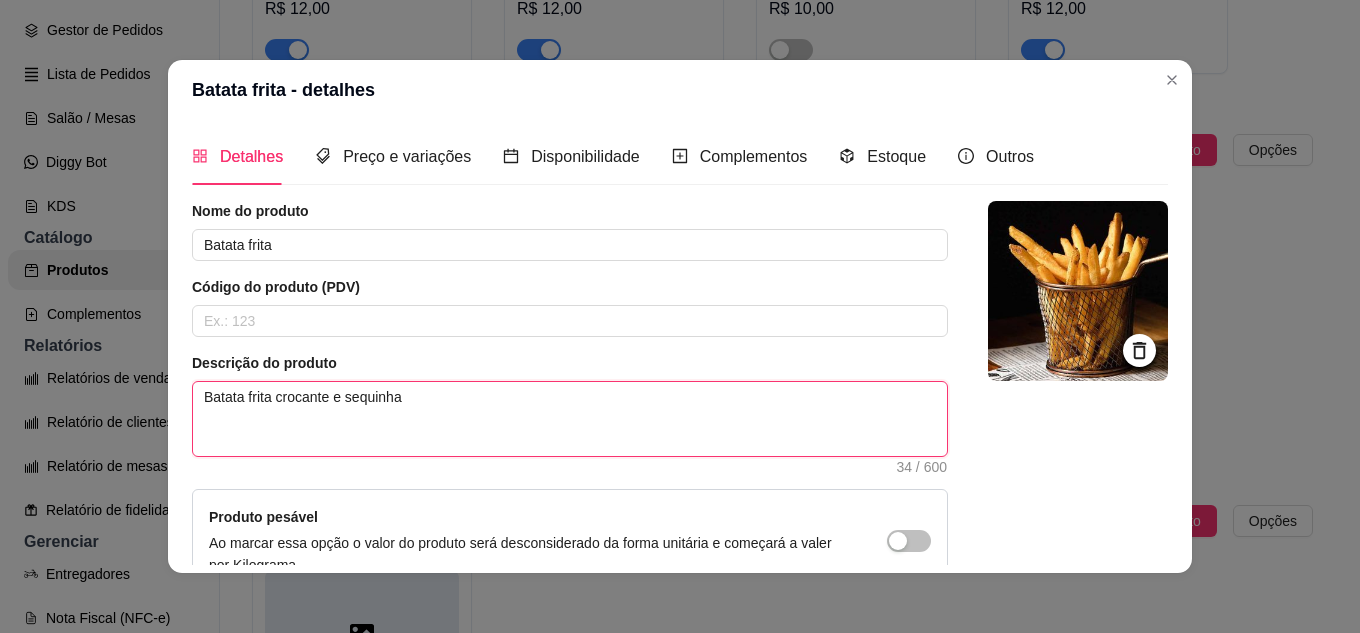 type 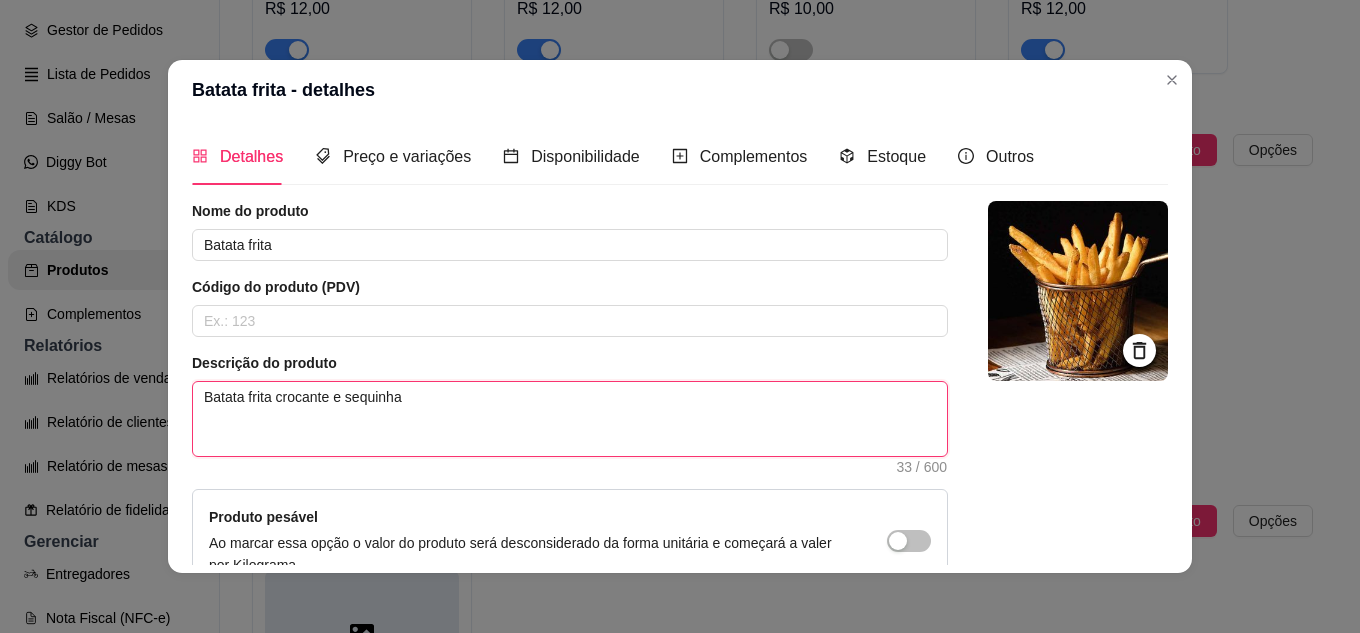 type 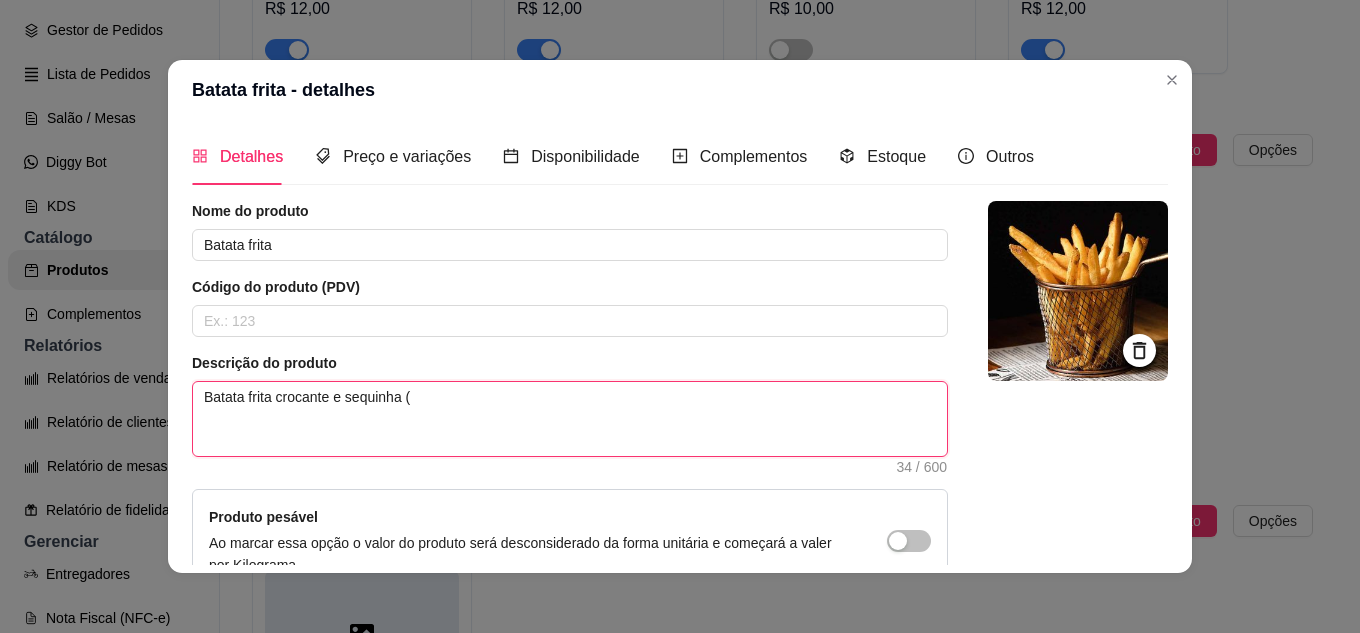 type 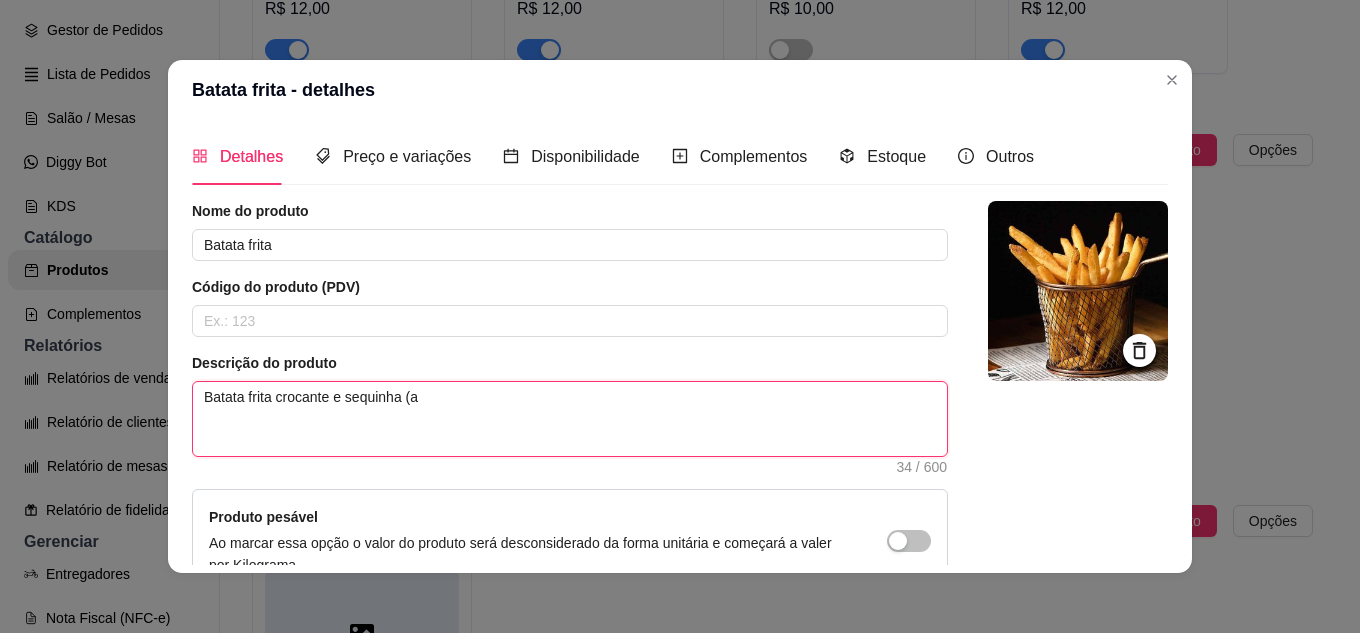type 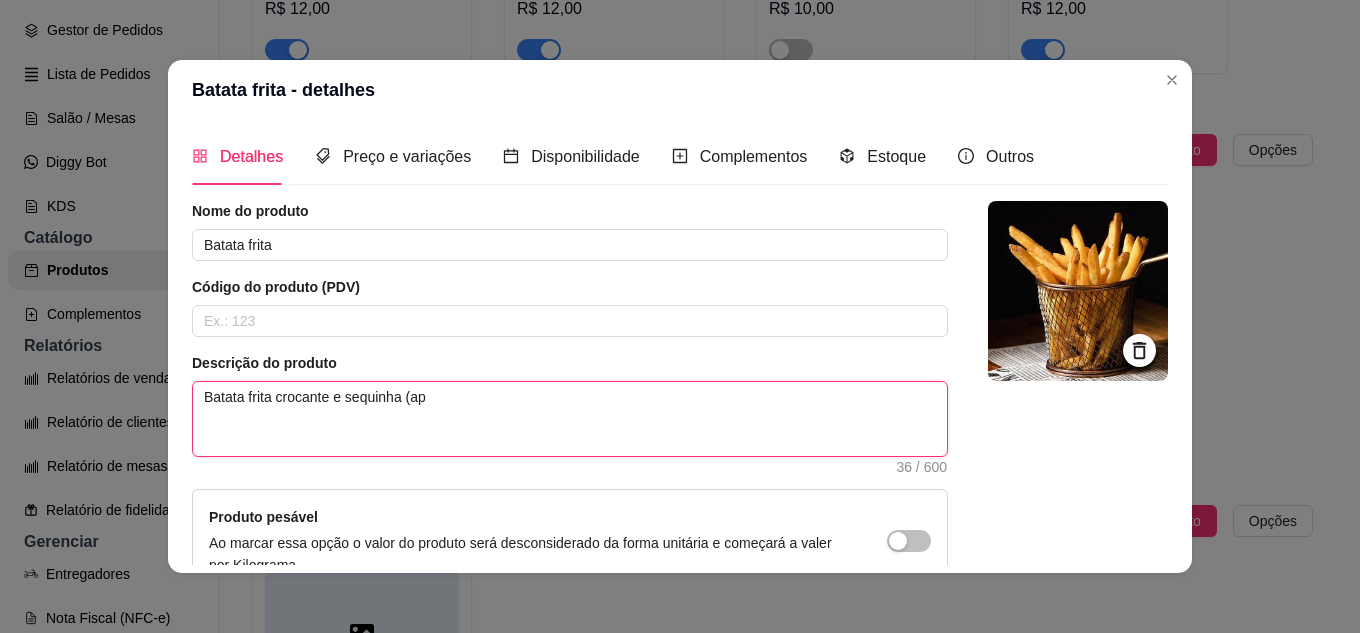 type 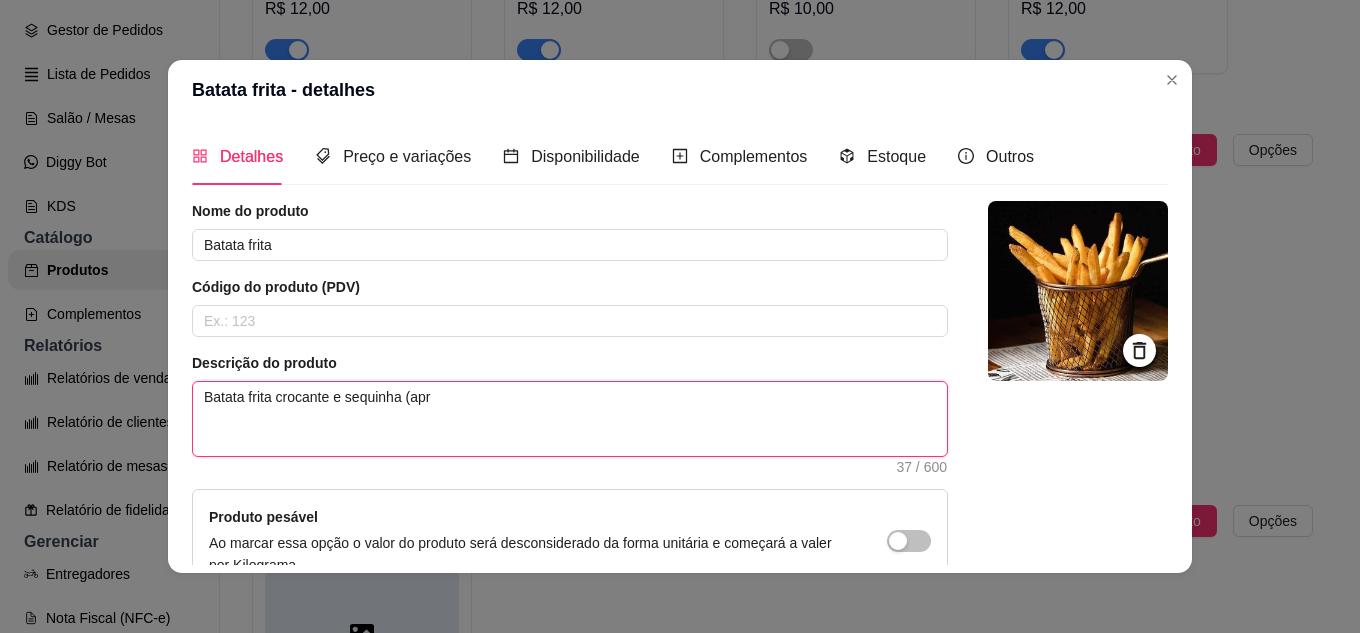type on "Batata frita crocante e sequinha (apro" 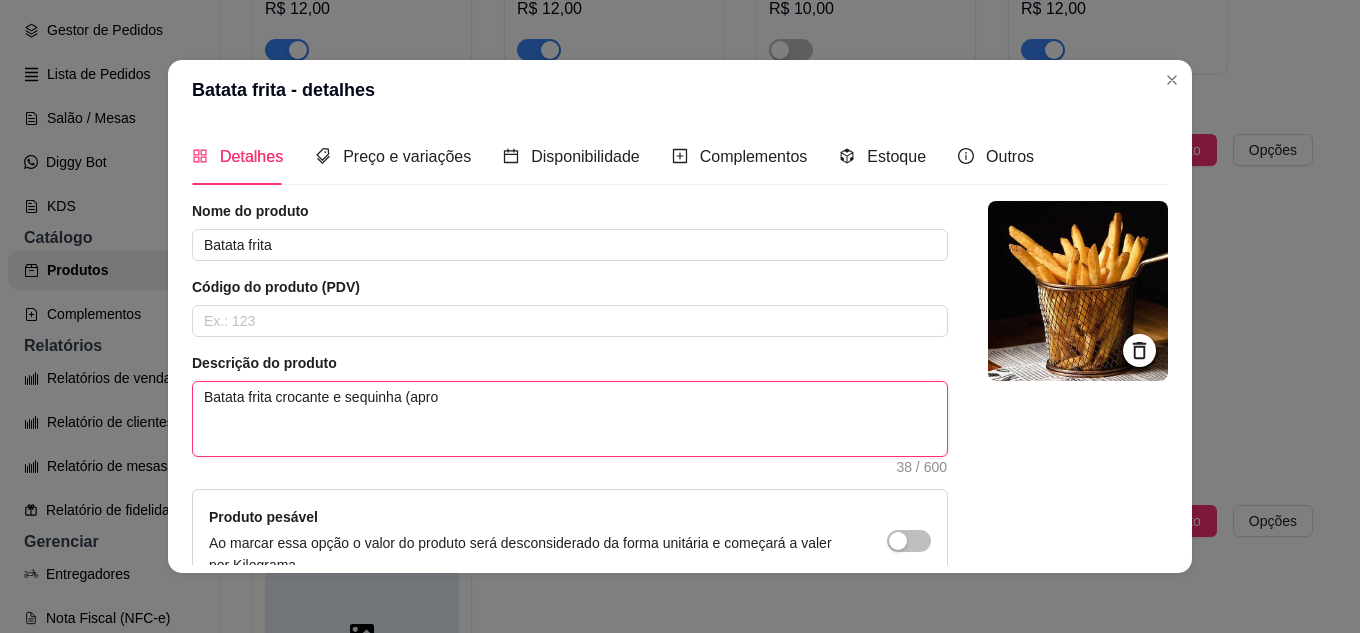 type 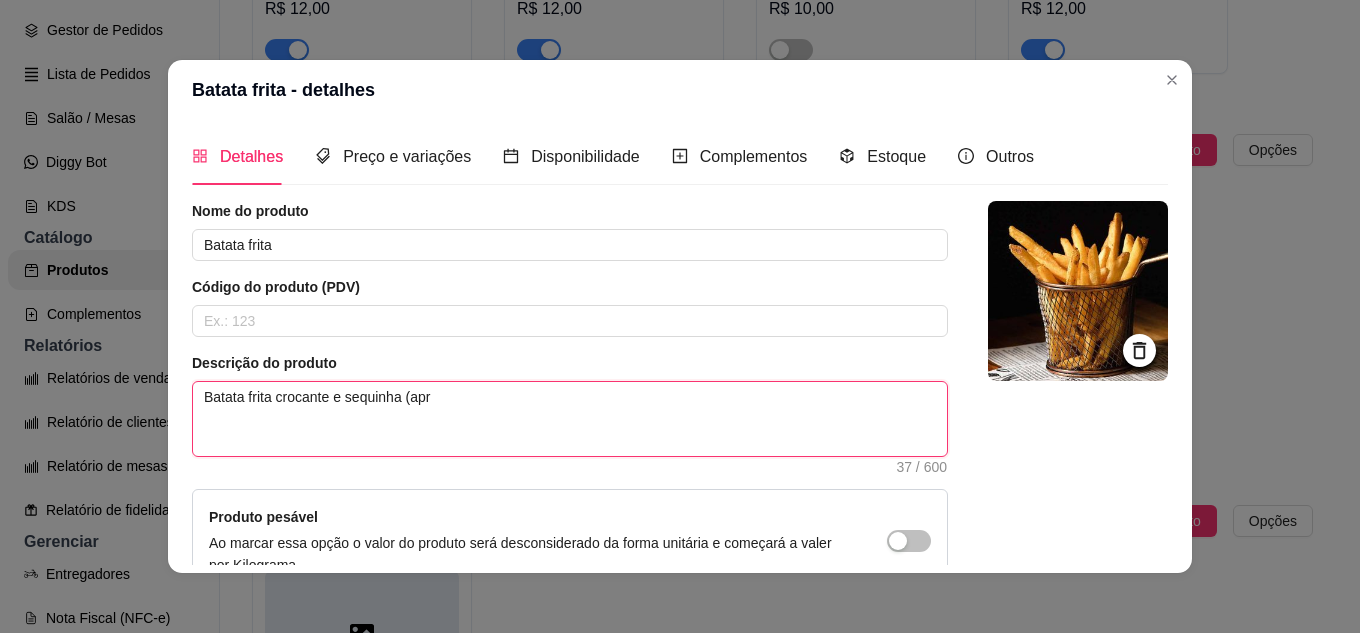 type 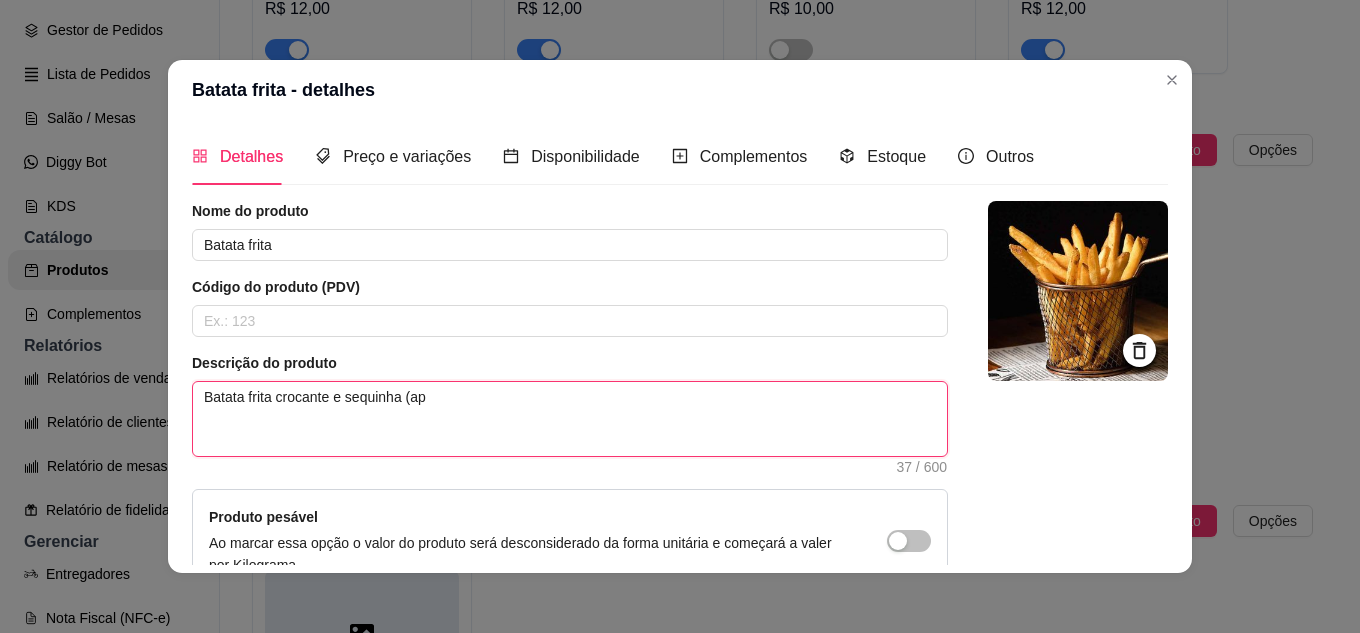 type 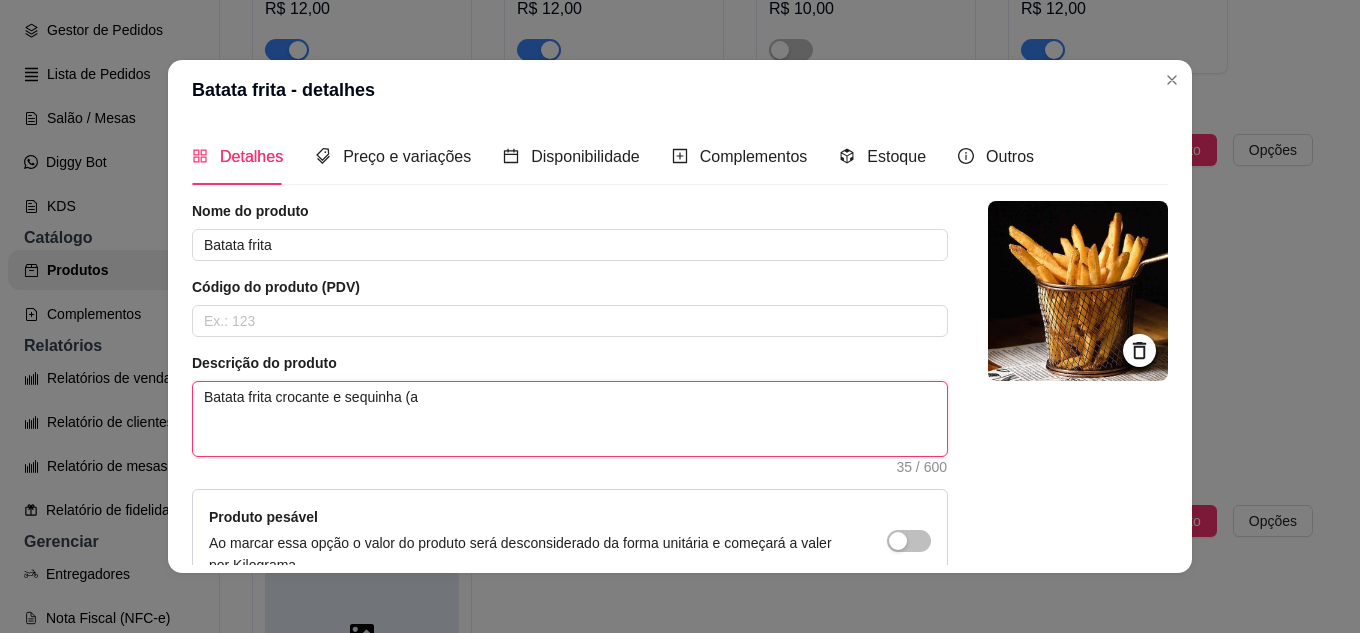 type 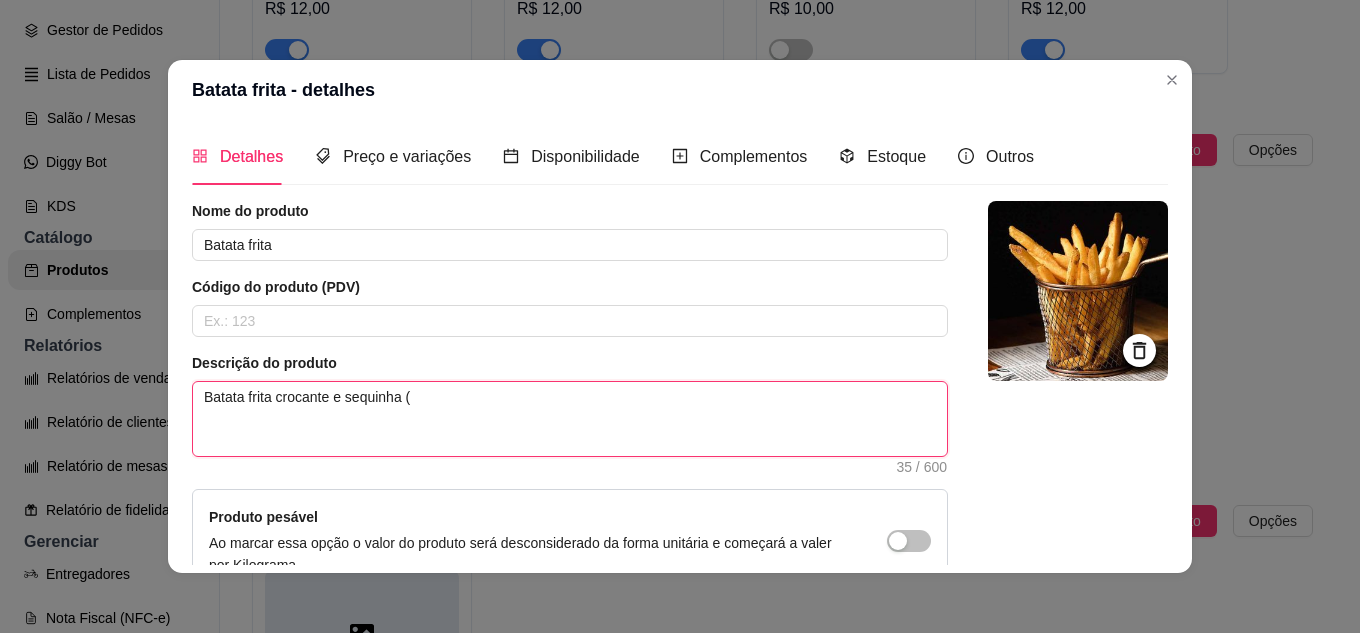type 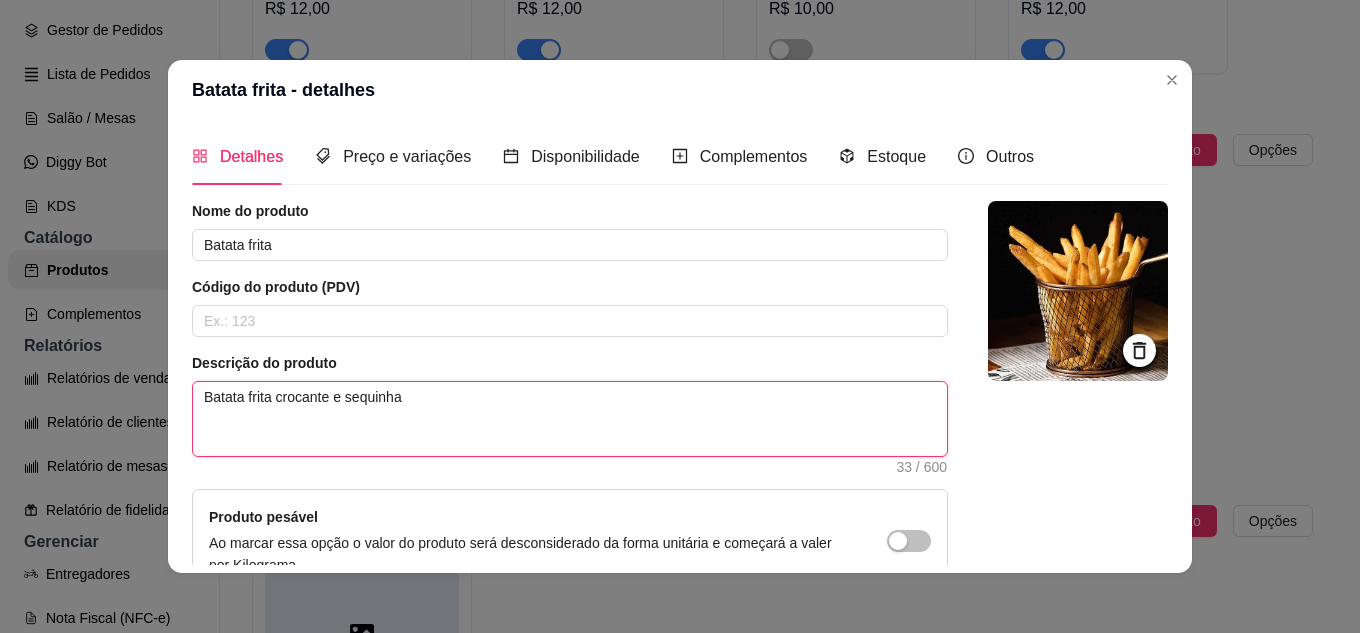 type 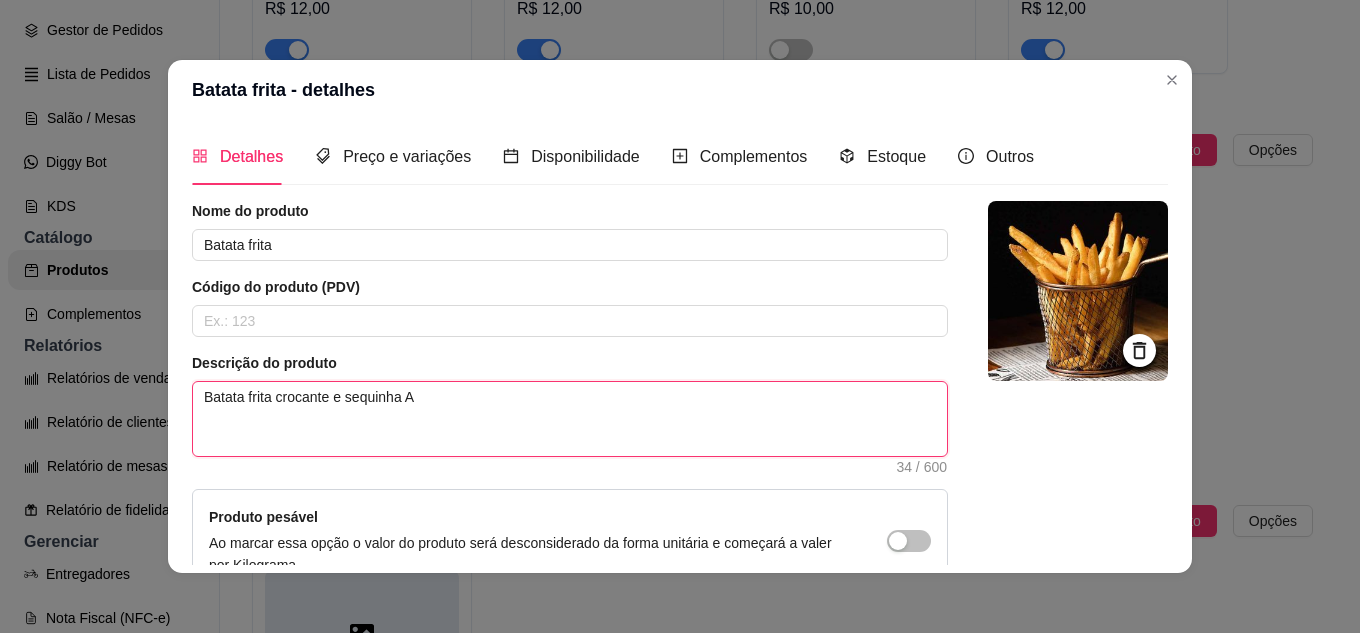 type 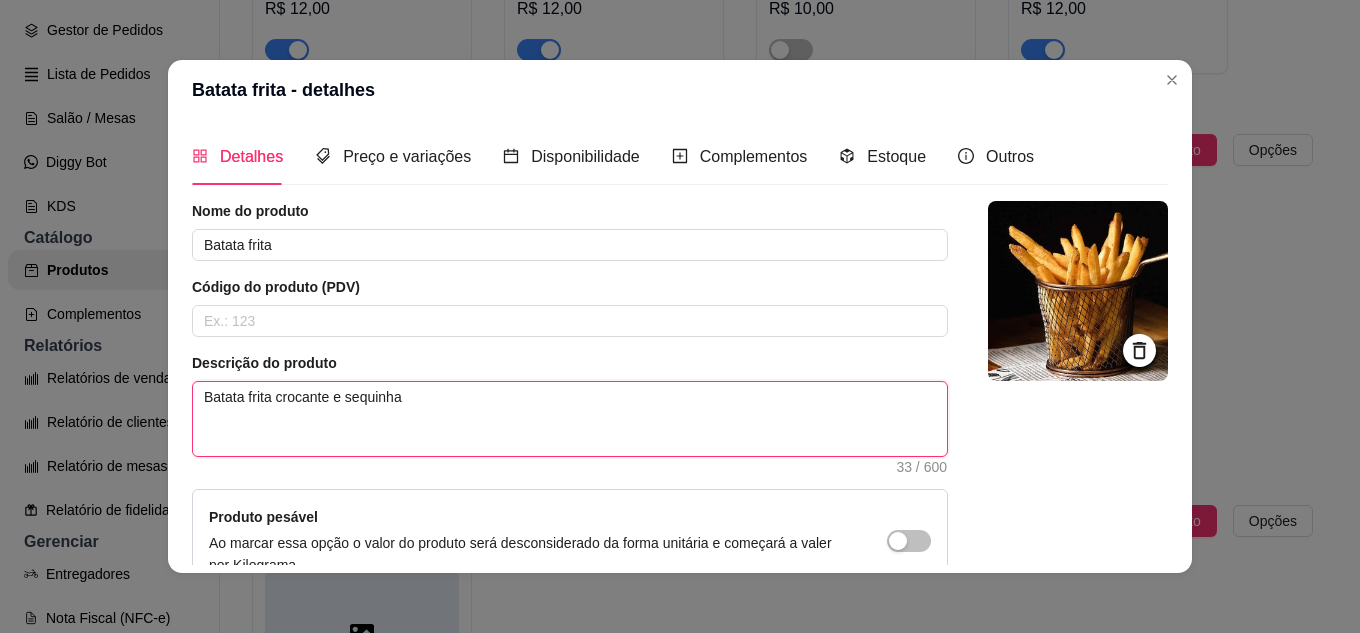 type 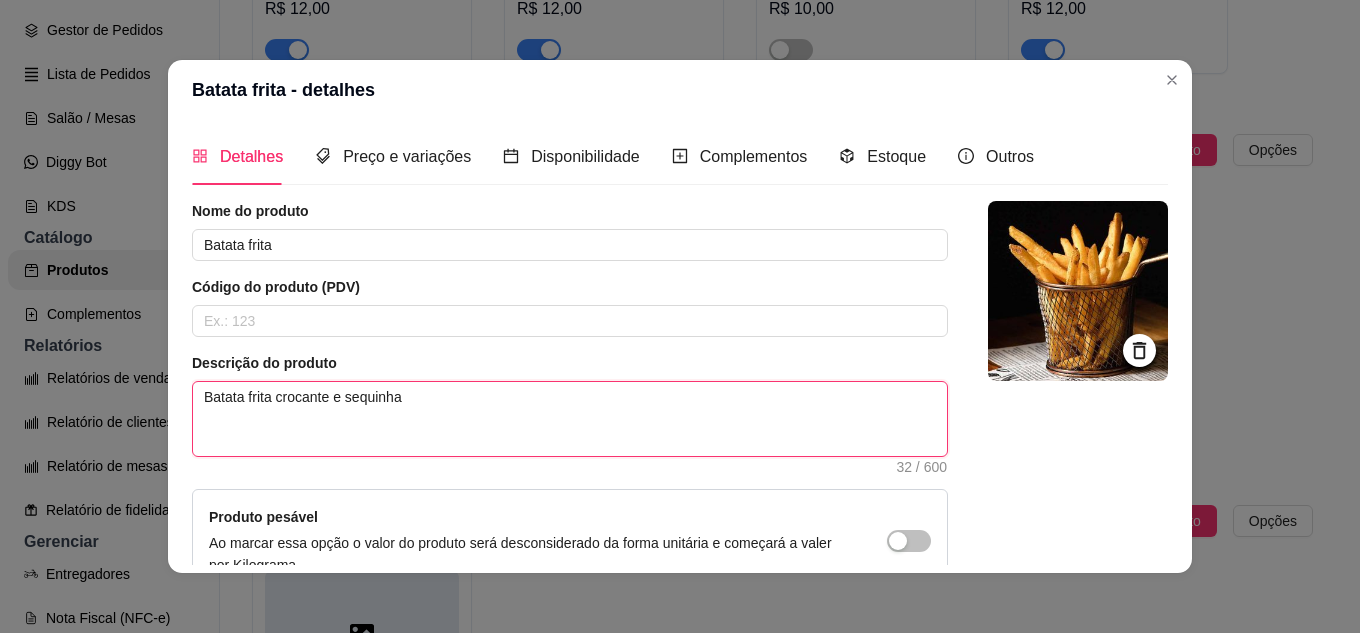 type 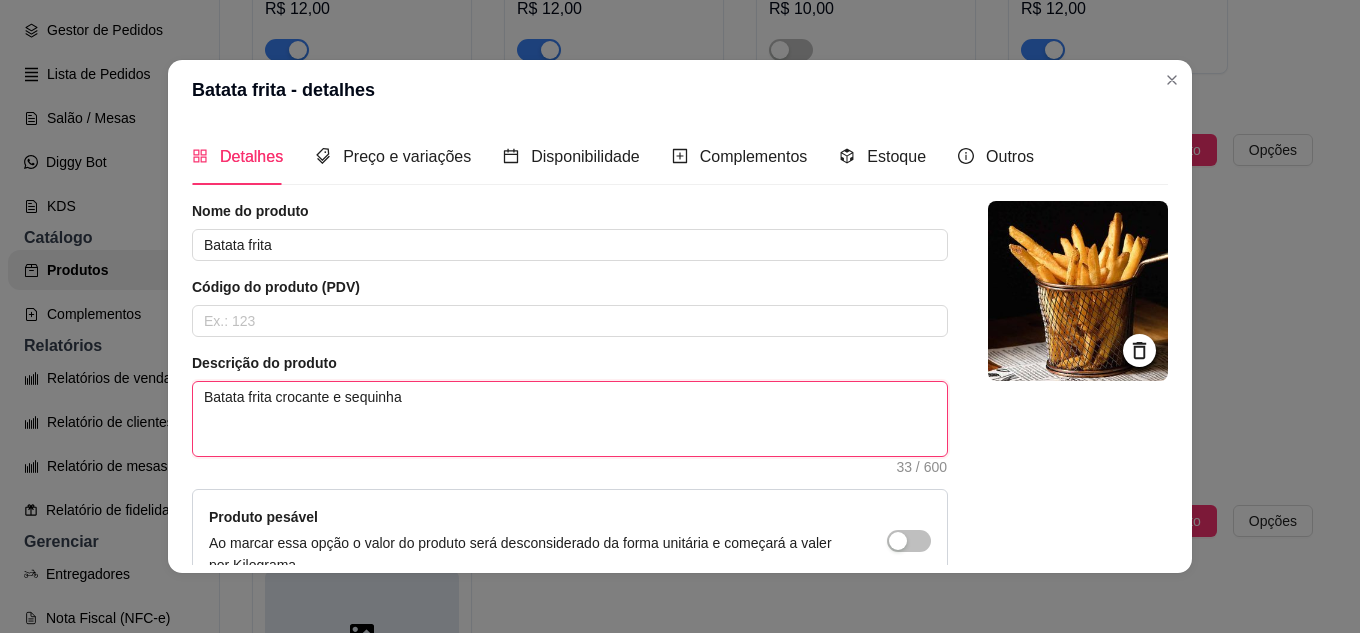type 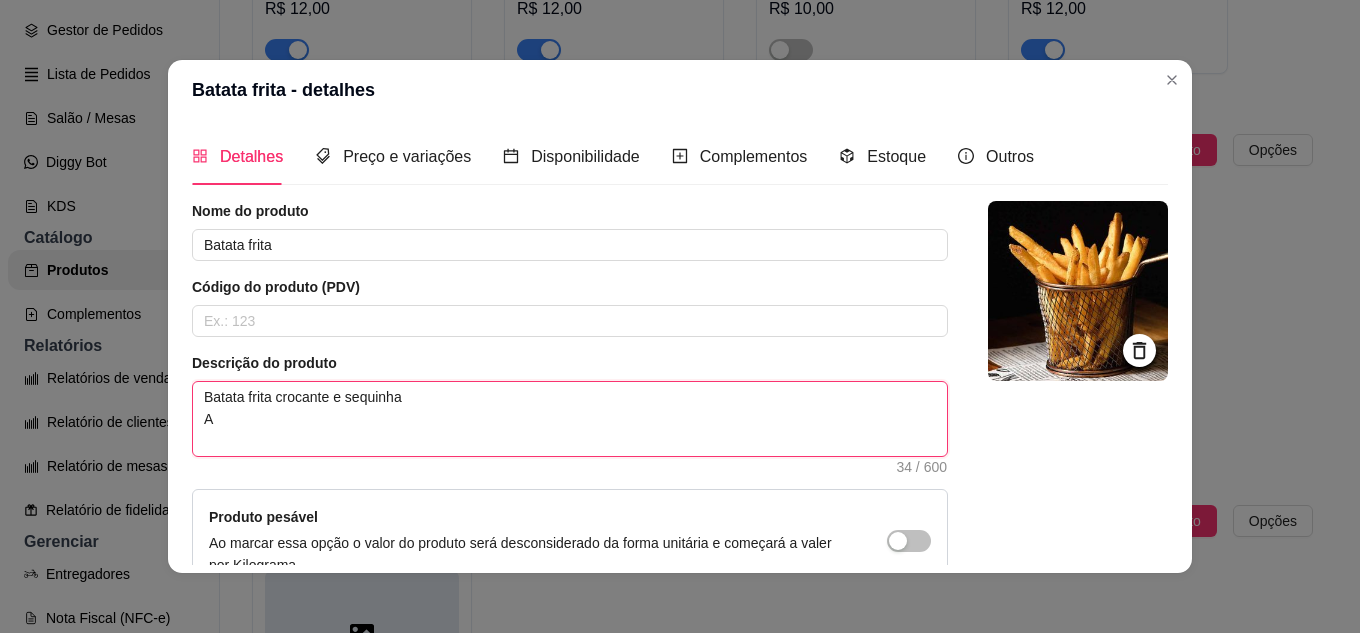 type 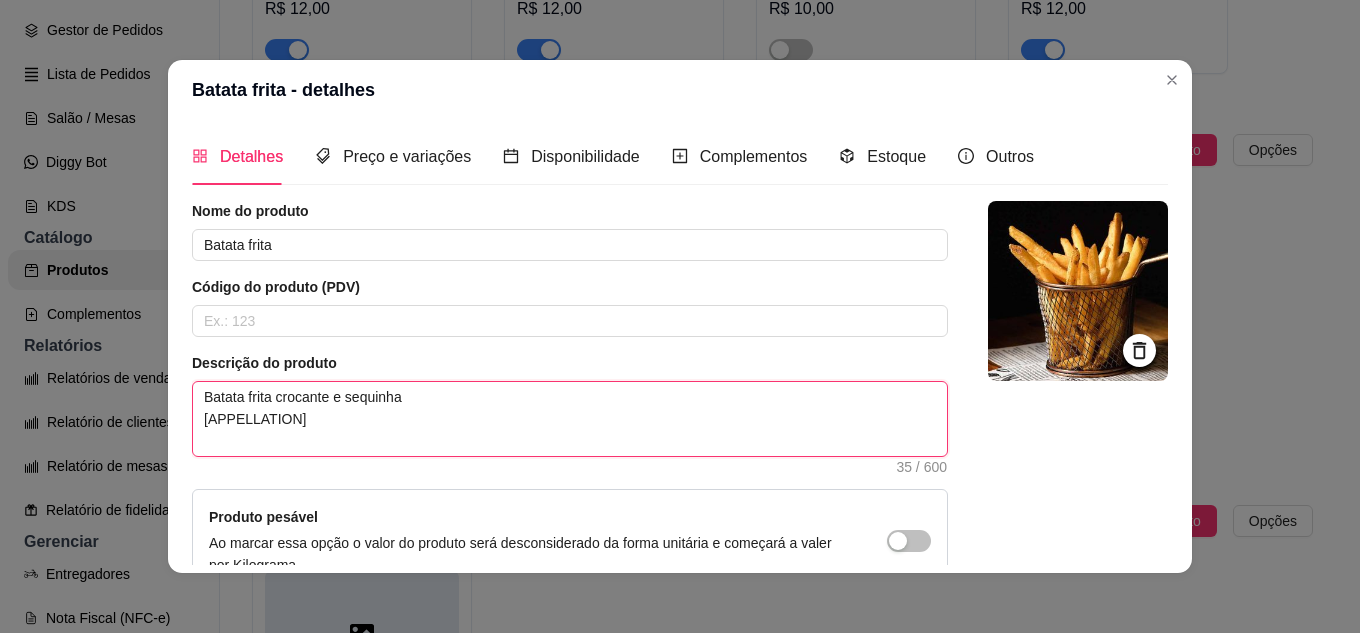 type 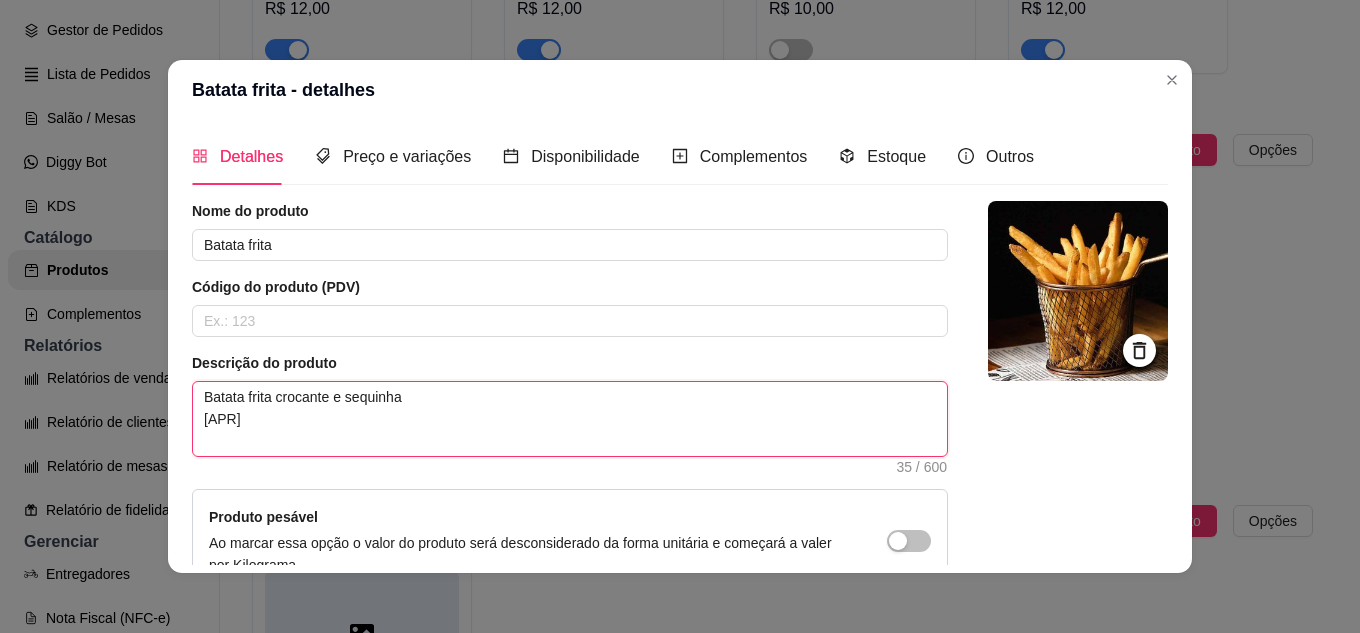 type 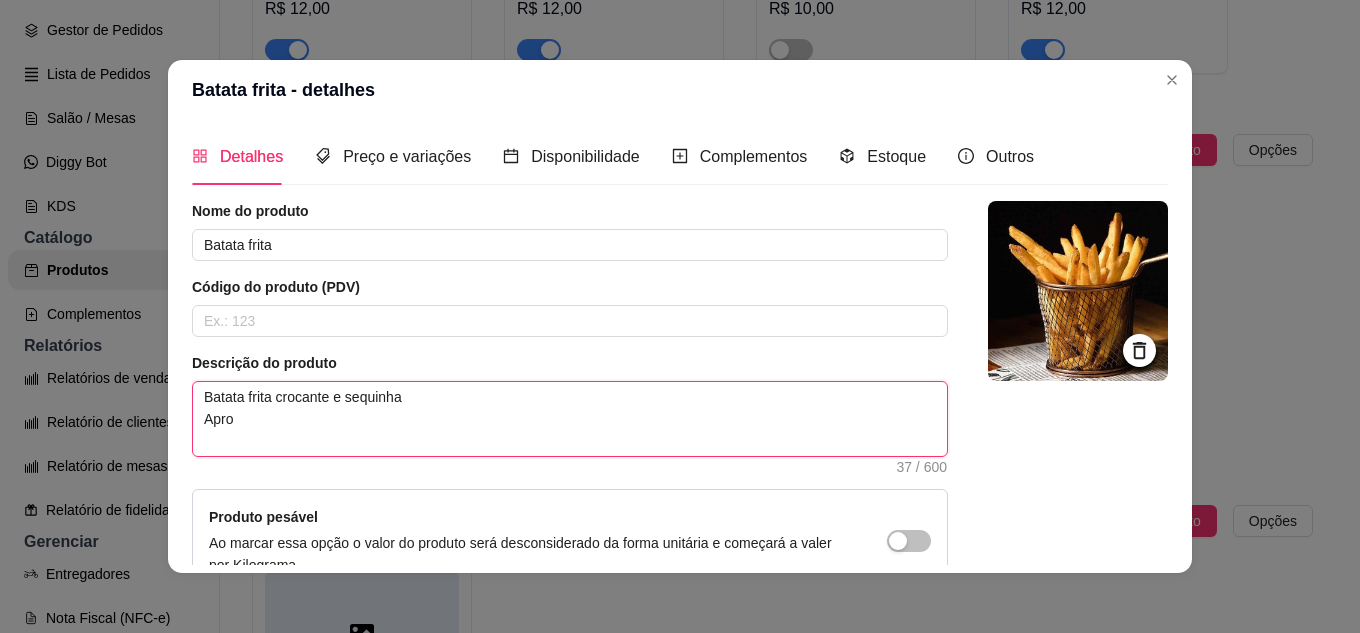 type 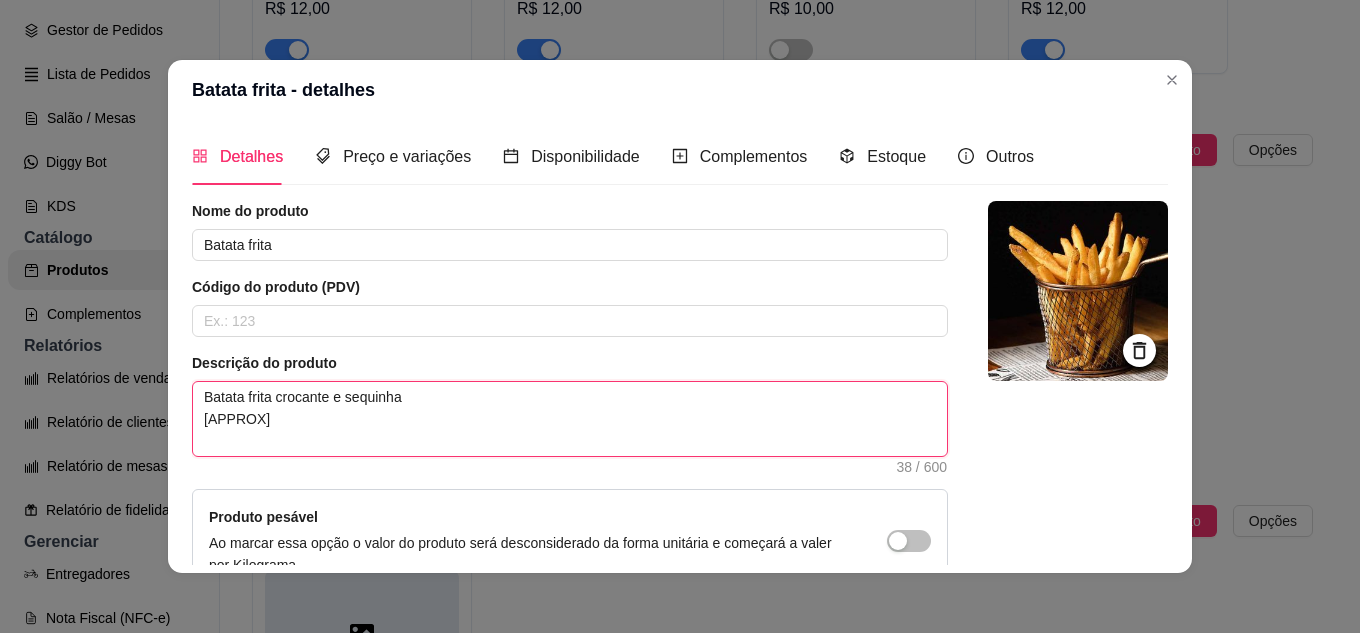type 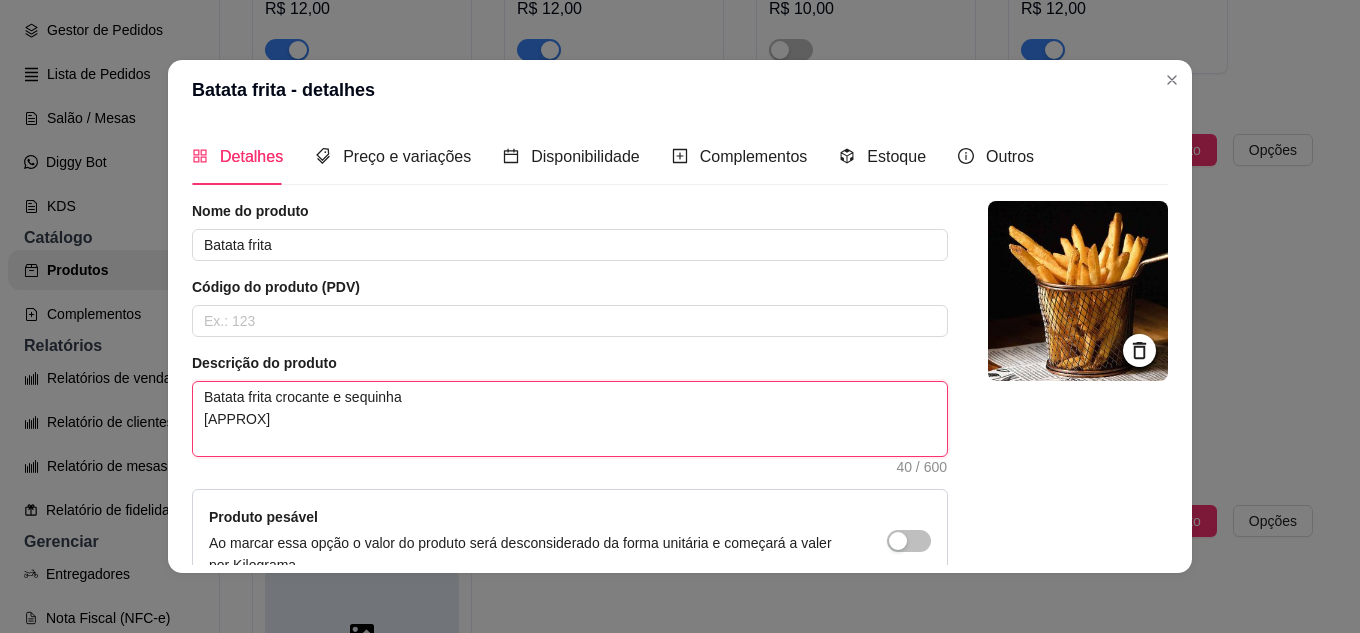 type 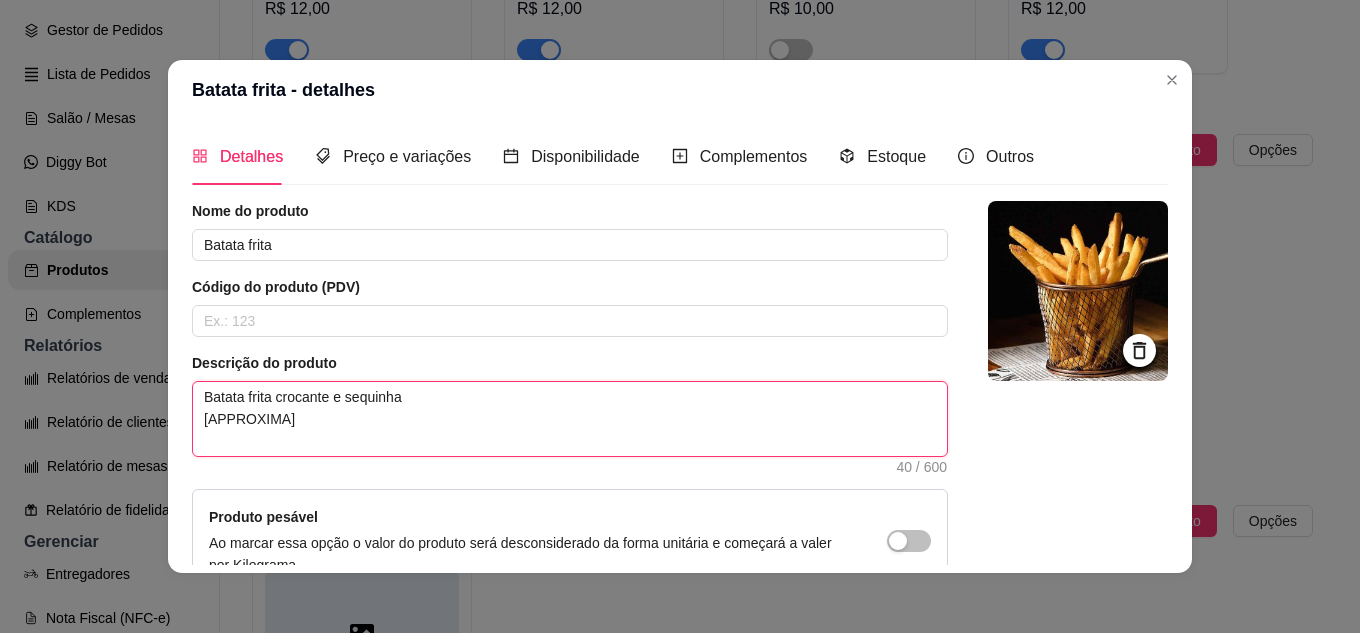 type 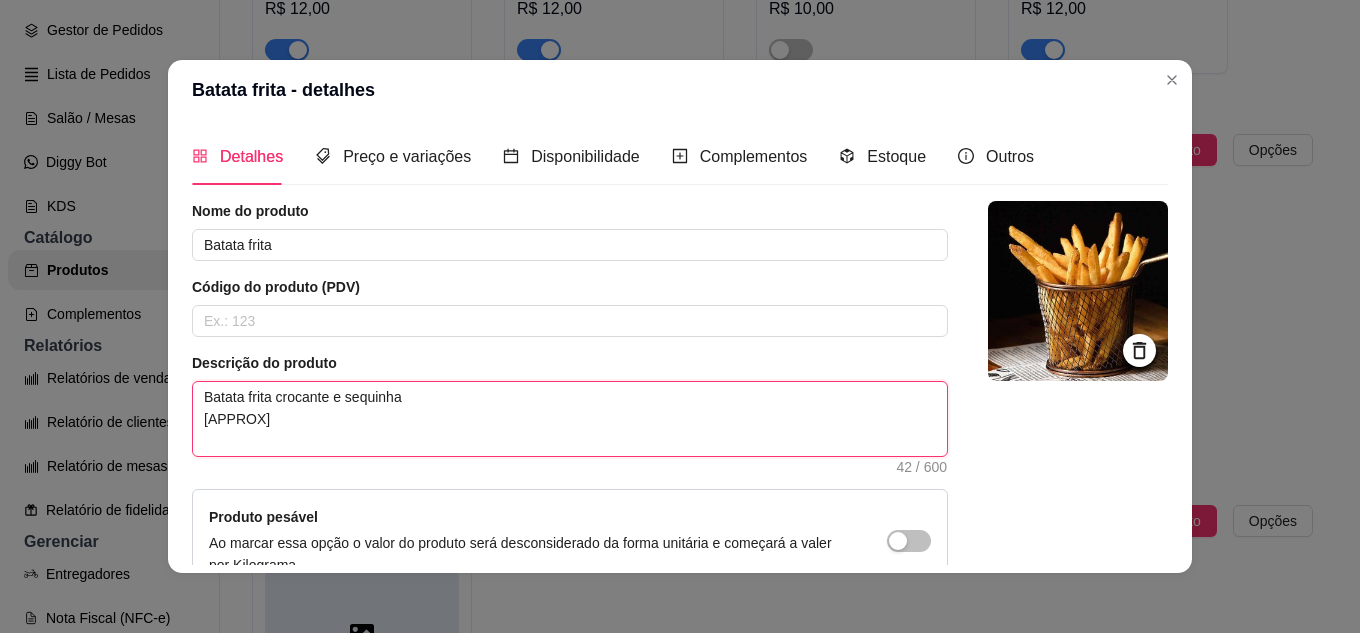 type 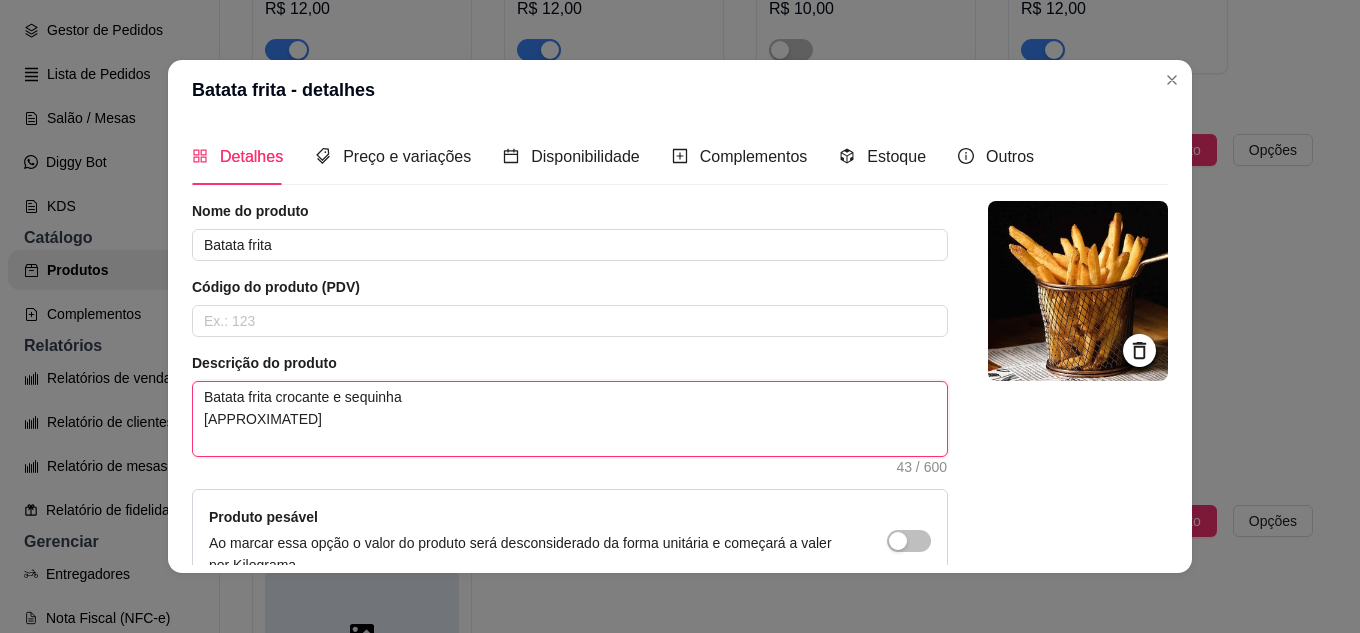 type 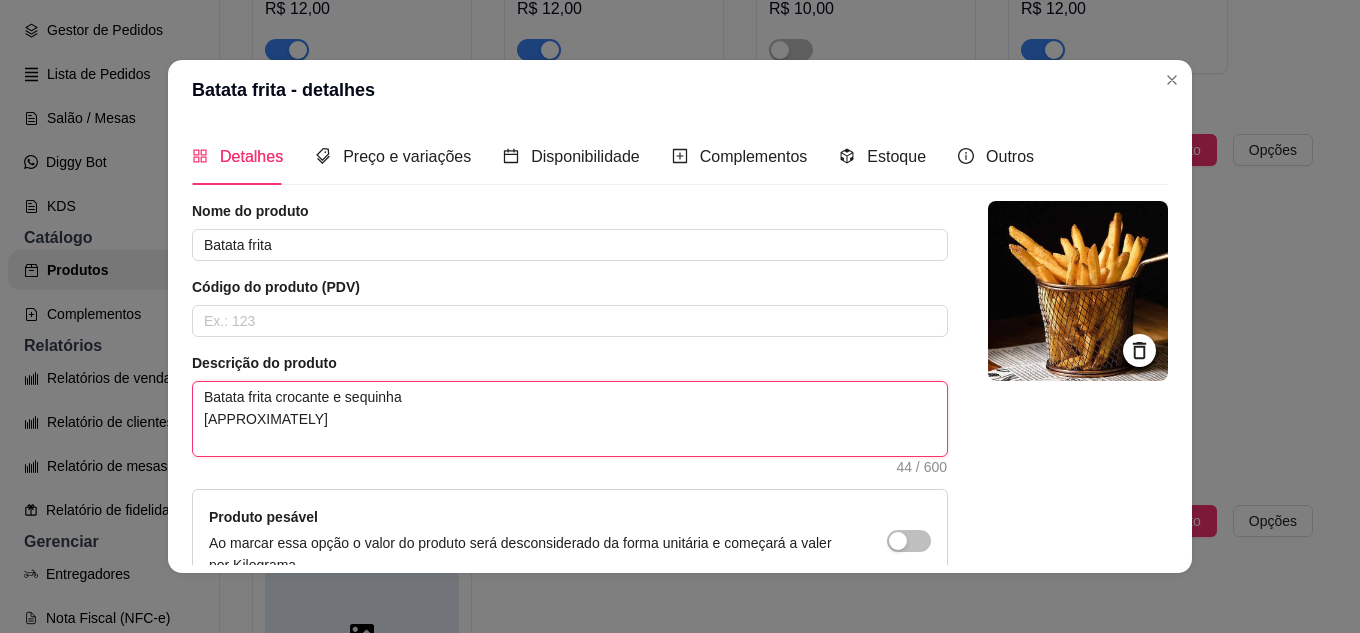 type 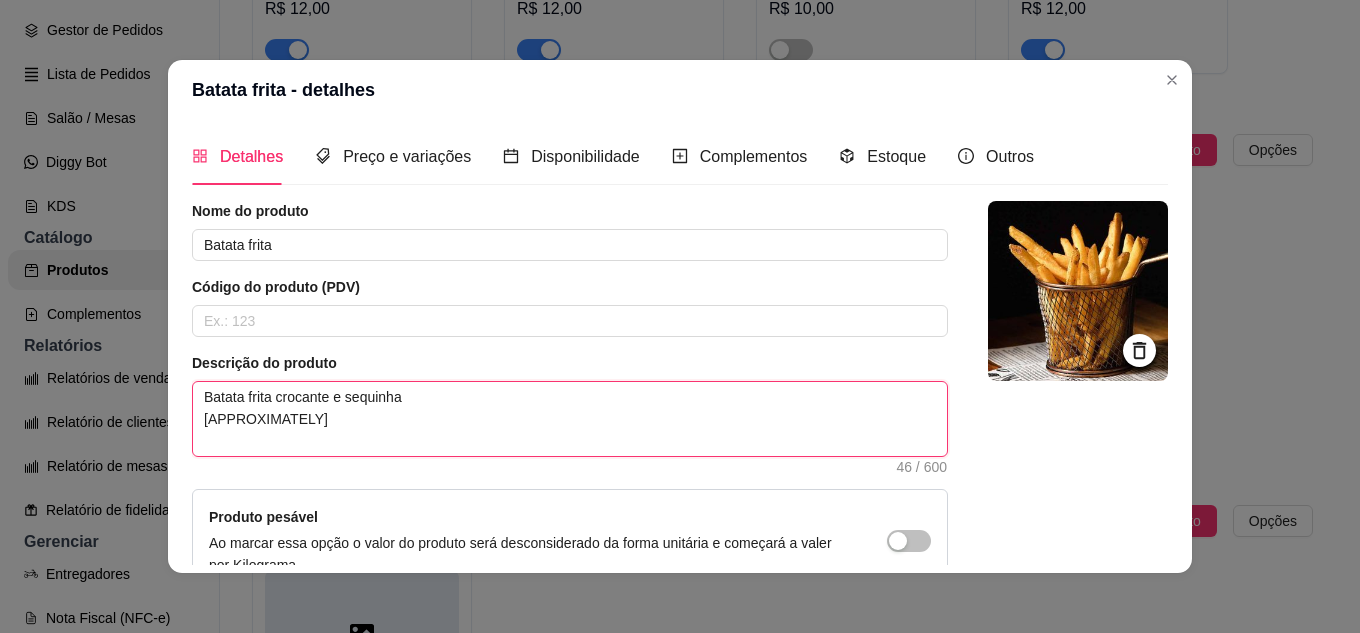 type 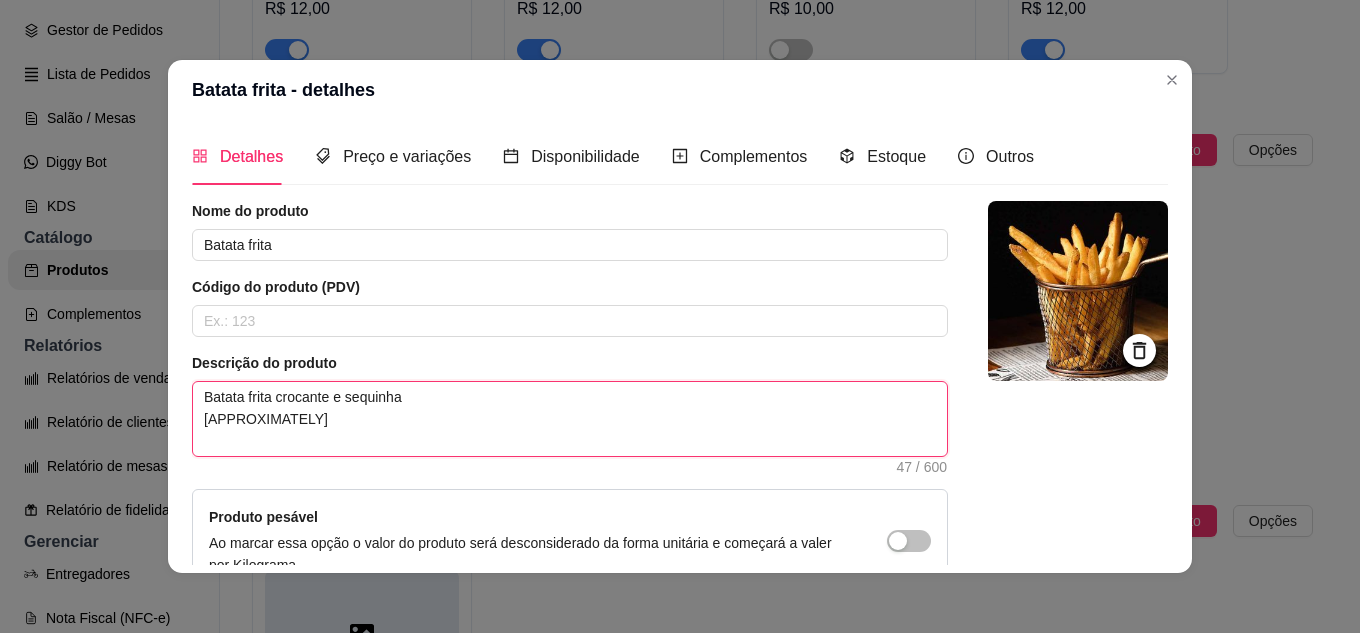 type 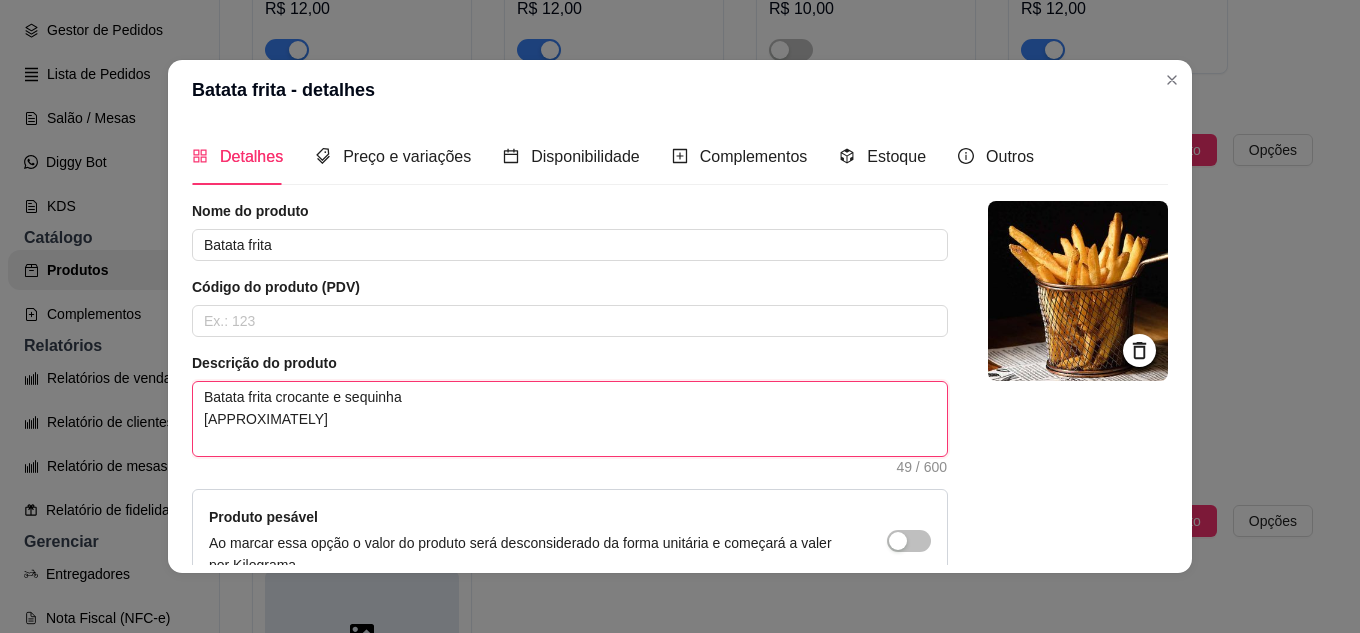 type 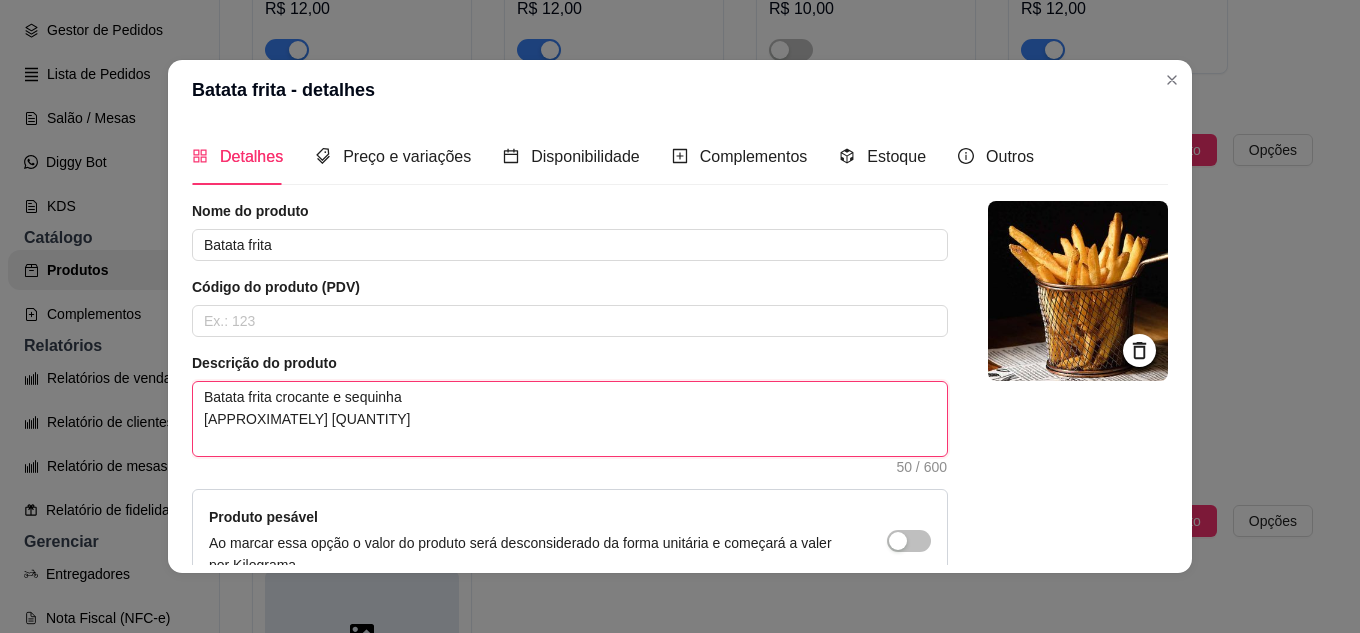 type 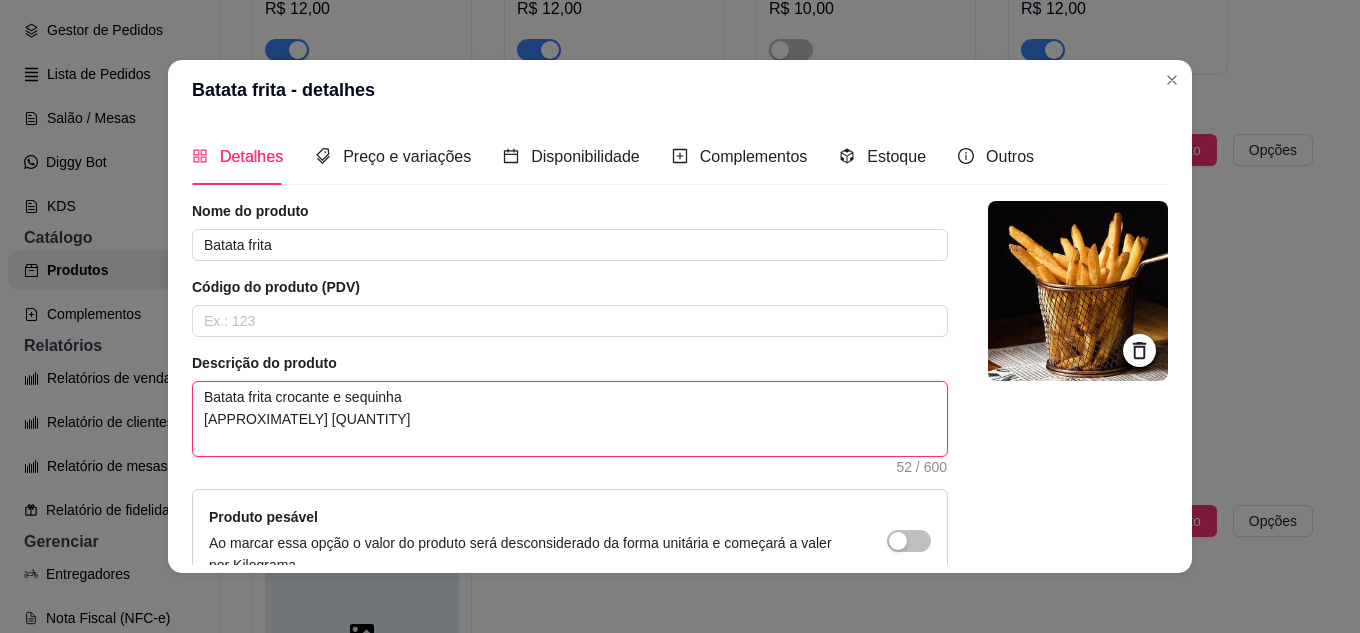 type 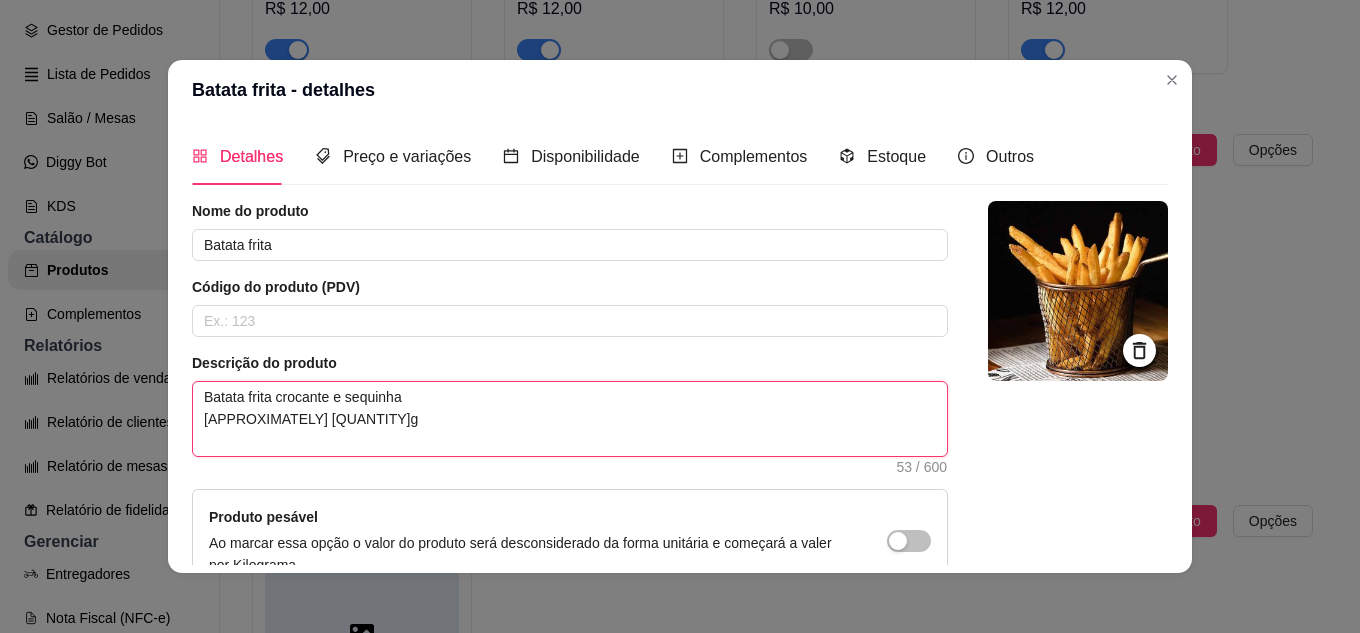 click on "Batata frita crocante e sequinha
[APPROXIMATELY] [QUANTITY]g" at bounding box center (570, 419) 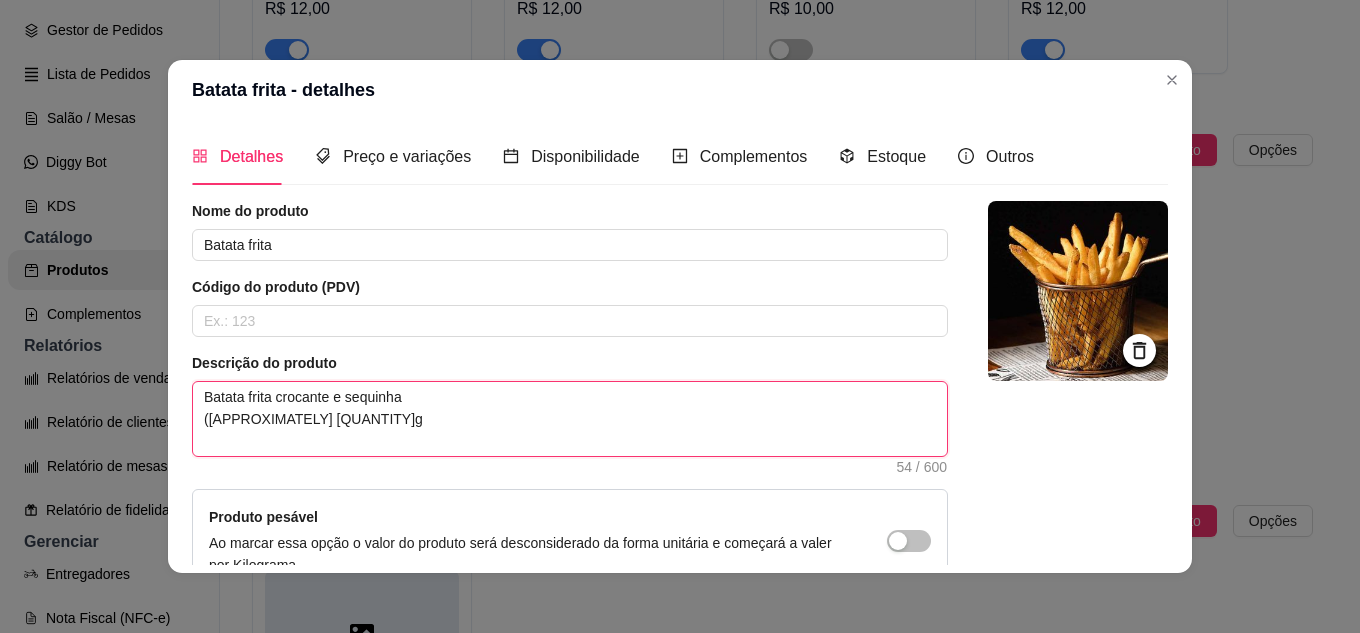 type 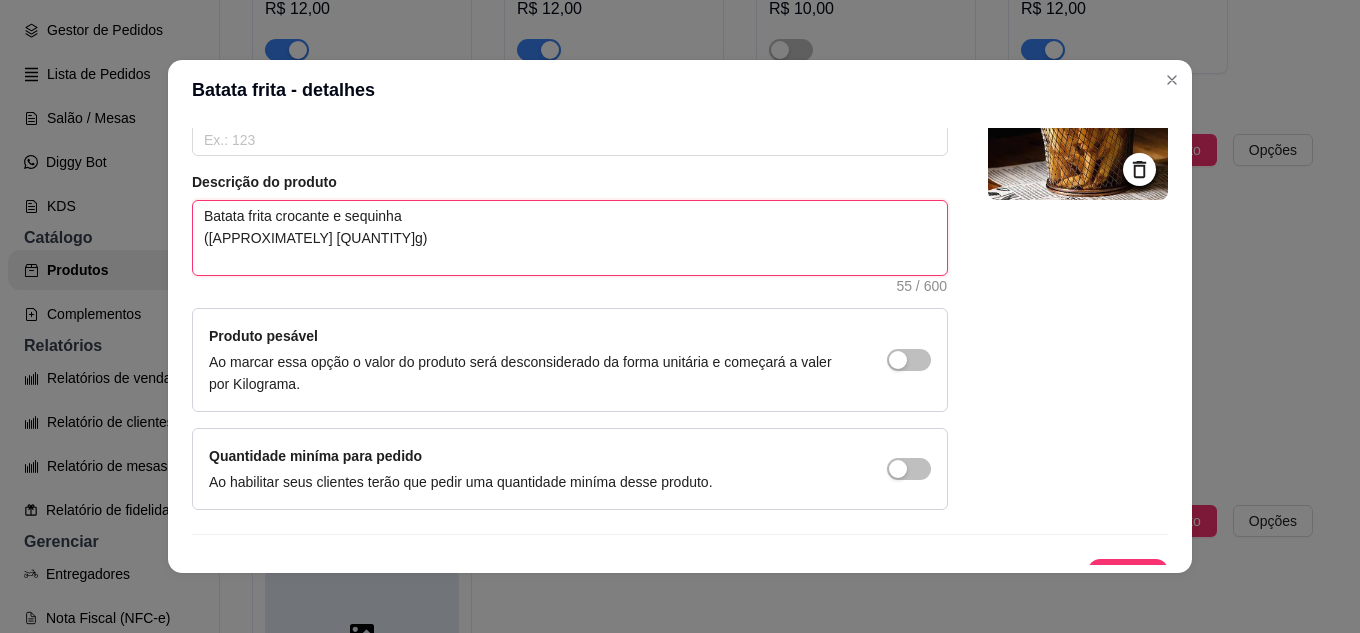 scroll, scrollTop: 215, scrollLeft: 0, axis: vertical 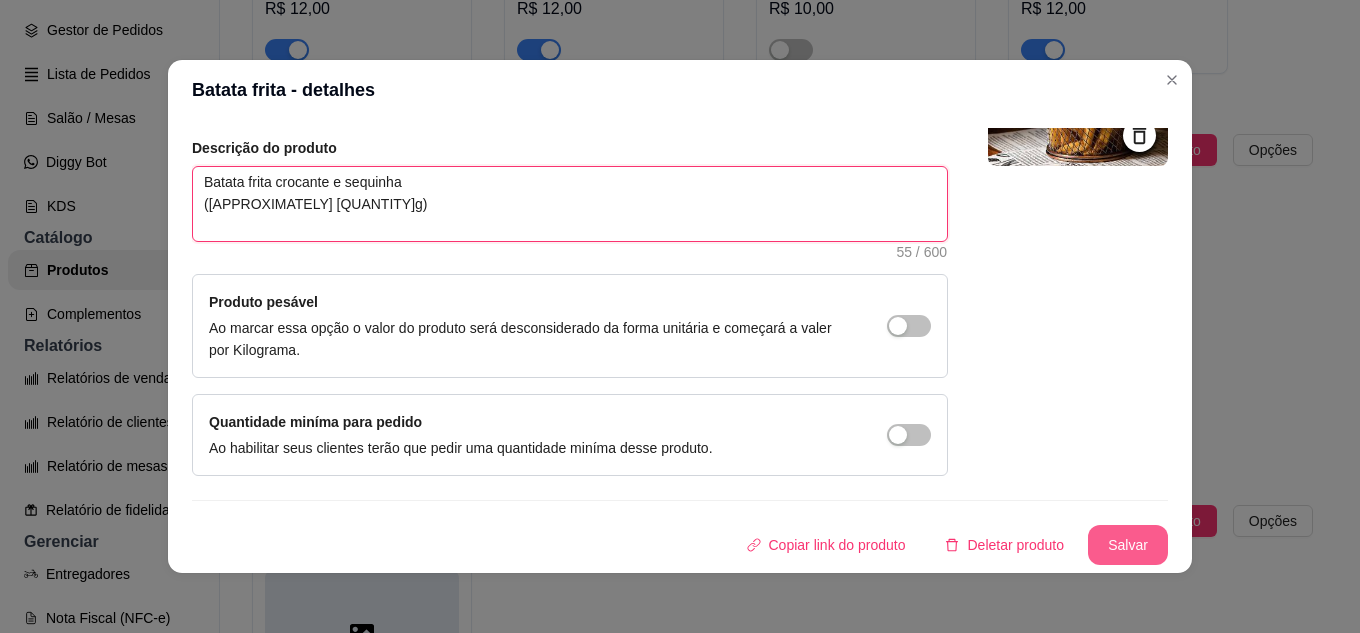 type on "Batata frita crocante e sequinha
([APPROXIMATELY] [QUANTITY]g)" 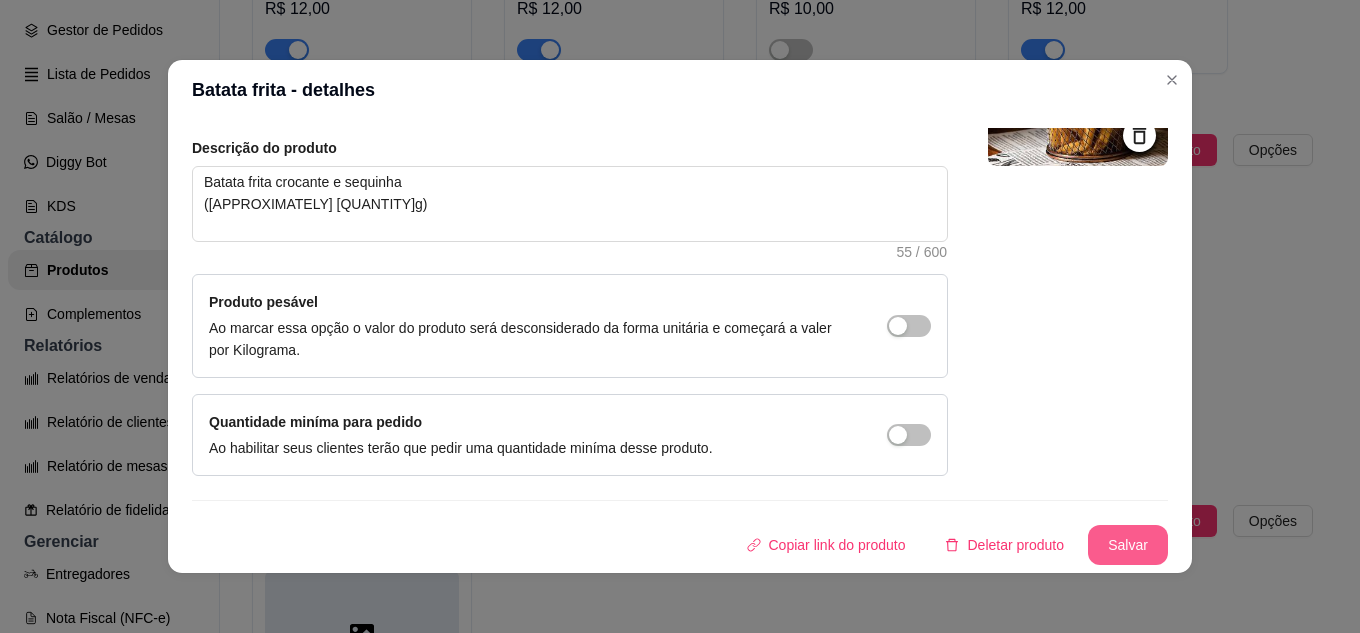 click on "Salvar" at bounding box center (1128, 545) 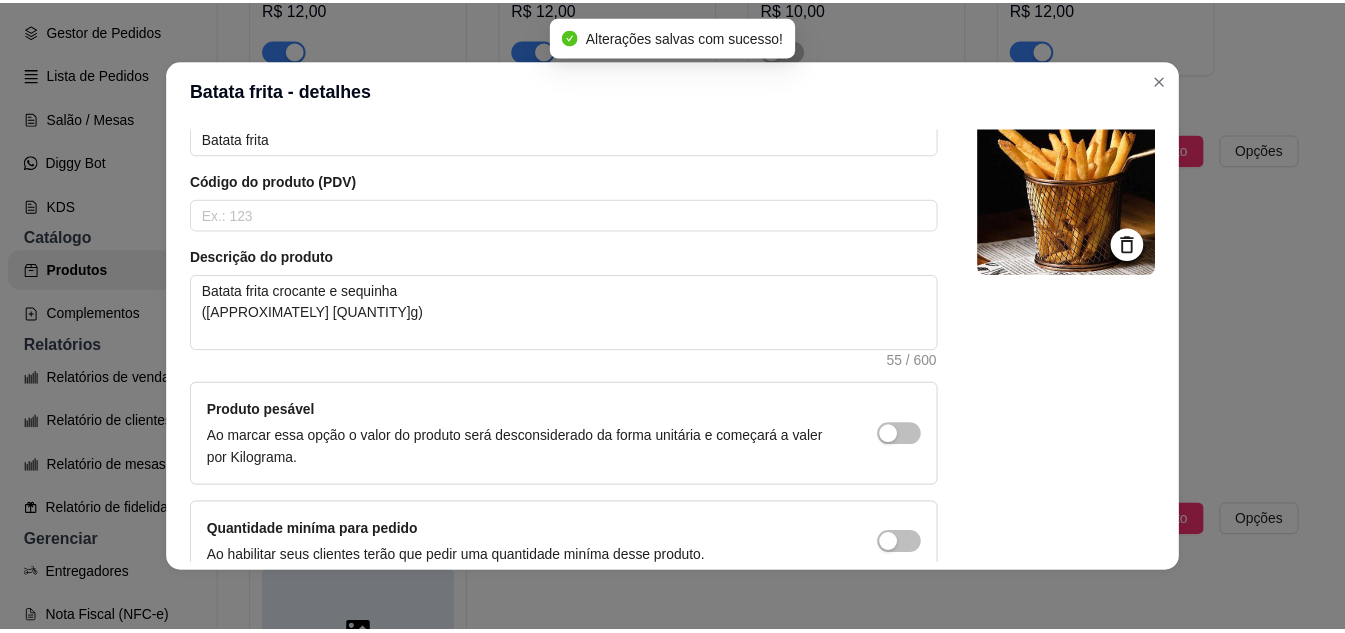 scroll, scrollTop: 0, scrollLeft: 0, axis: both 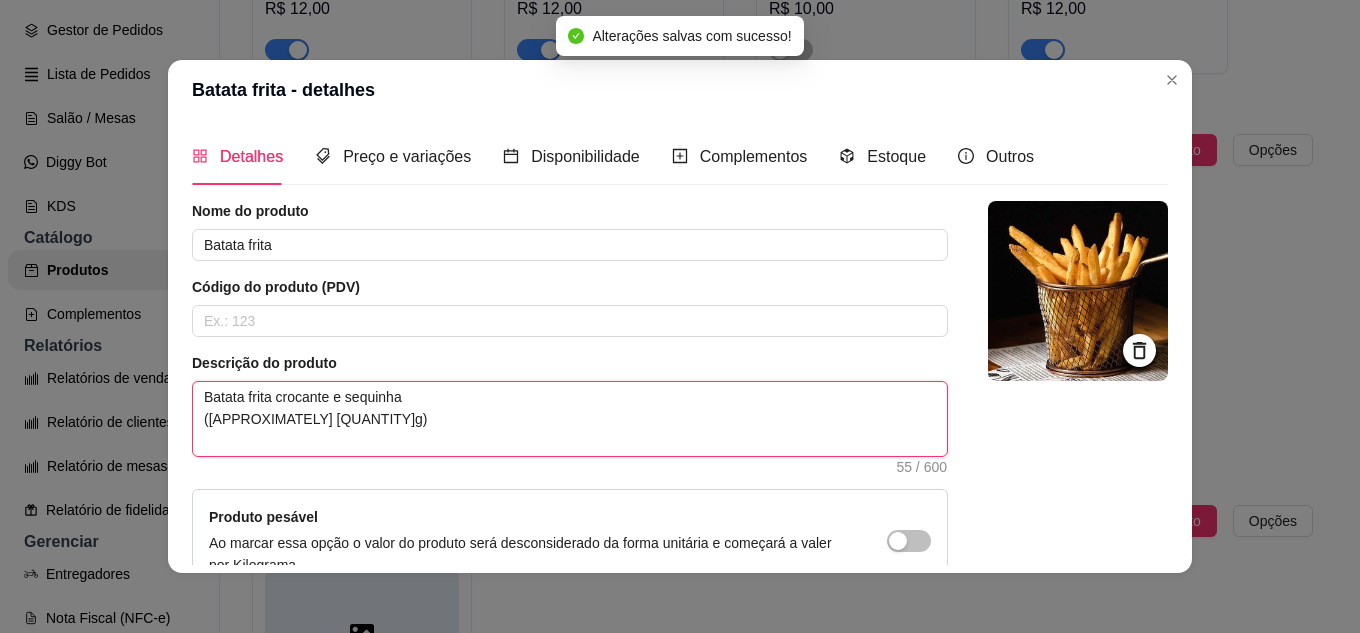 click on "Batata frita crocante e sequinha
([APPROXIMATELY] [QUANTITY]g)" at bounding box center (570, 419) 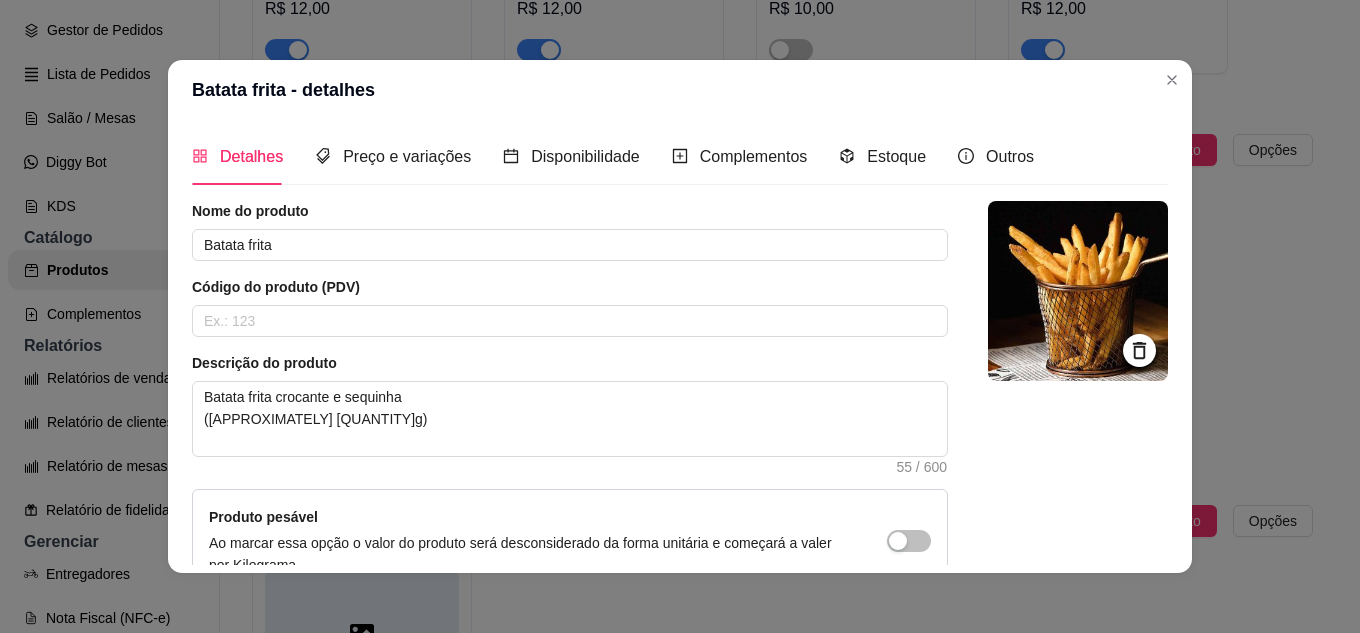 click on "Descrição do produto" at bounding box center [570, 363] 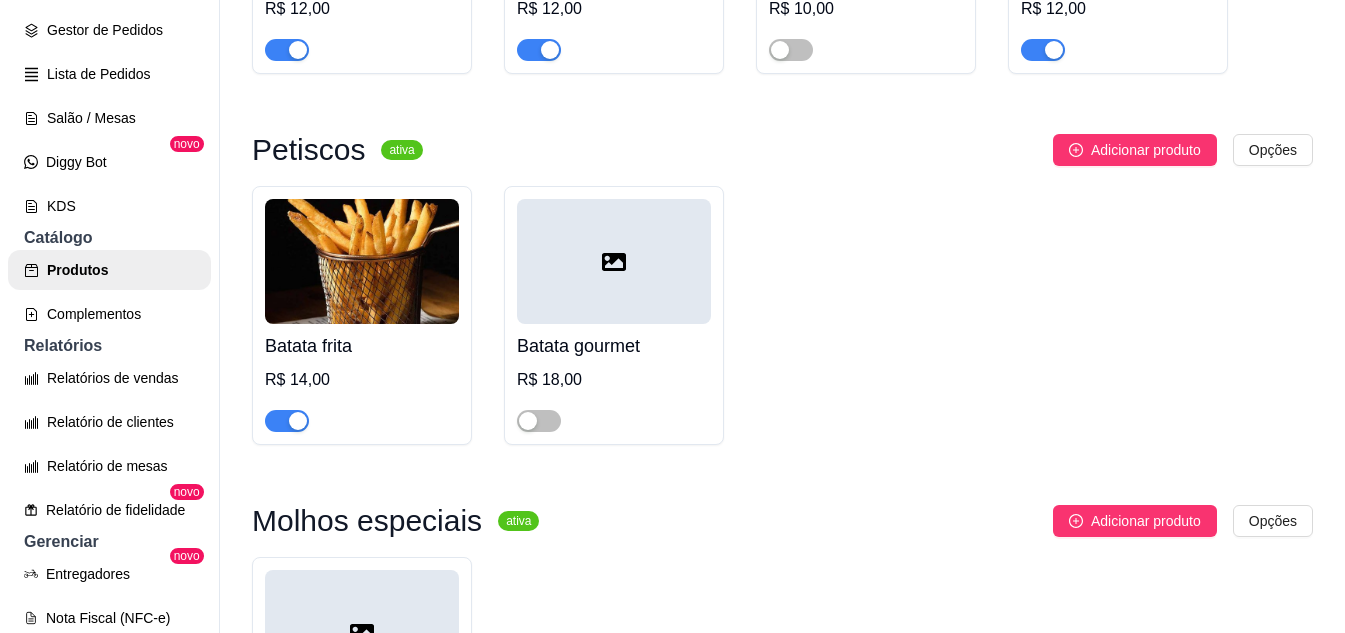 click at bounding box center [362, 261] 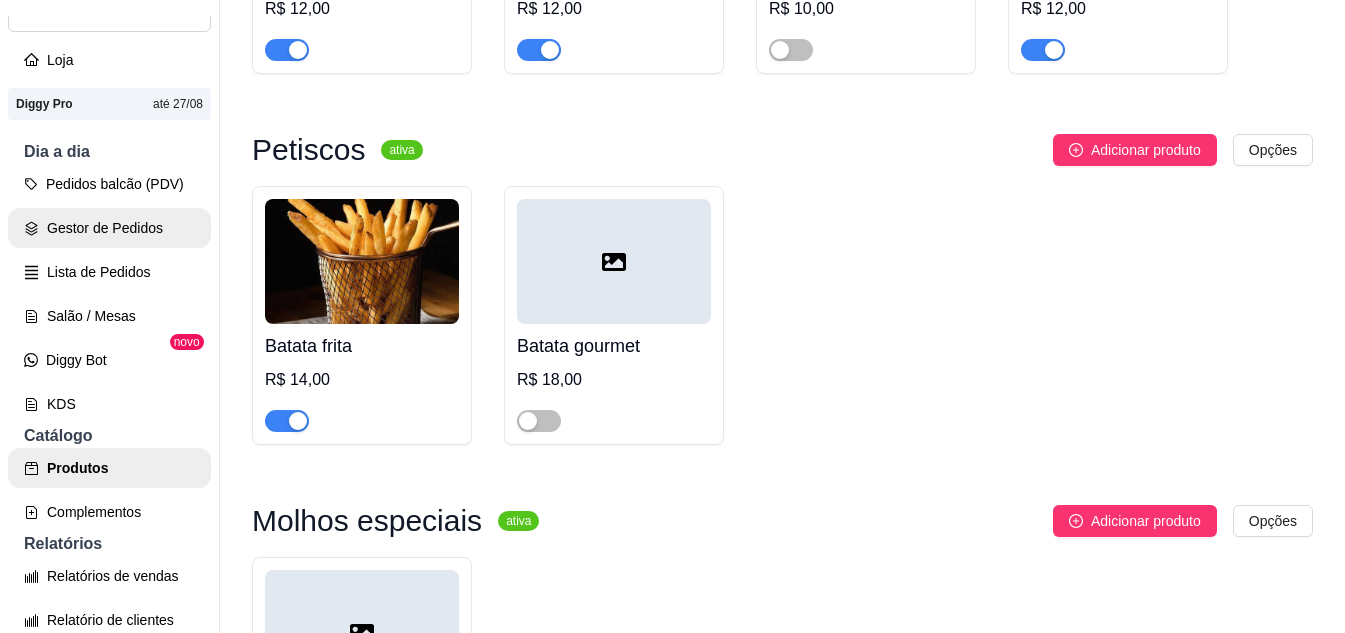 scroll, scrollTop: 100, scrollLeft: 0, axis: vertical 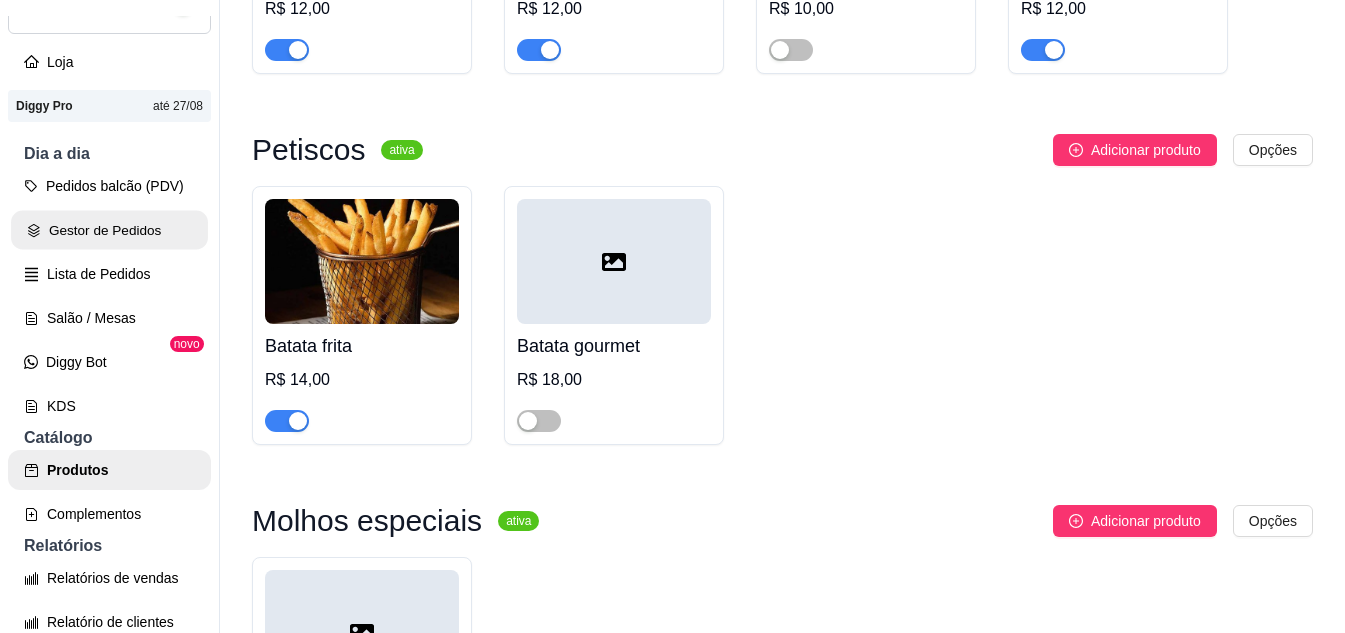 click on "Gestor de Pedidos" at bounding box center [109, 230] 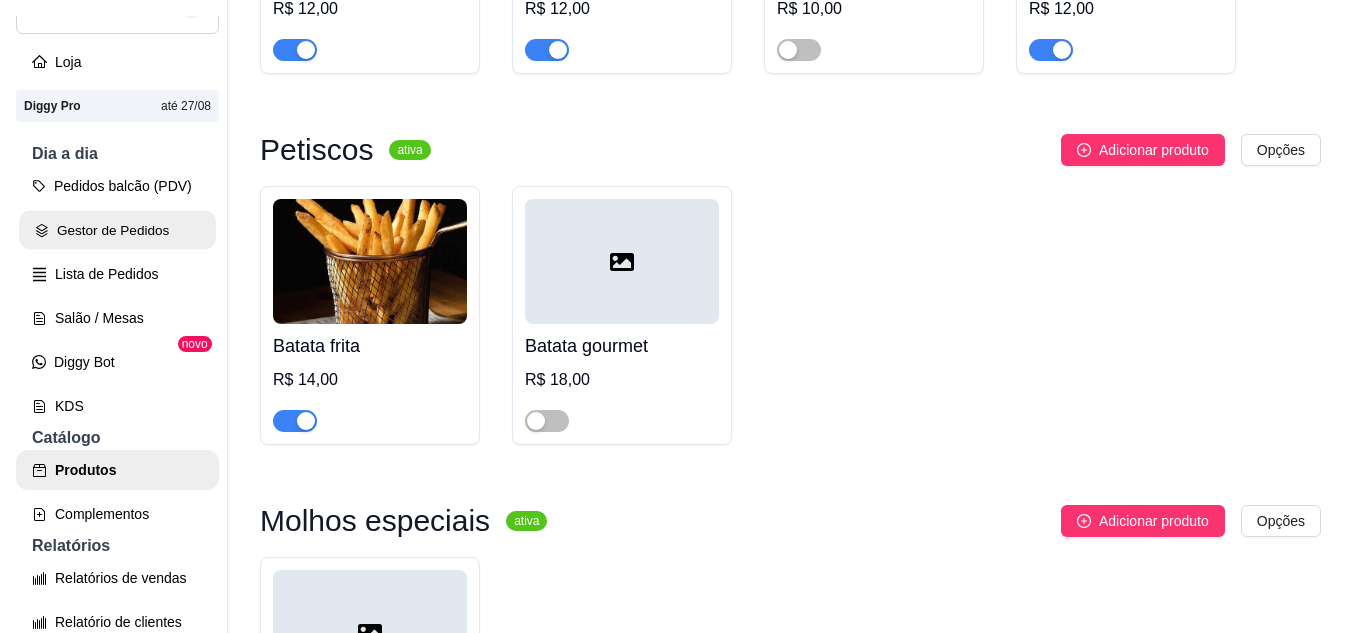 scroll, scrollTop: 0, scrollLeft: 0, axis: both 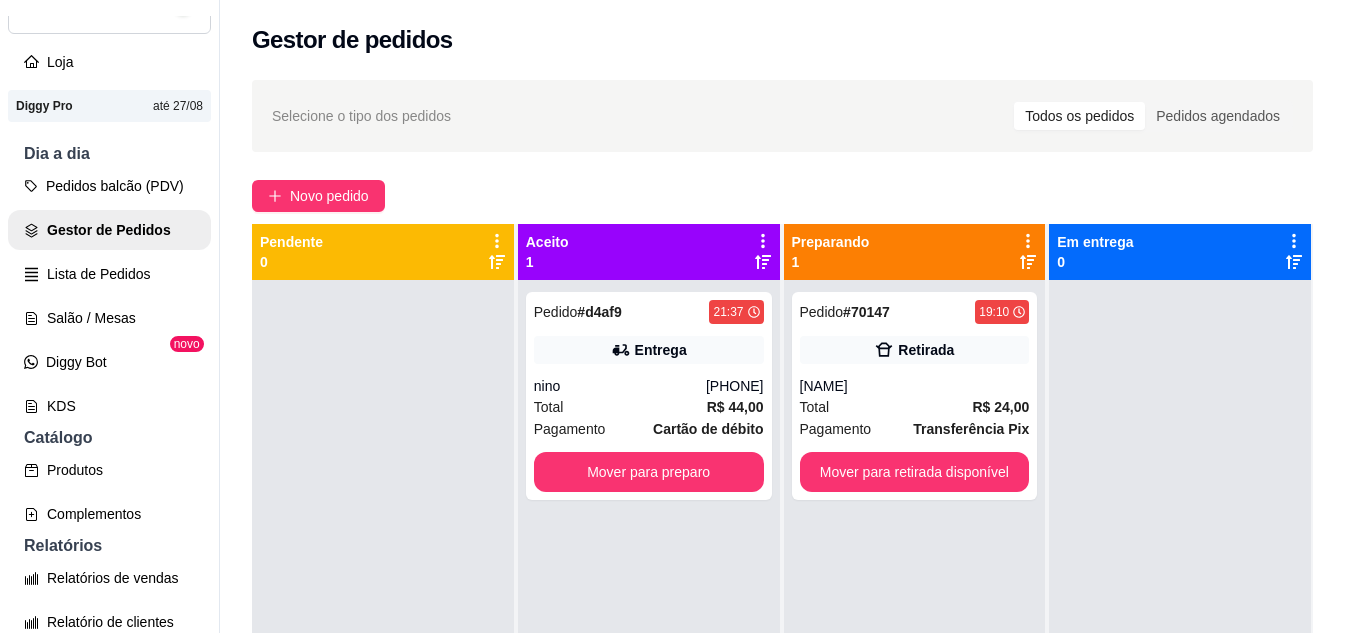click on "Selecione o tipo dos pedidos Todos os pedidos Pedidos agendados Novo pedido Pendente 0 Aceito 1 Pedido  # d4af9 [TIME] Entrega [NAME]  [PHONE] Total R$ 44,00 Pagamento Cartão de débito Mover para preparo Preparando 1 Pedido  # 70147 [TIME] Retirada [NAME] Total R$ 24,00 Pagamento Transferência Pix Mover para retirada disponível Em entrega 0" at bounding box center [782, 474] 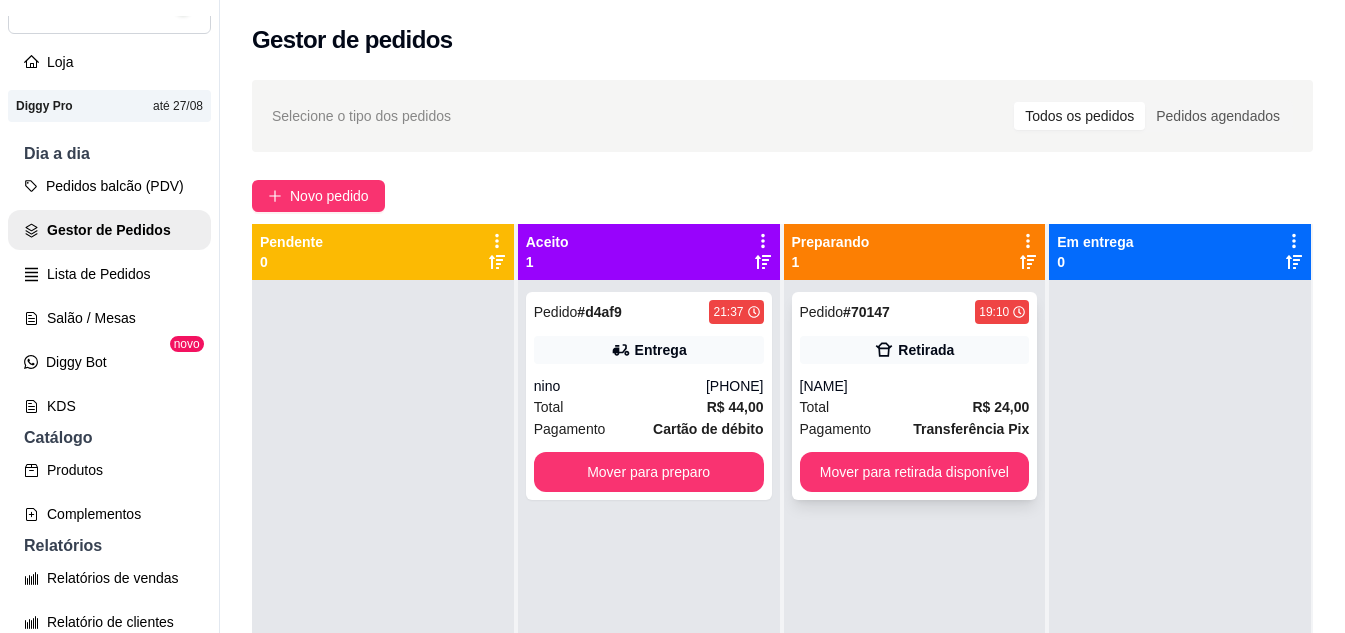 click on "Retirada" at bounding box center [915, 350] 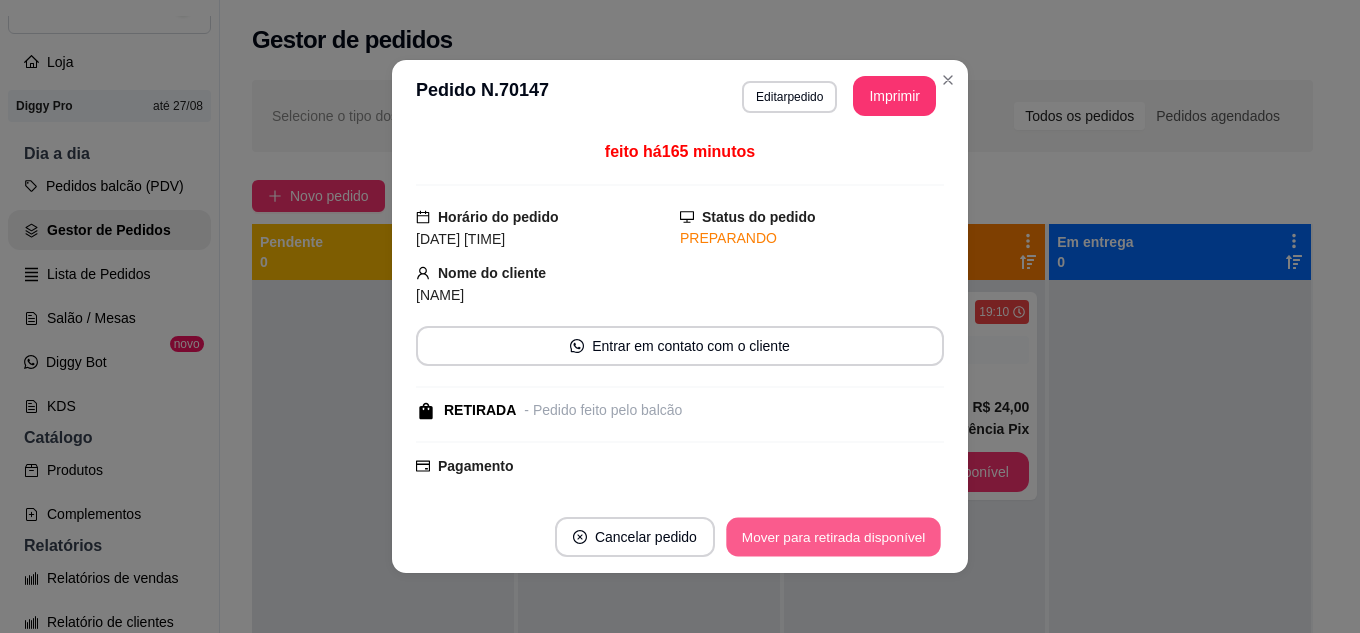 click on "Mover para retirada disponível" at bounding box center [833, 537] 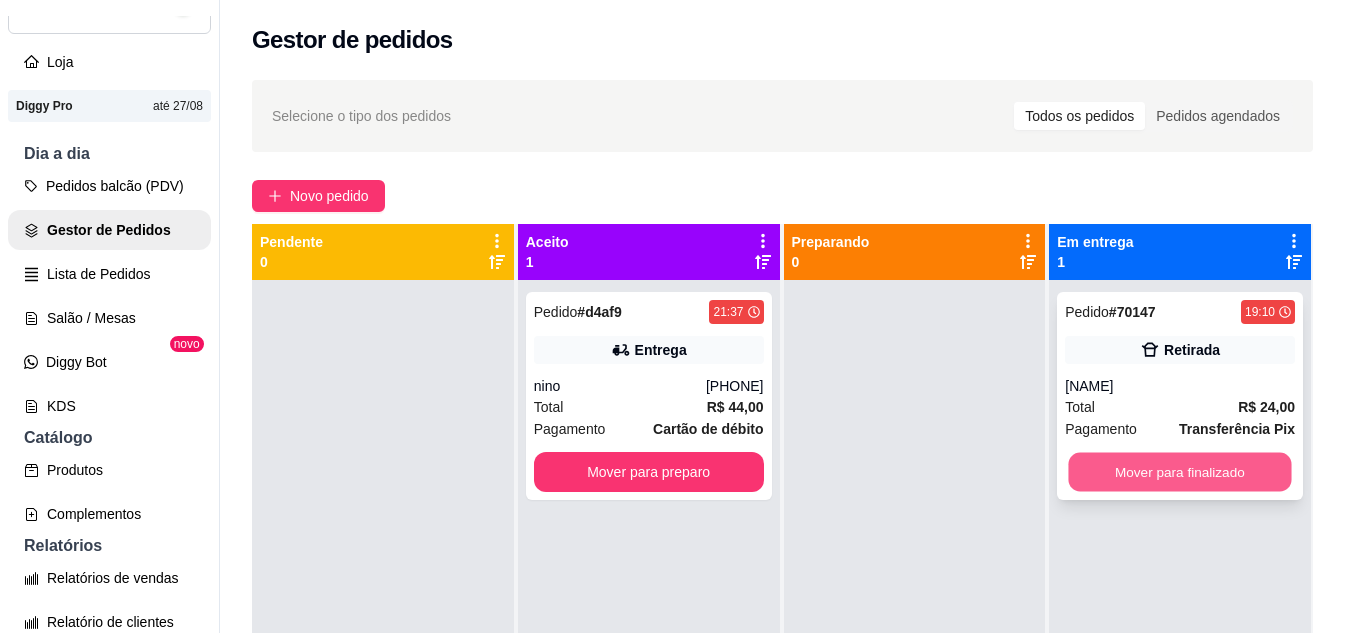 click on "Mover para finalizado" at bounding box center [1180, 472] 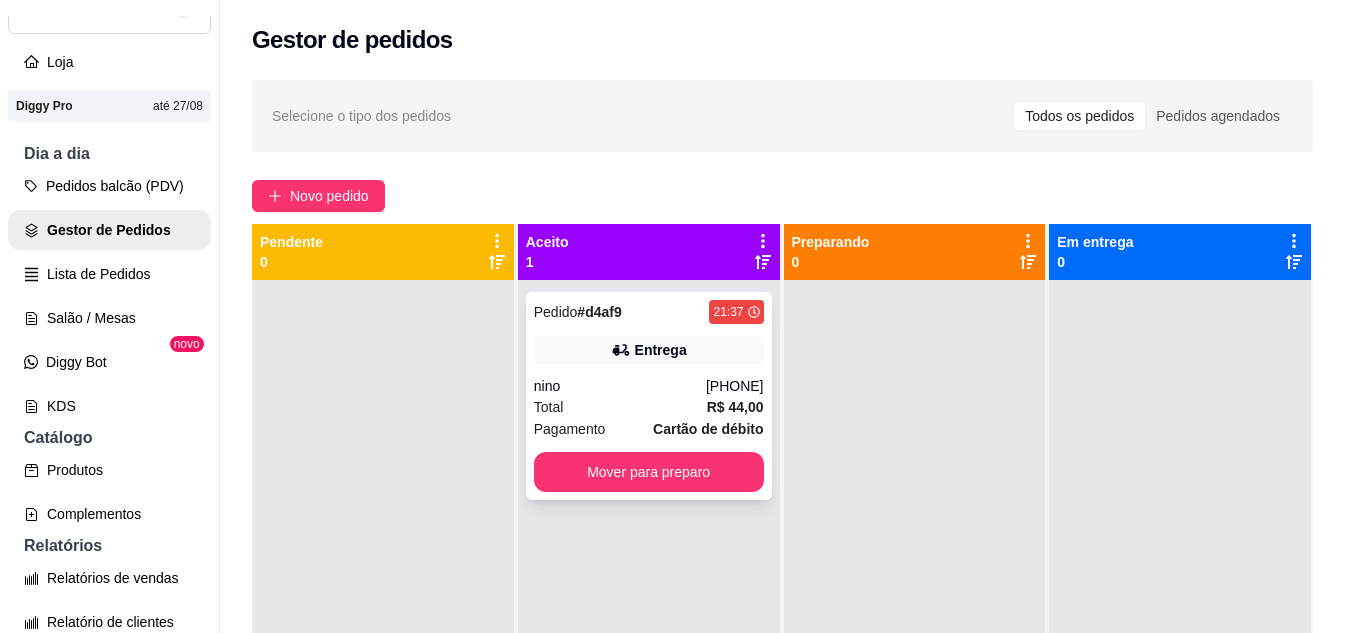 click on "Pedido  # d4af9 [TIME] Entrega [NAME]  [PHONE] Total R$ 44,00 Pagamento Cartão de débito Mover para preparo" at bounding box center (649, 396) 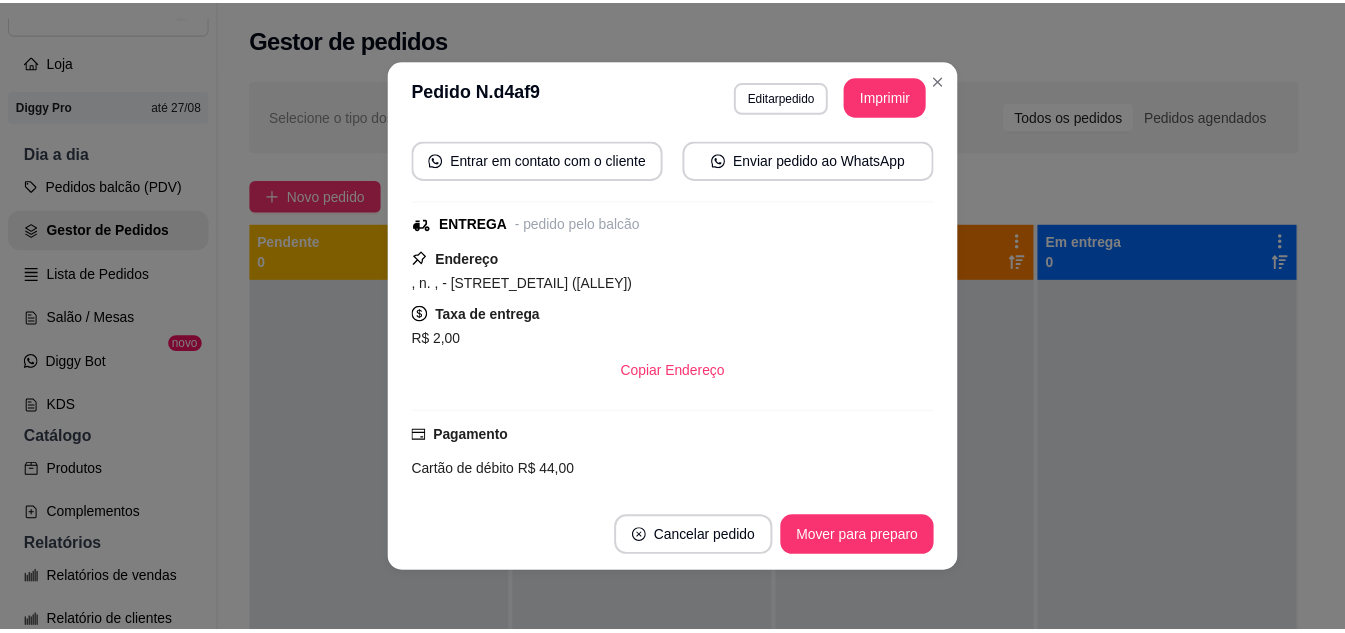 scroll, scrollTop: 200, scrollLeft: 0, axis: vertical 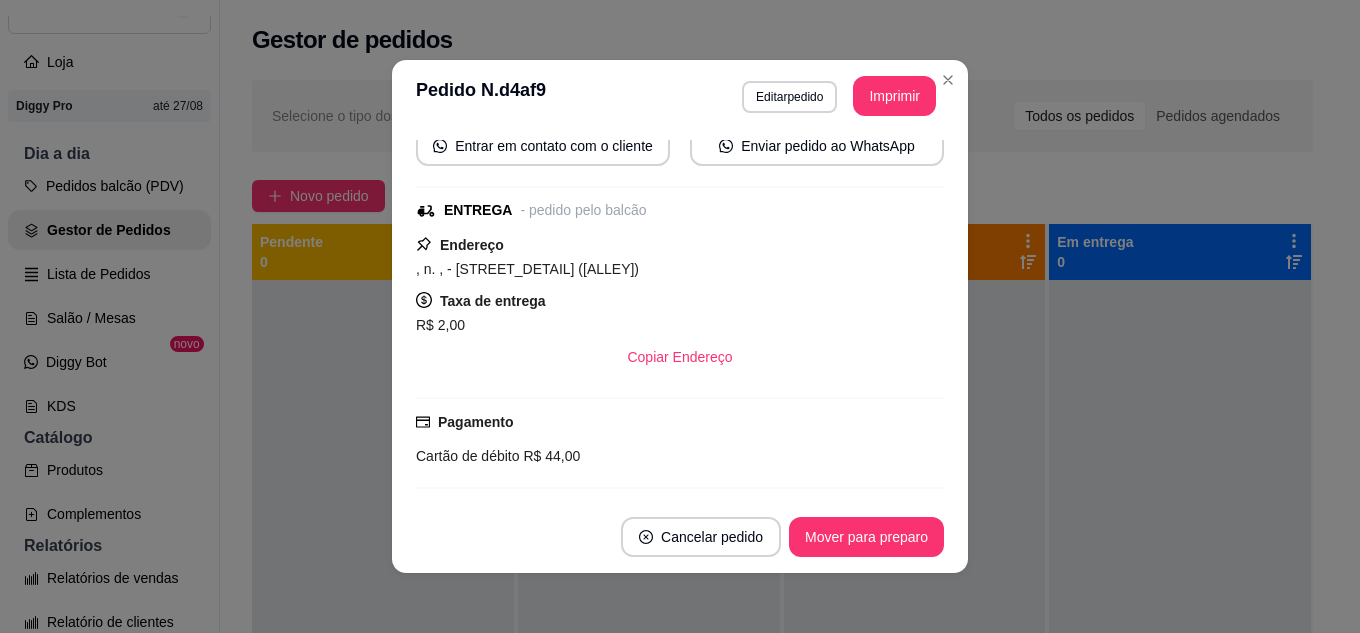 drag, startPoint x: 938, startPoint y: 283, endPoint x: 932, endPoint y: 307, distance: 24.738634 